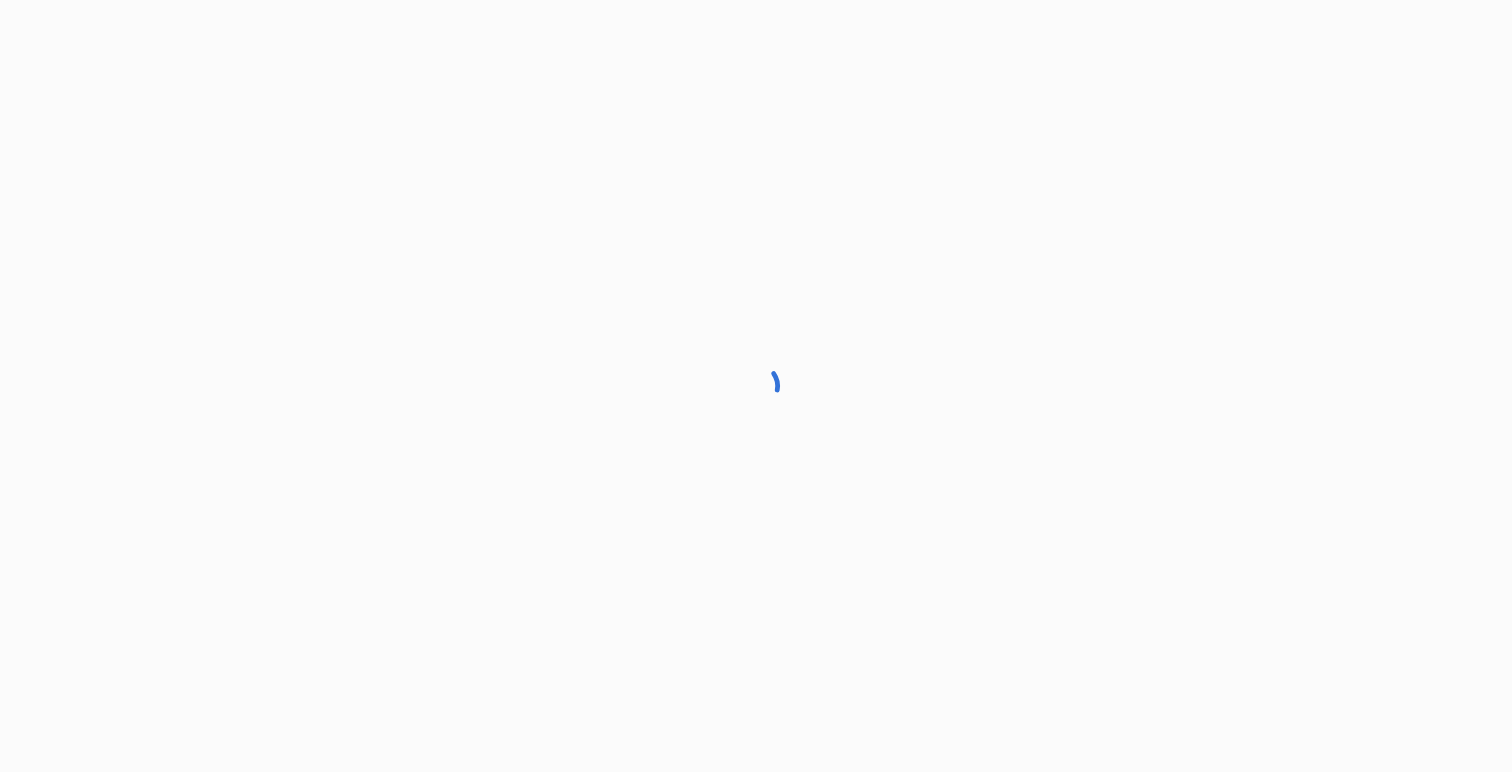 scroll, scrollTop: 0, scrollLeft: 0, axis: both 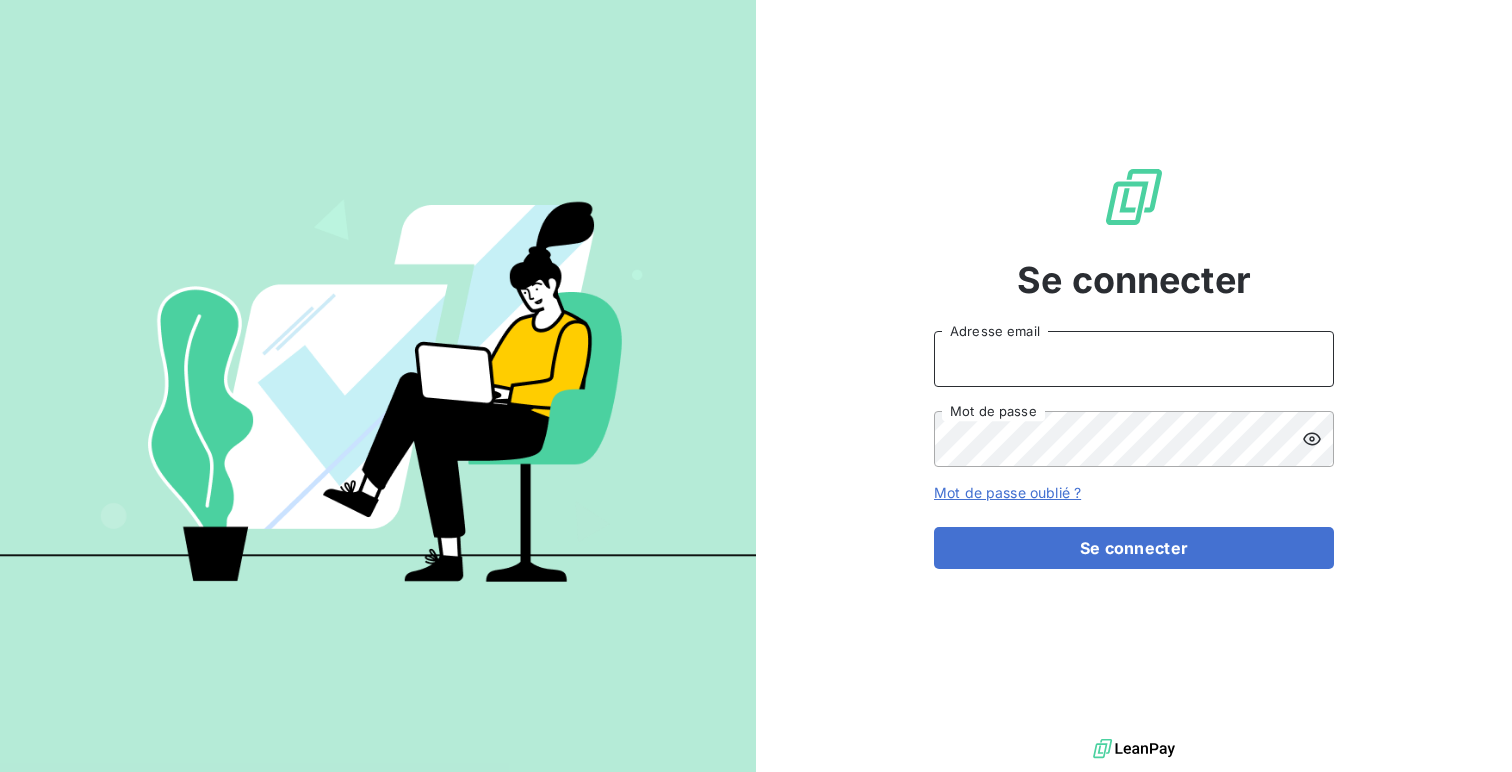 click on "Adresse email" at bounding box center (1134, 359) 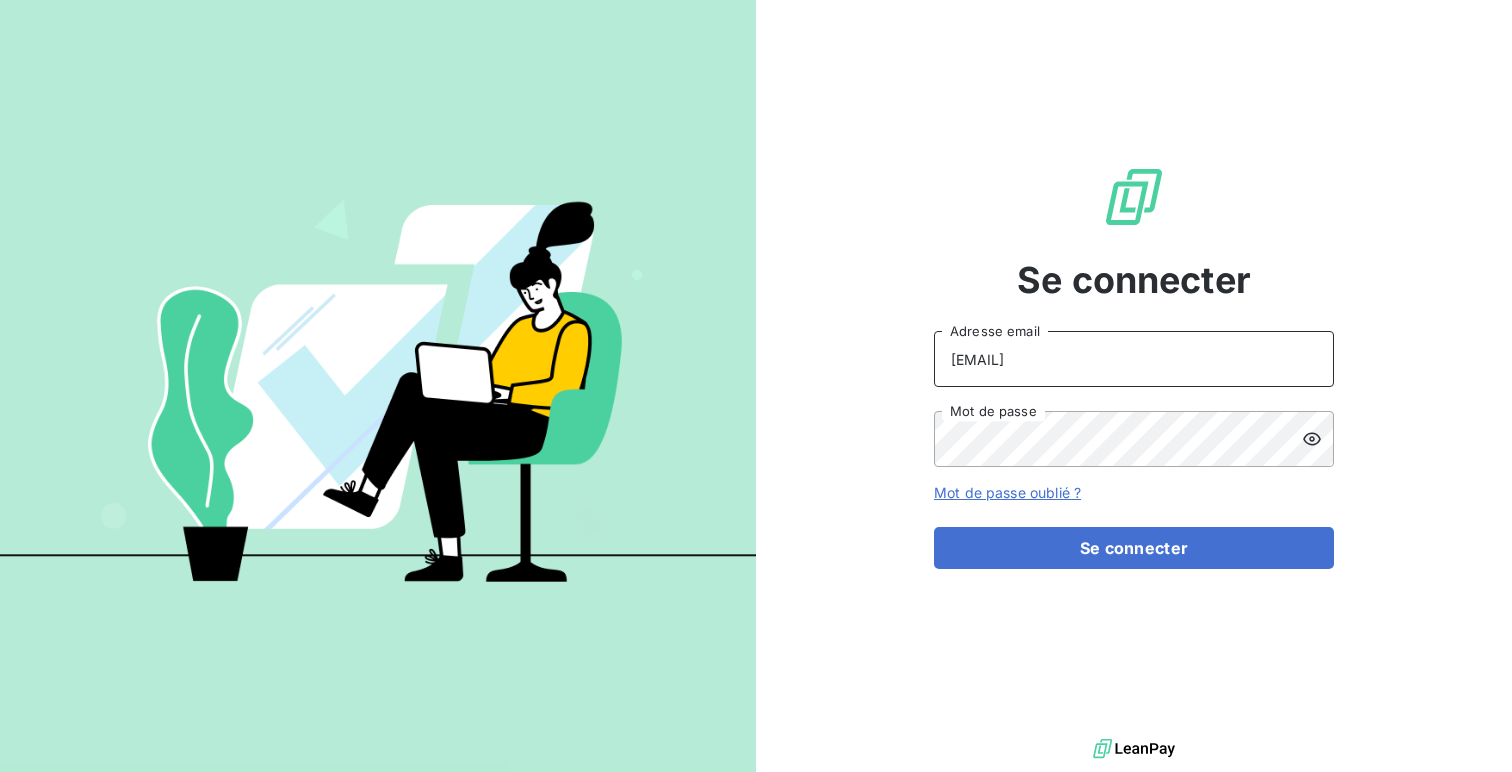type on "[EMAIL]" 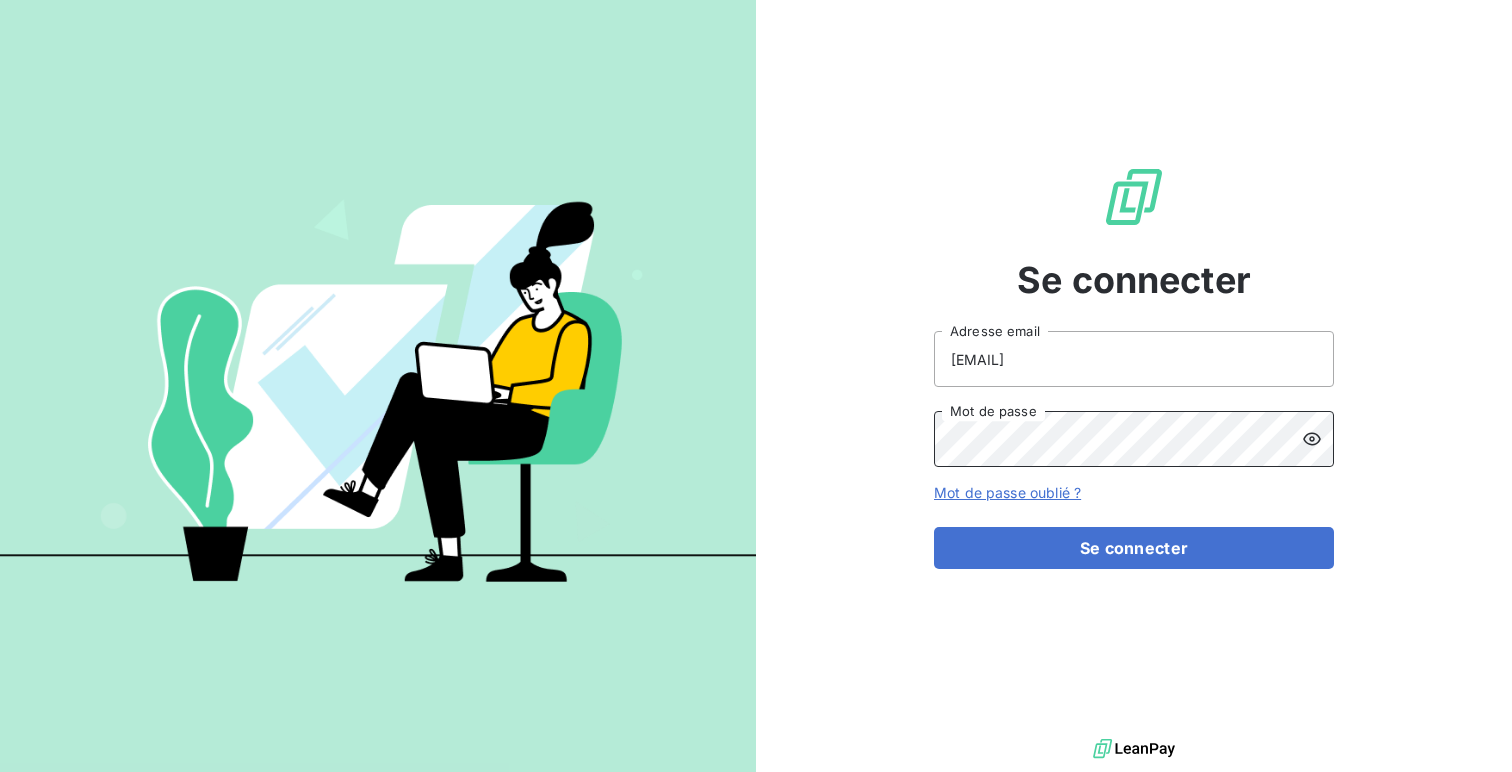 click on "Se connecter" at bounding box center [1134, 548] 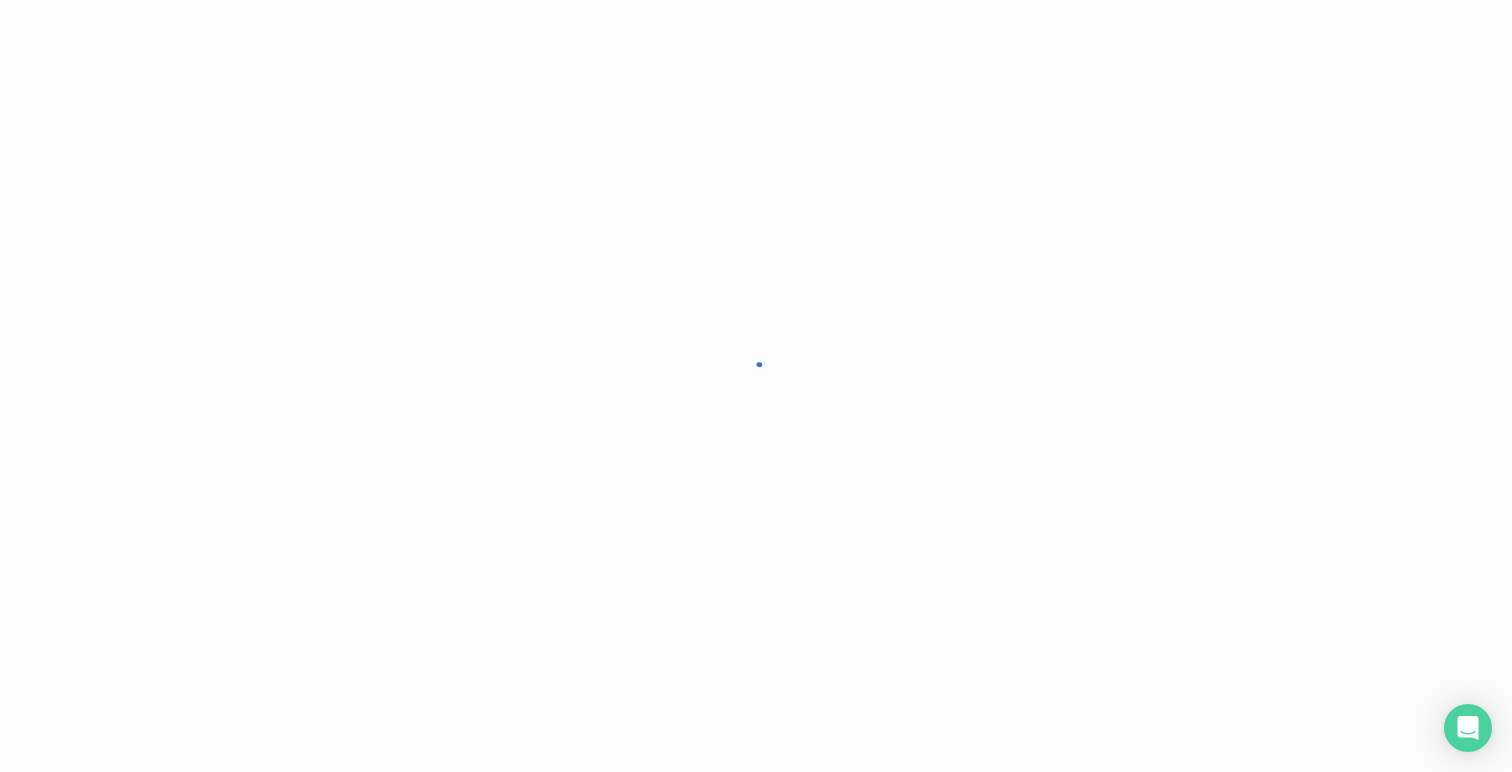 scroll, scrollTop: 0, scrollLeft: 0, axis: both 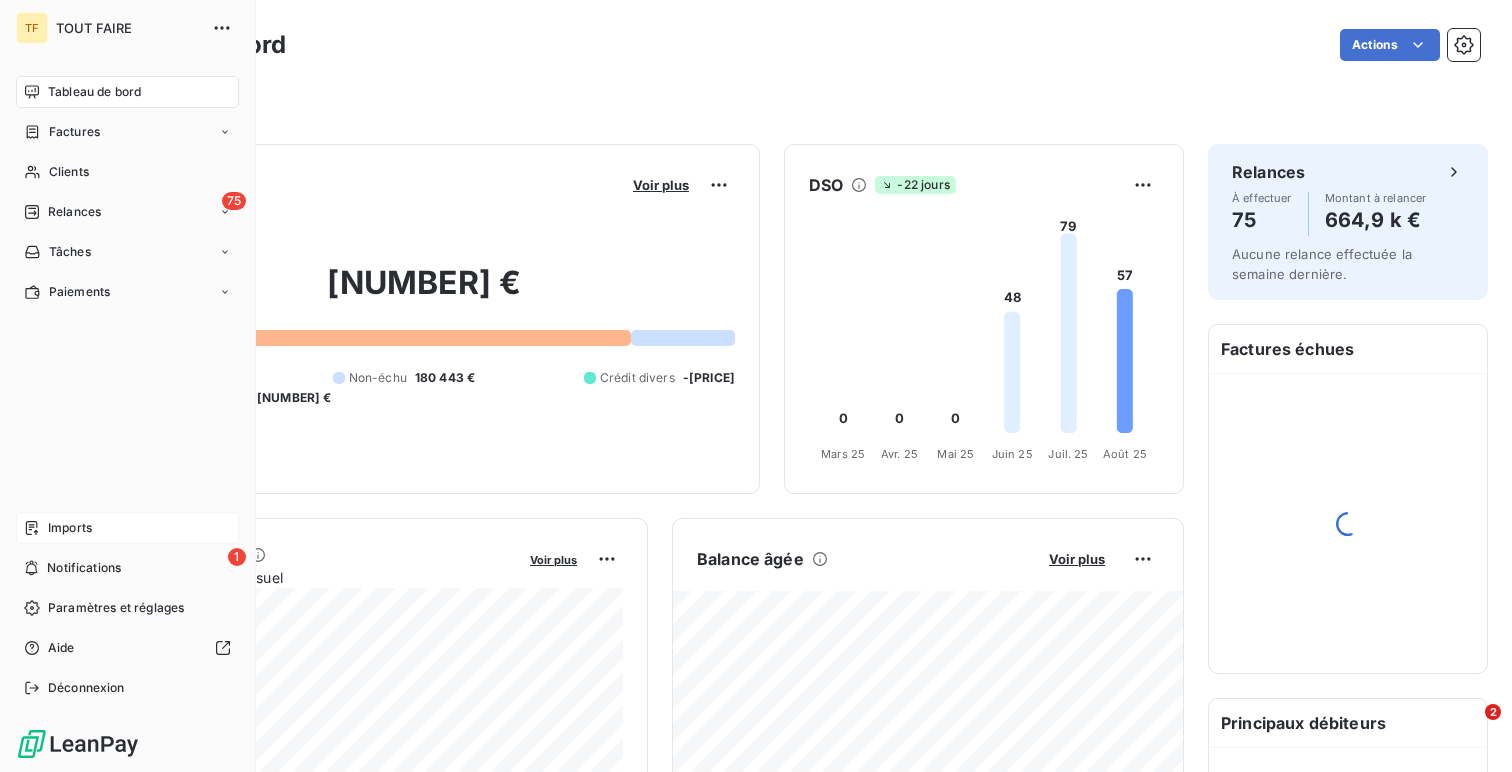 click on "Imports" at bounding box center (127, 528) 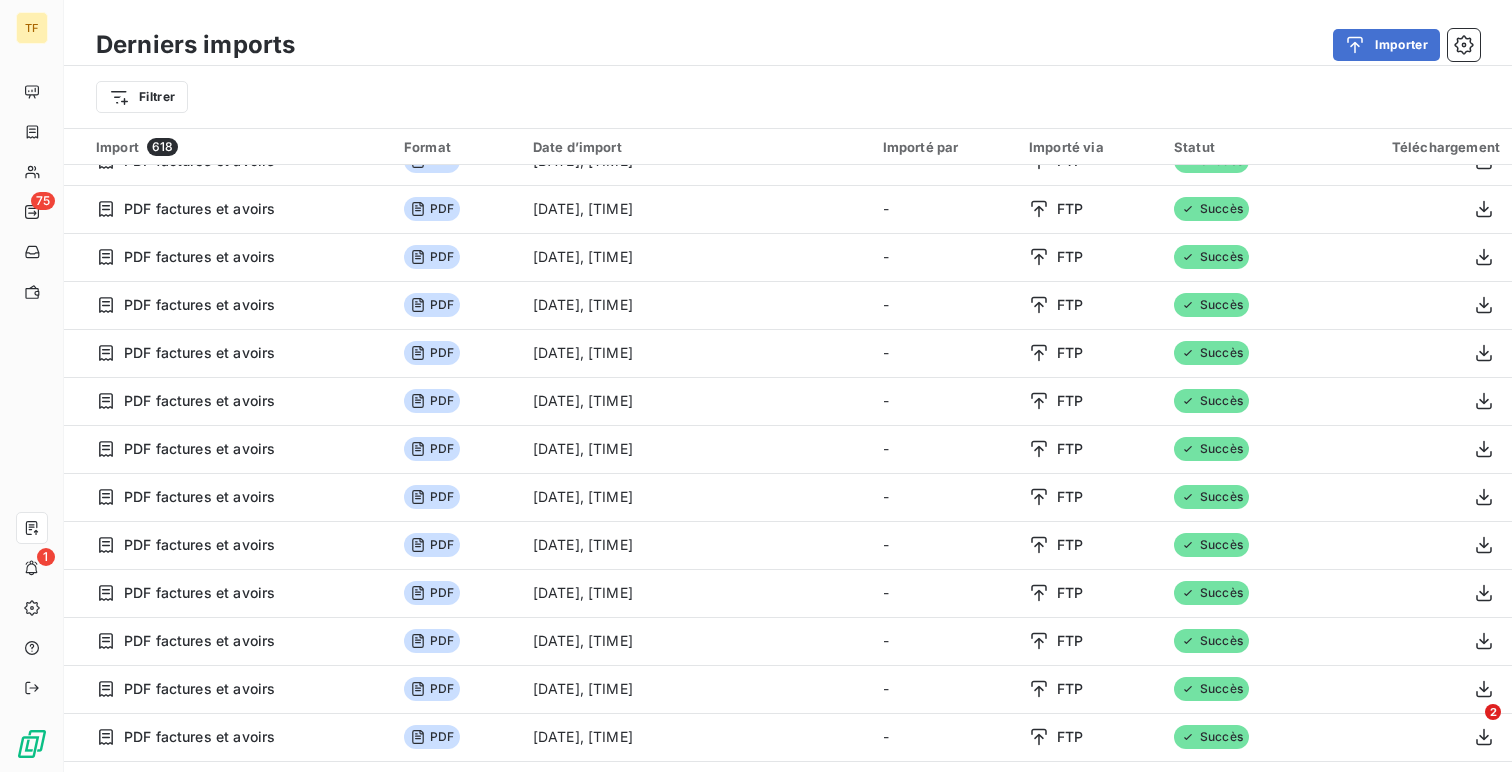 scroll, scrollTop: 2766, scrollLeft: 0, axis: vertical 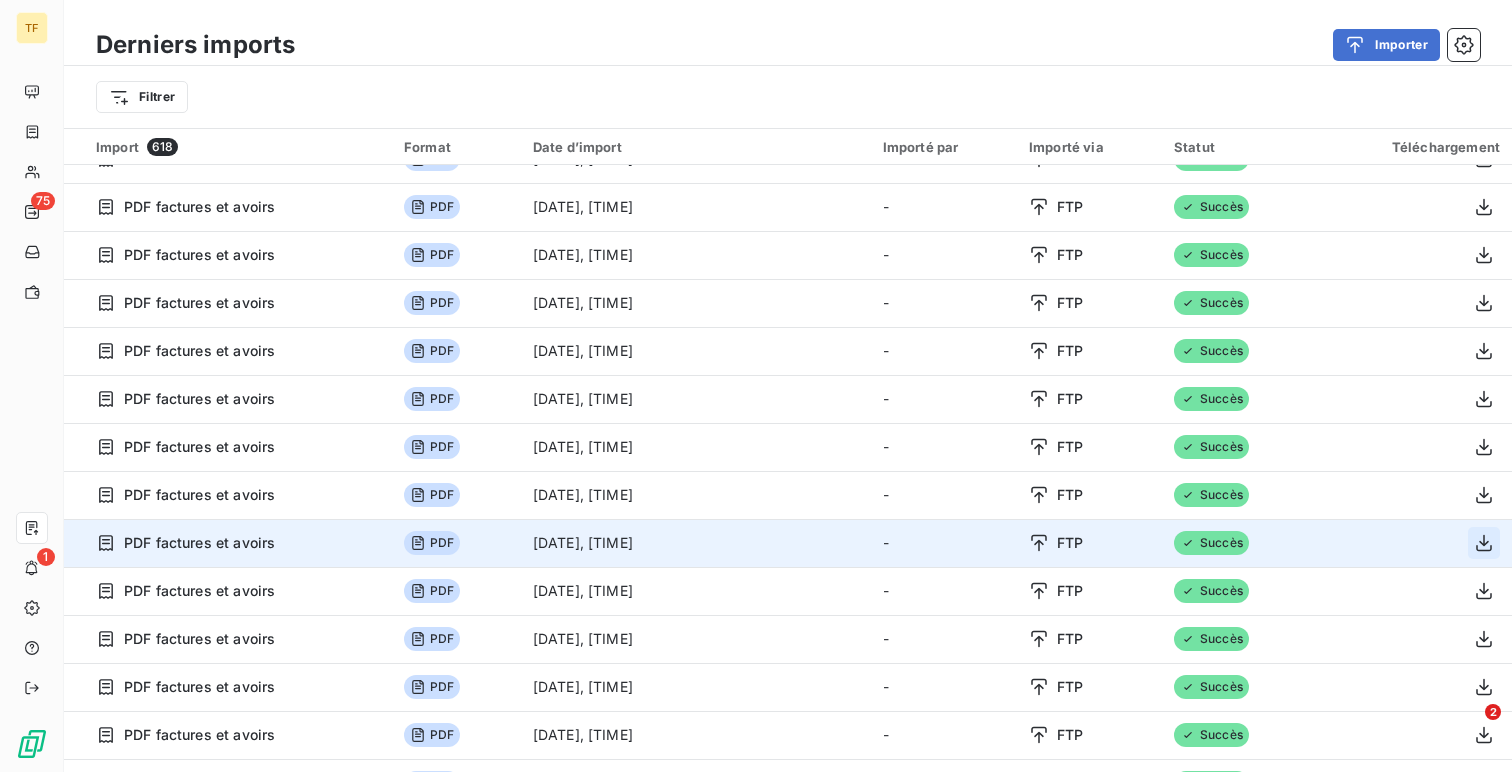 click 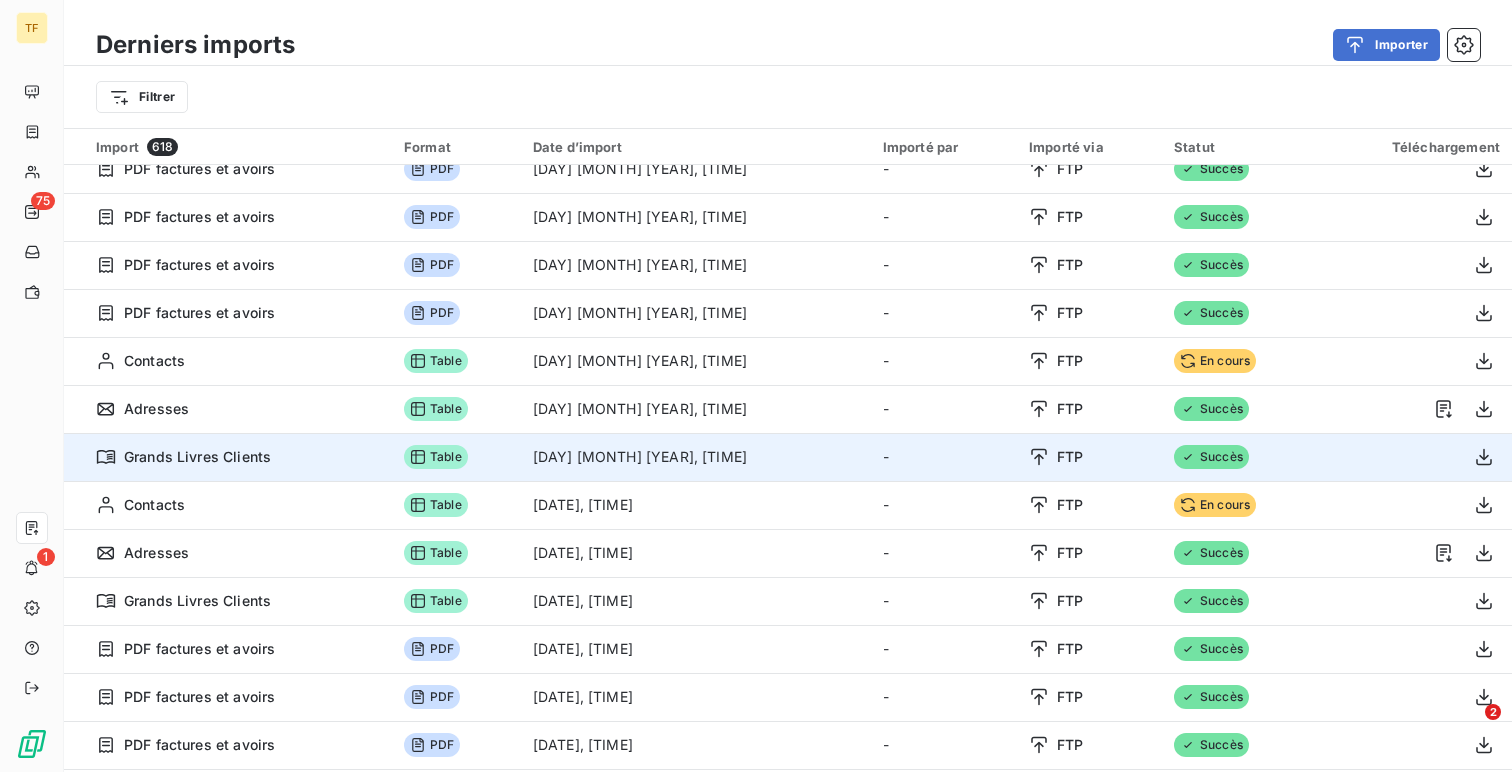 scroll, scrollTop: 1794, scrollLeft: 0, axis: vertical 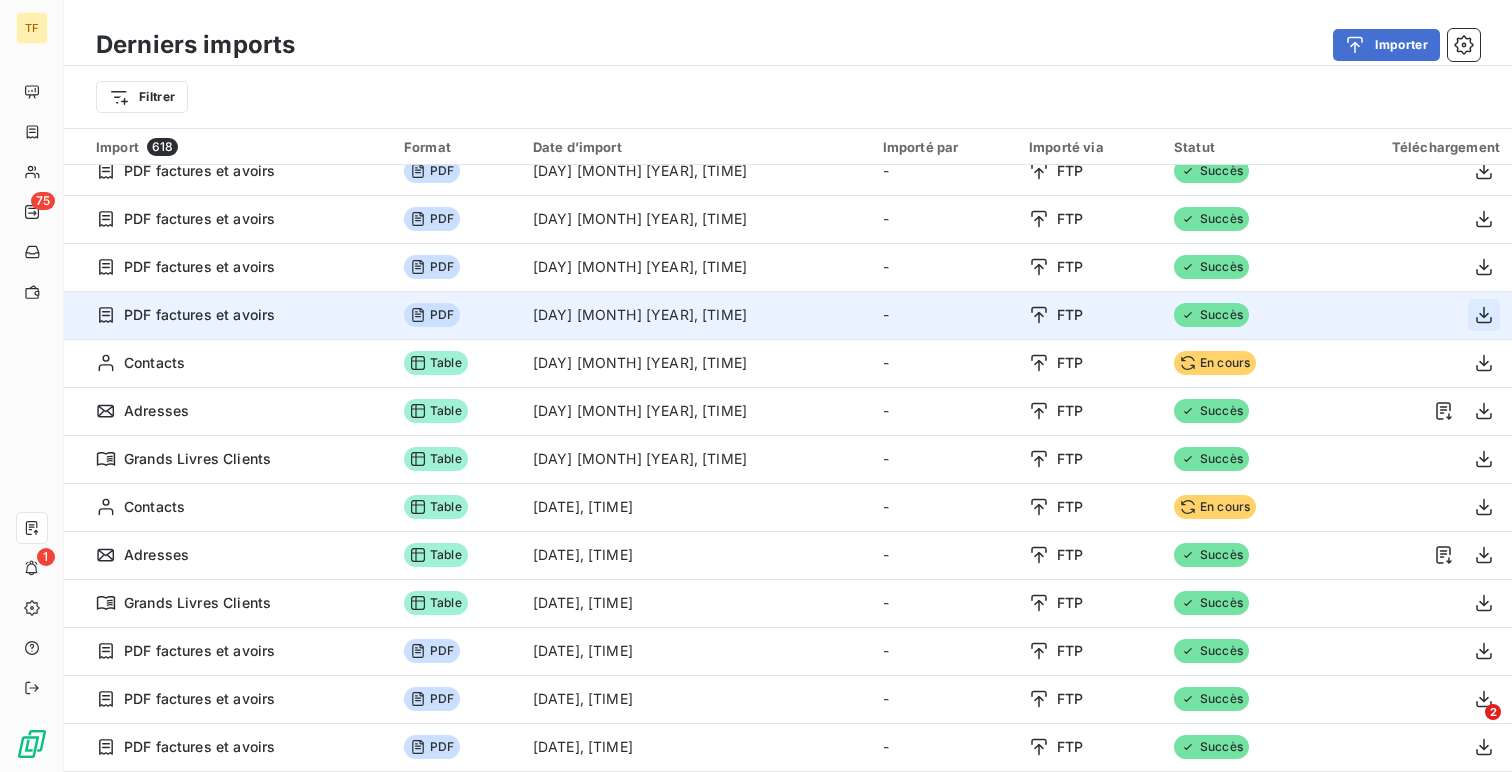 click at bounding box center [1484, 315] 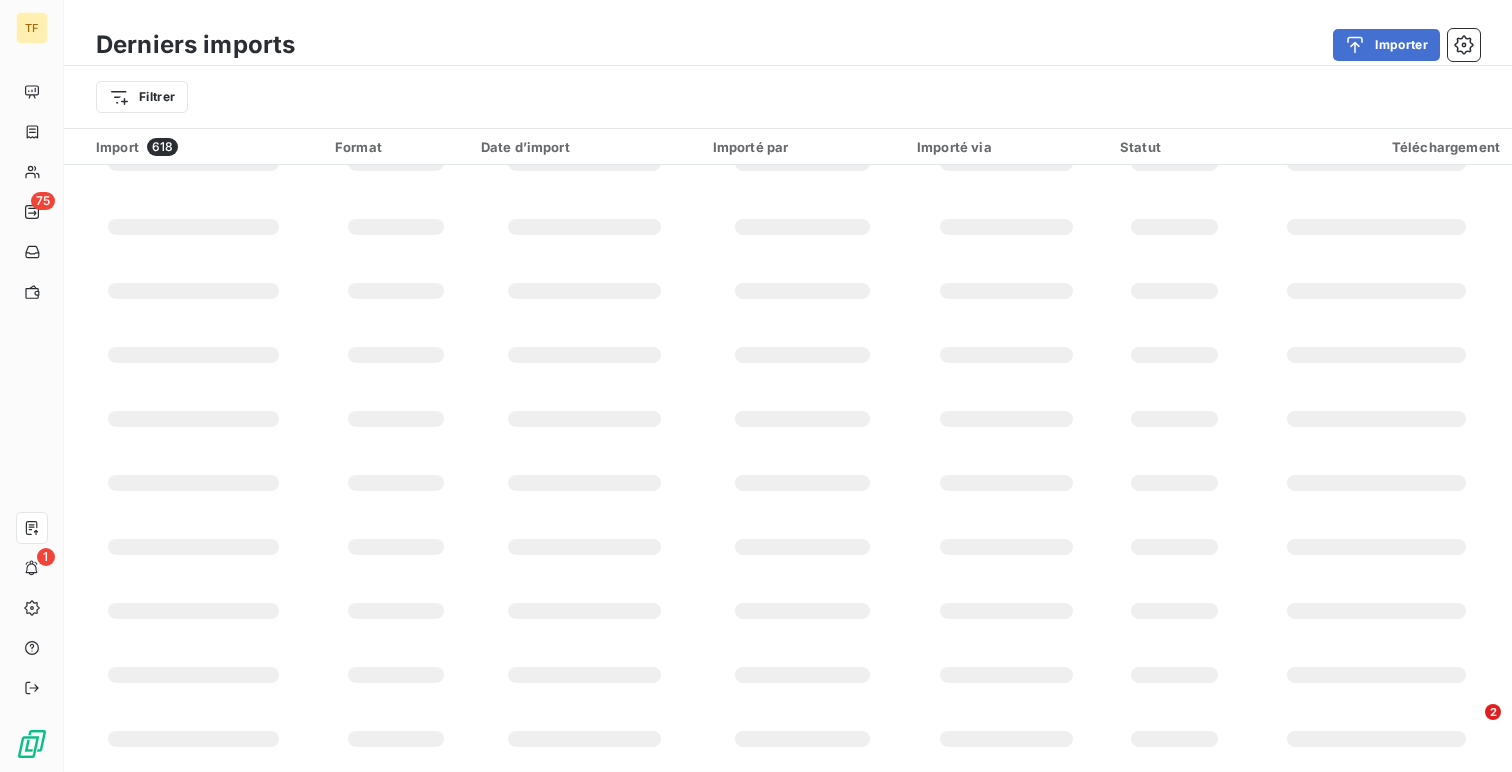 scroll, scrollTop: 1794, scrollLeft: 0, axis: vertical 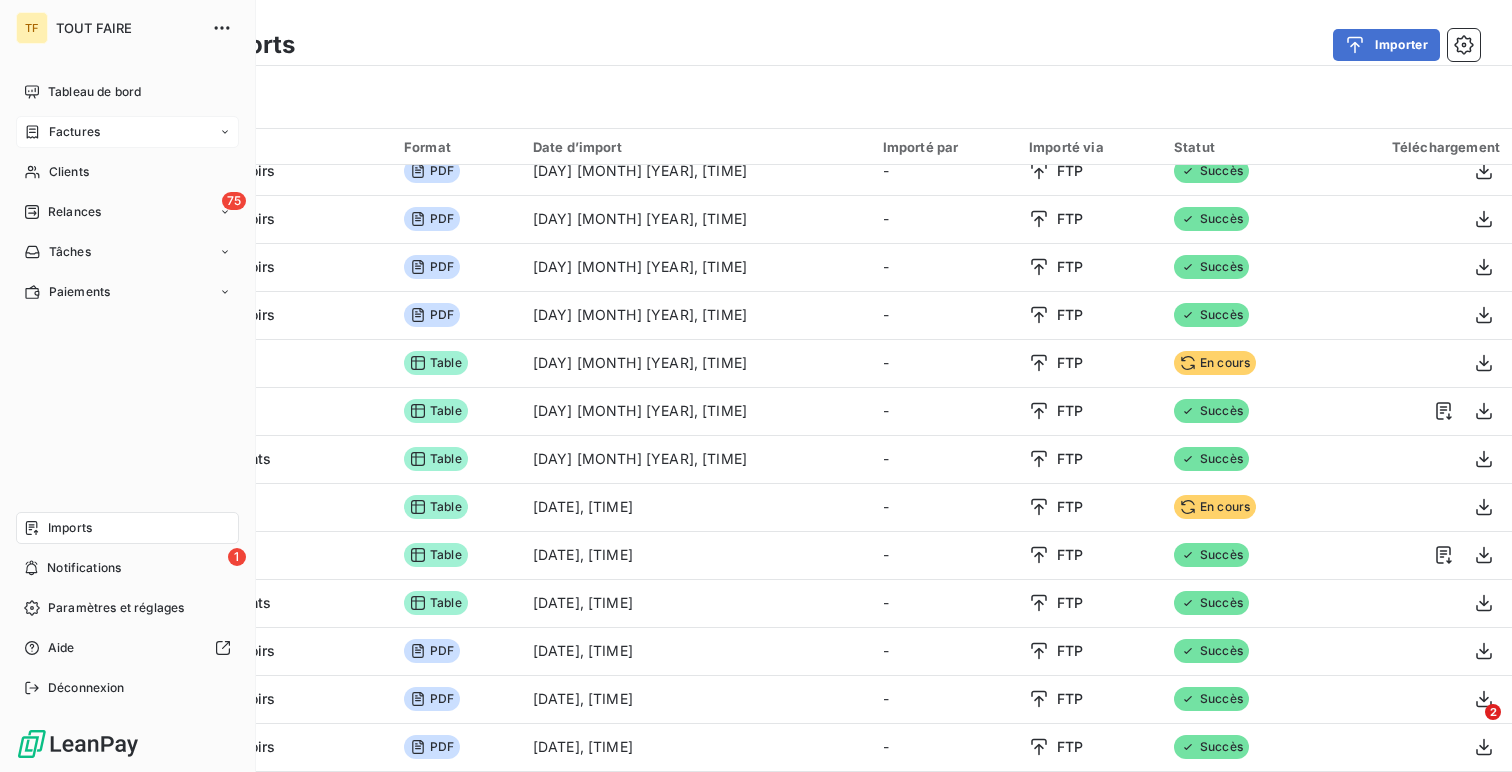 click on "Factures" at bounding box center [74, 132] 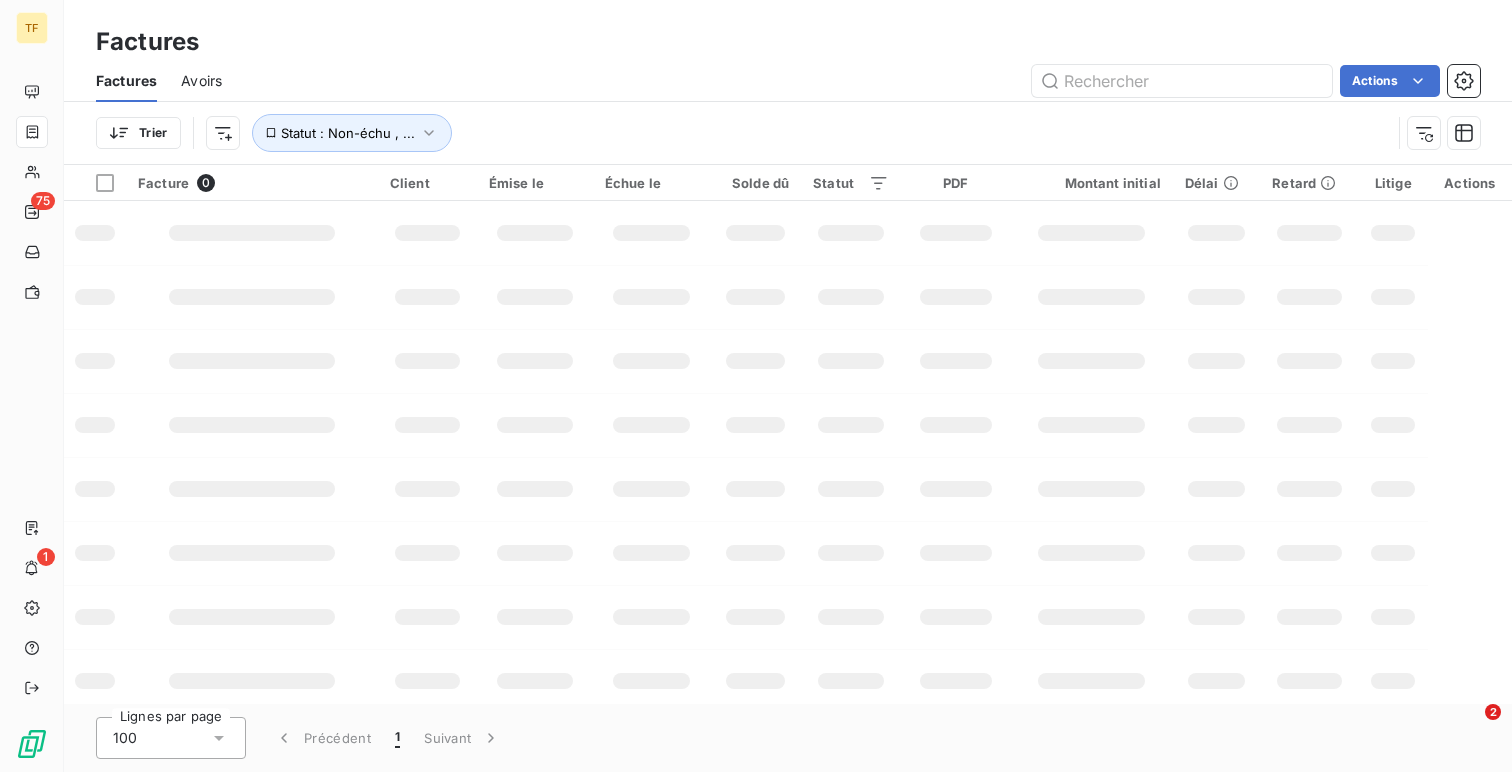 click on "Avoirs" at bounding box center (201, 81) 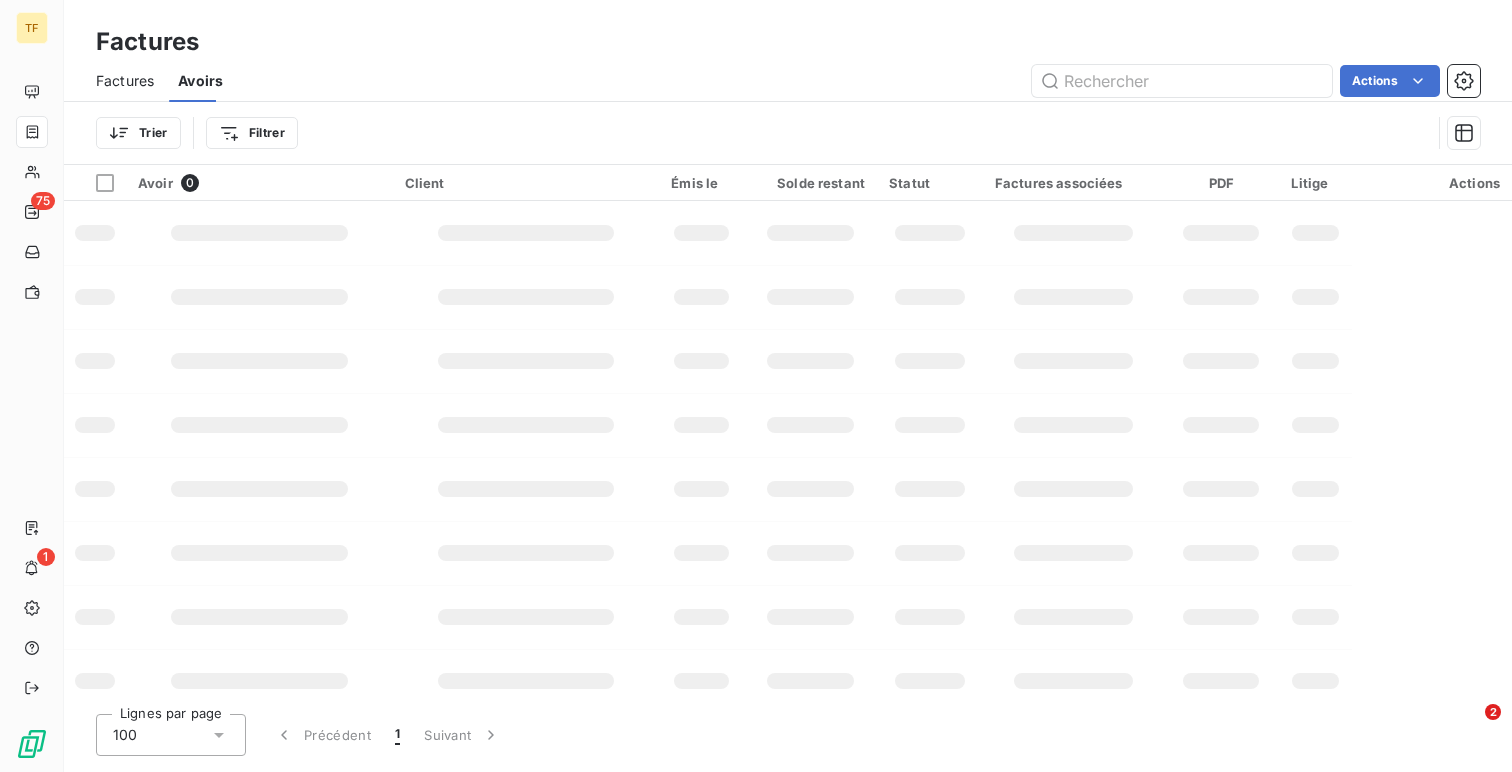 type on "https://www.notion.so/[NAME]/[NAME]-[CODE]-[CODE]?source=copy_link" 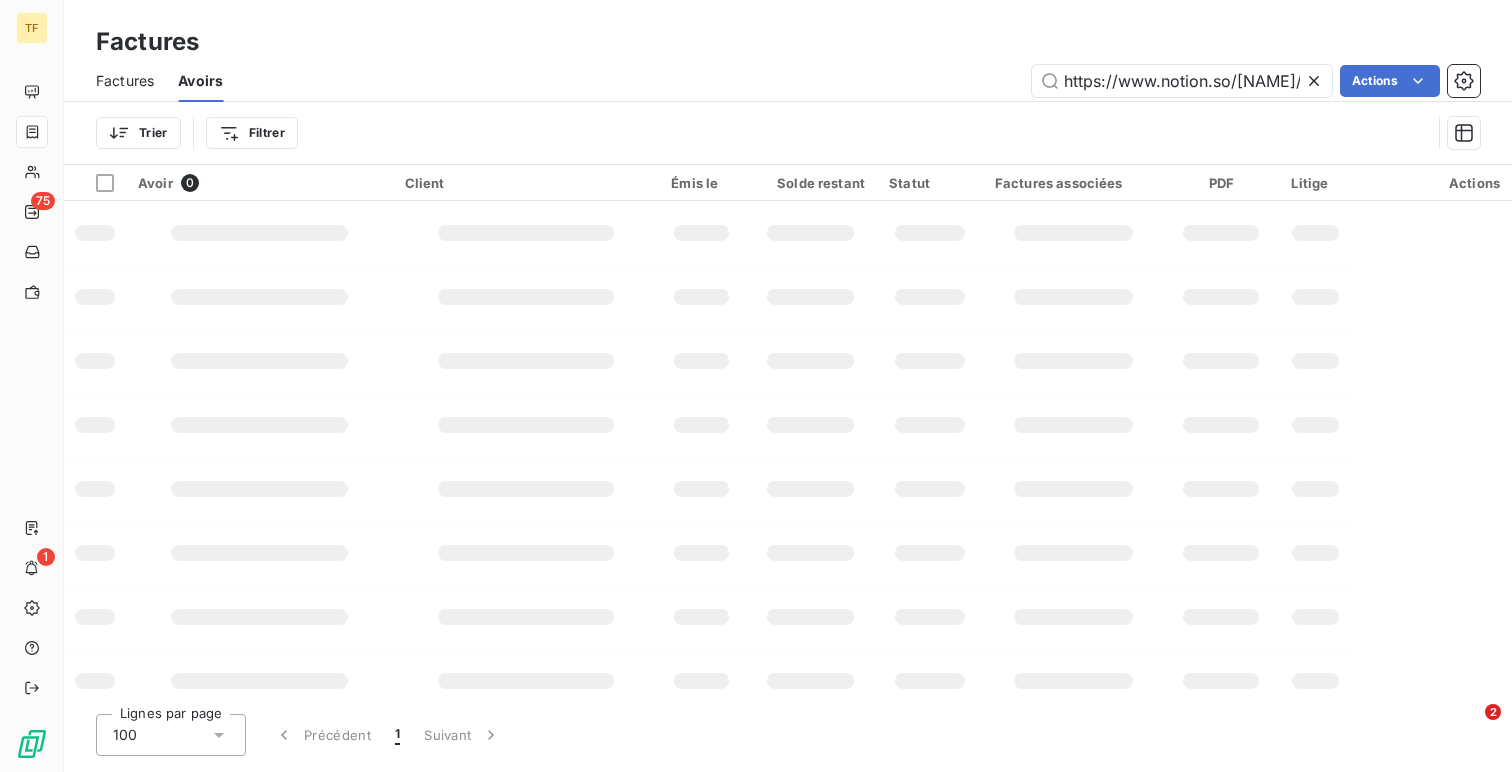 scroll, scrollTop: 0, scrollLeft: 664, axis: horizontal 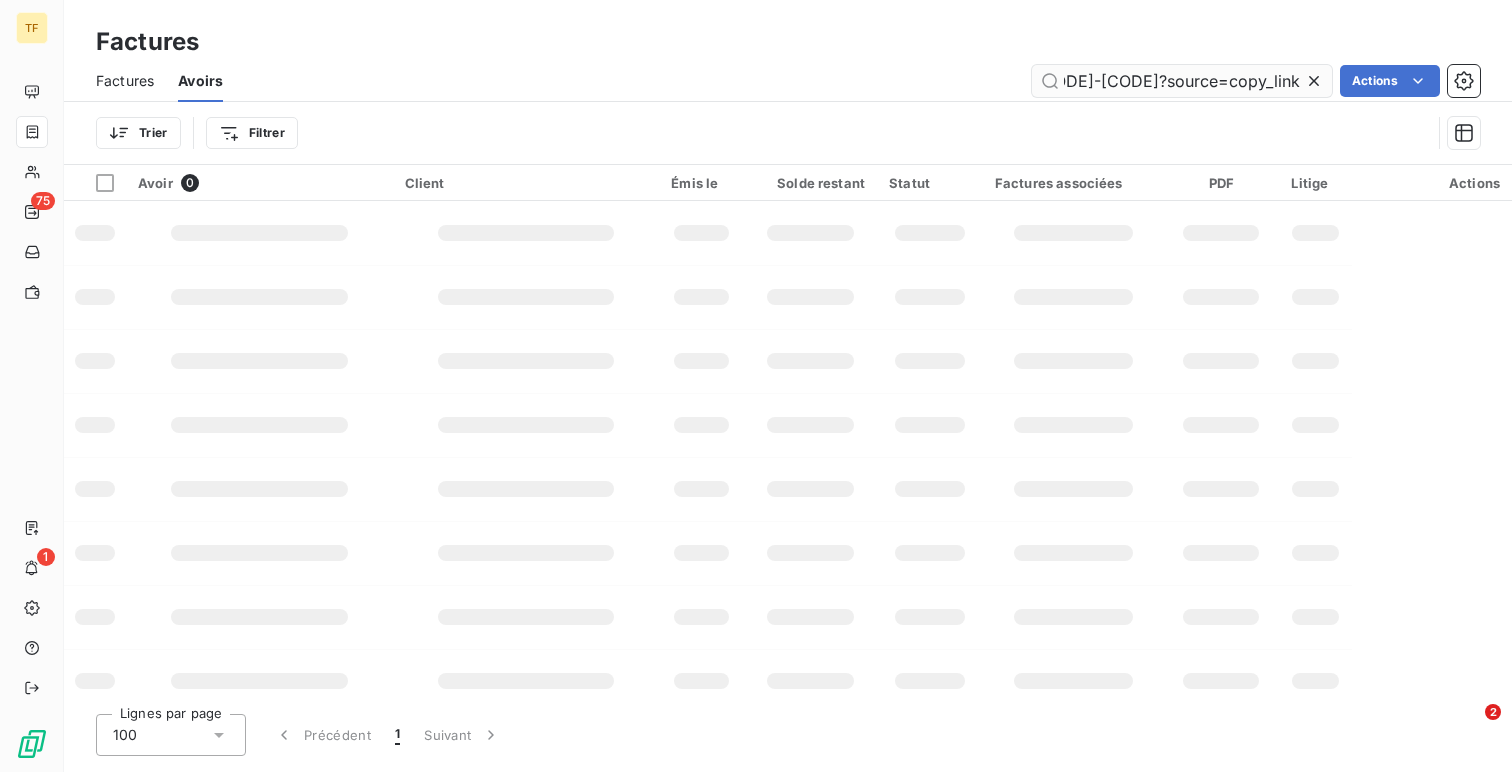 click on "https://www.notion.so/[NAME]/[NAME]-[CODE]-[CODE]?source=copy_link" at bounding box center [1182, 81] 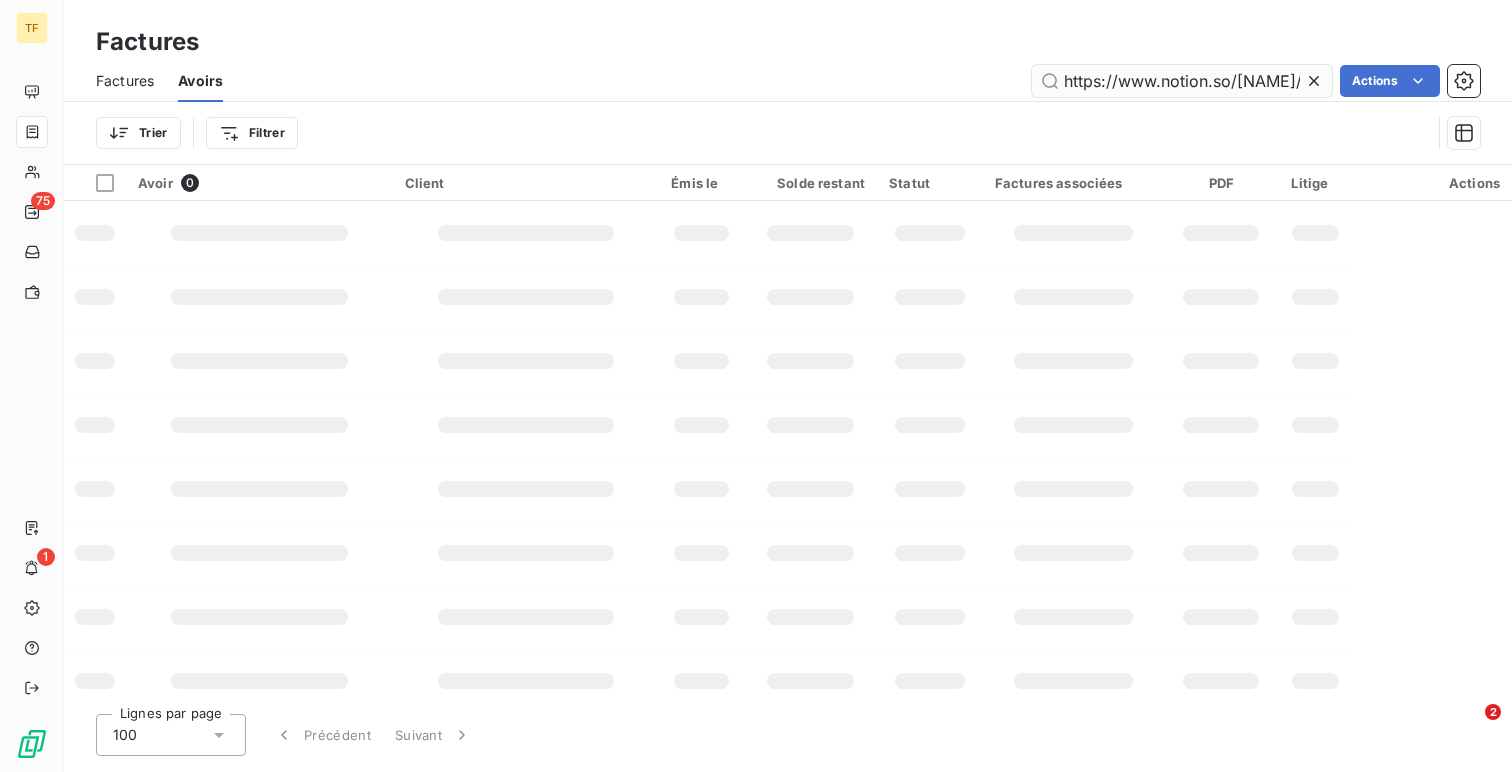 scroll, scrollTop: 0, scrollLeft: 664, axis: horizontal 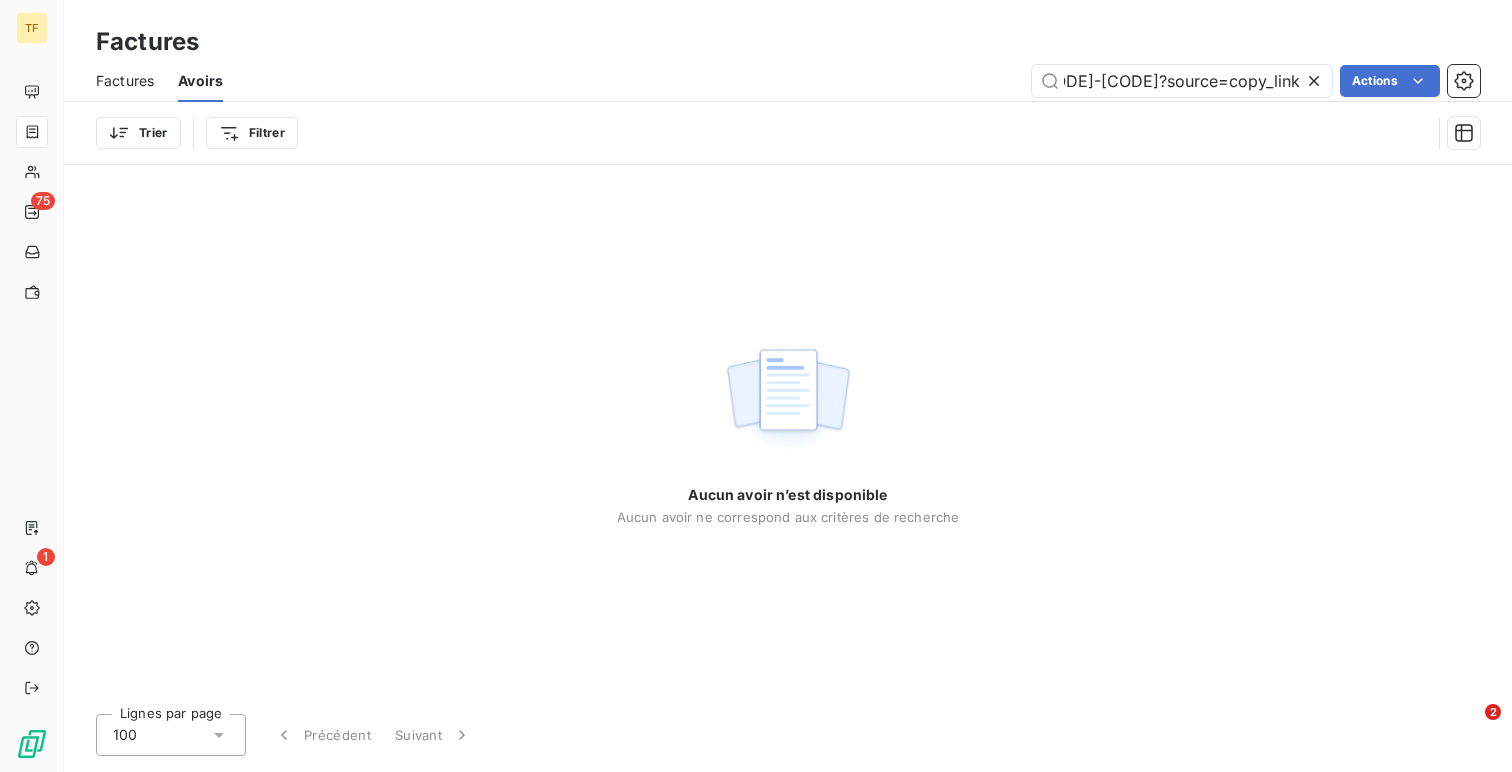type on "https://www.notion.so/[NAME]/[NAME]-[CODE]-[CODE]?source=copy_link" 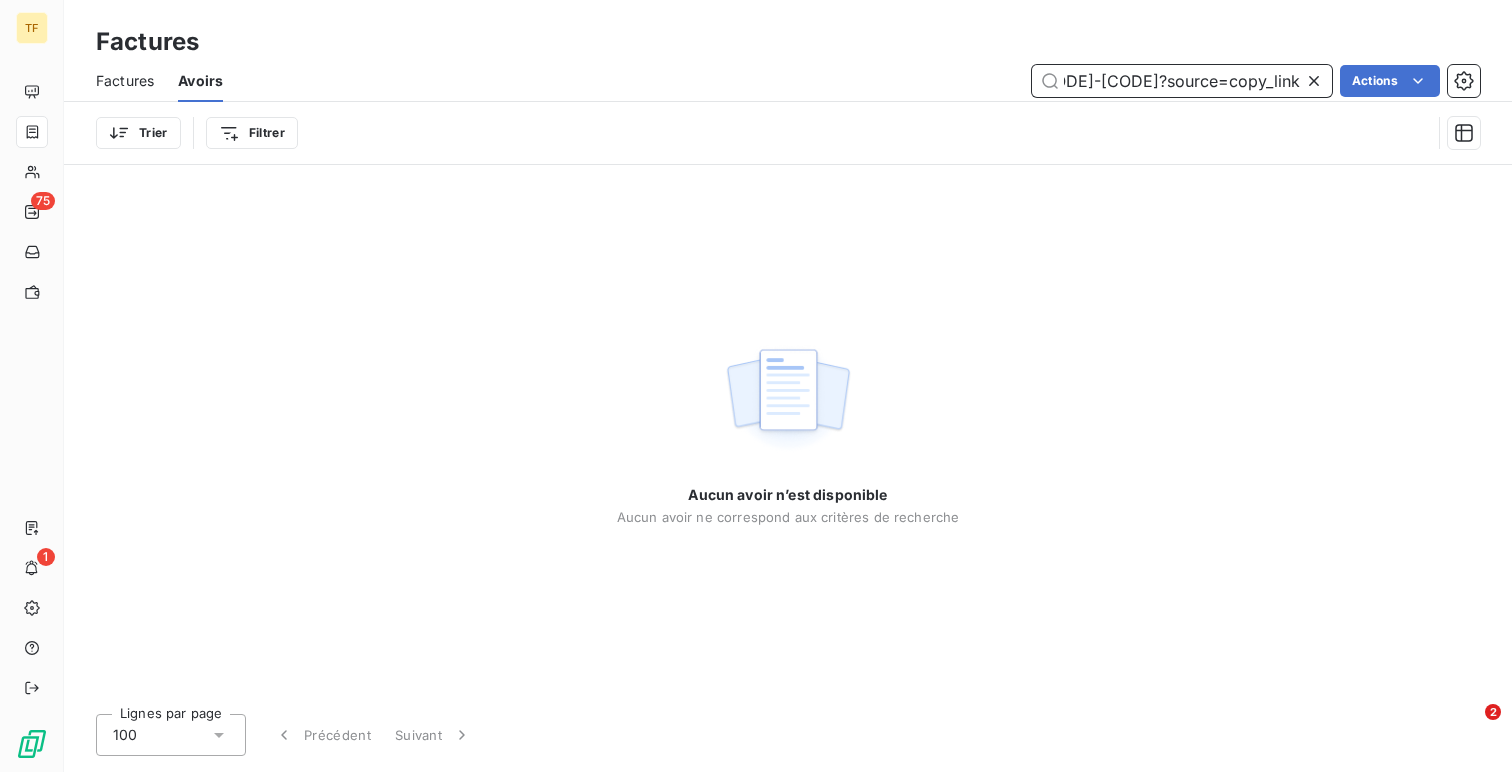 scroll, scrollTop: 0, scrollLeft: 0, axis: both 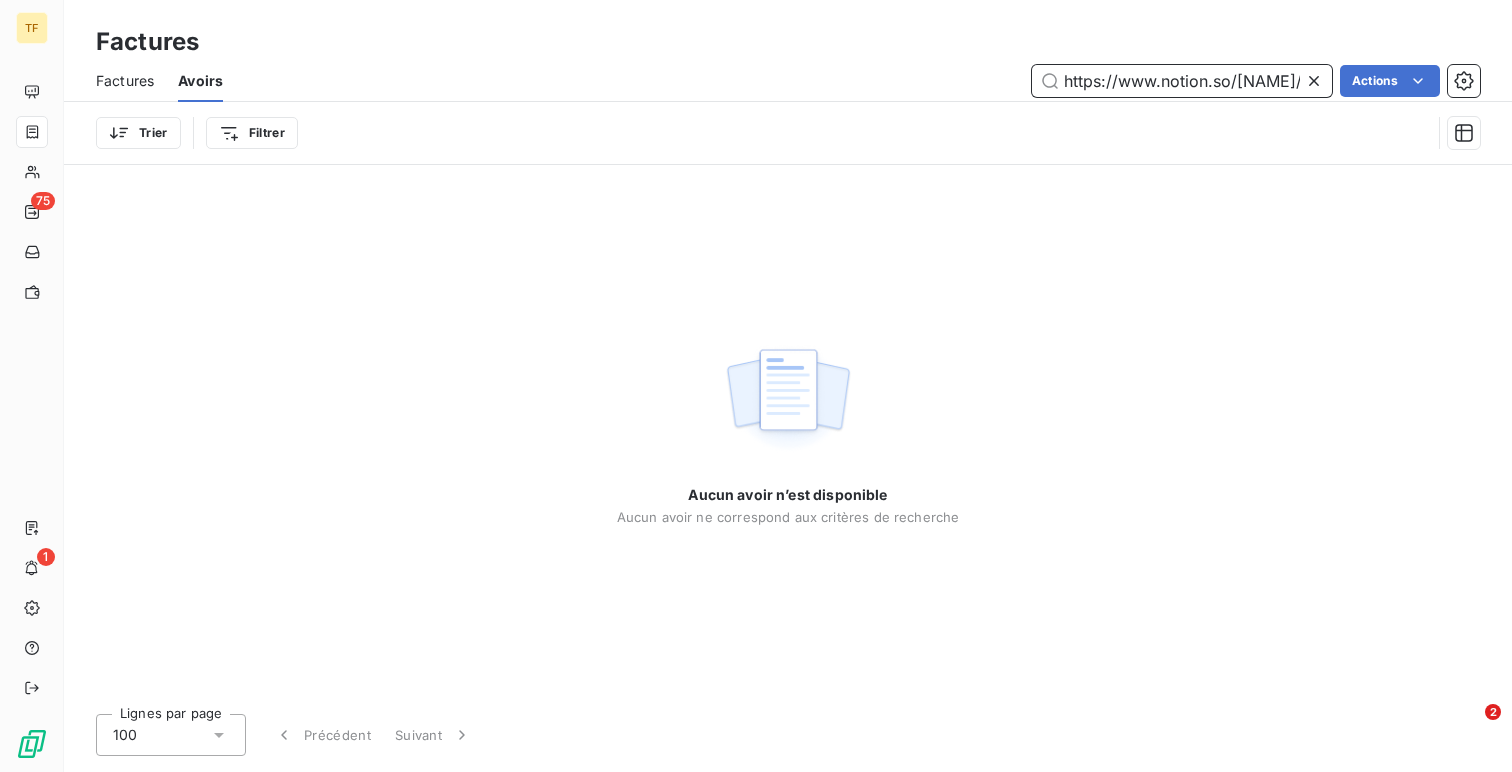 click on "https://www.notion.so/[NAME]/[NAME]-[CODE]-[CODE]?source=copy_link" at bounding box center (1182, 81) 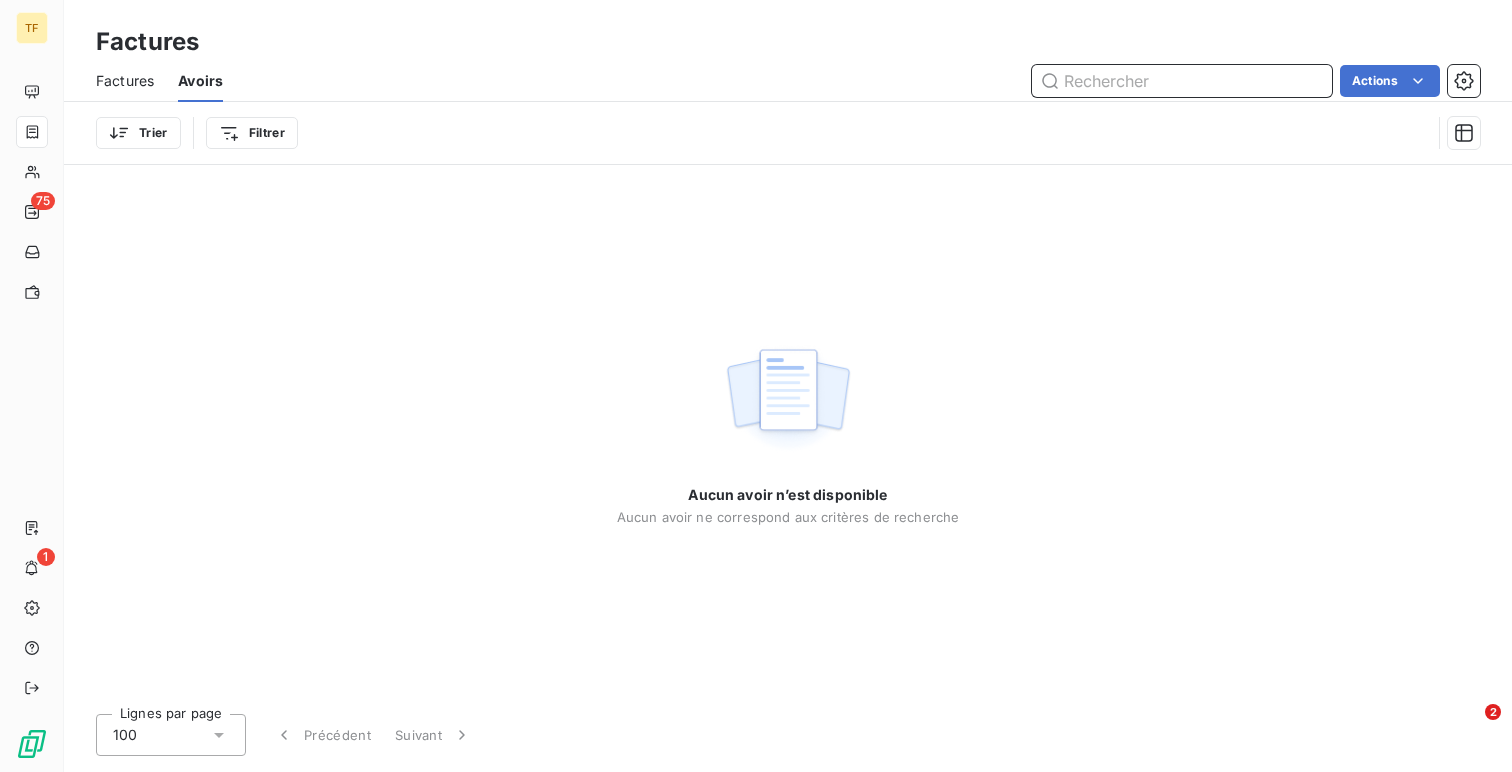 paste on "https://www.notion.so/[NAME]/[NAME]-[CODE]-[CODE]?source=copy_link" 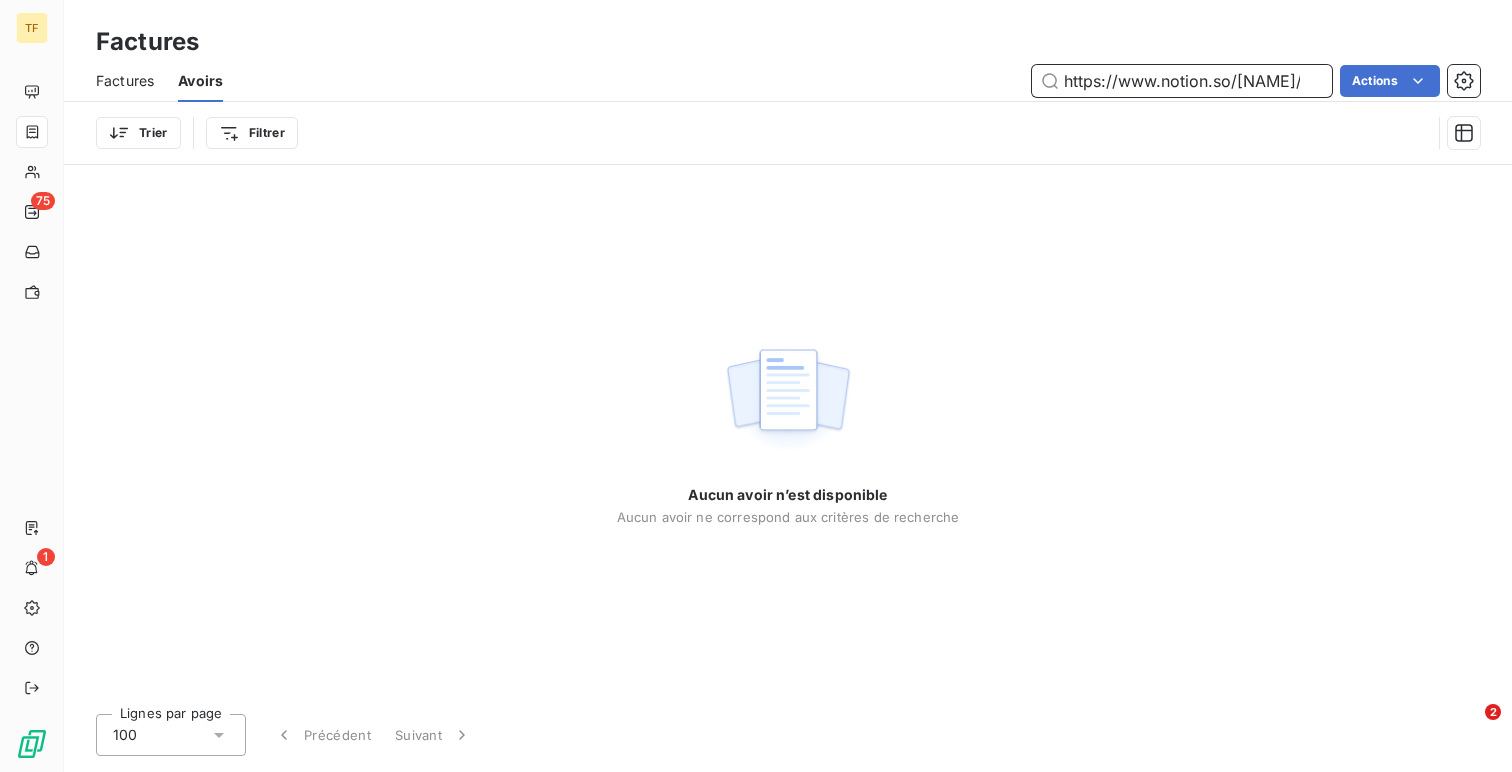 scroll, scrollTop: 0, scrollLeft: 664, axis: horizontal 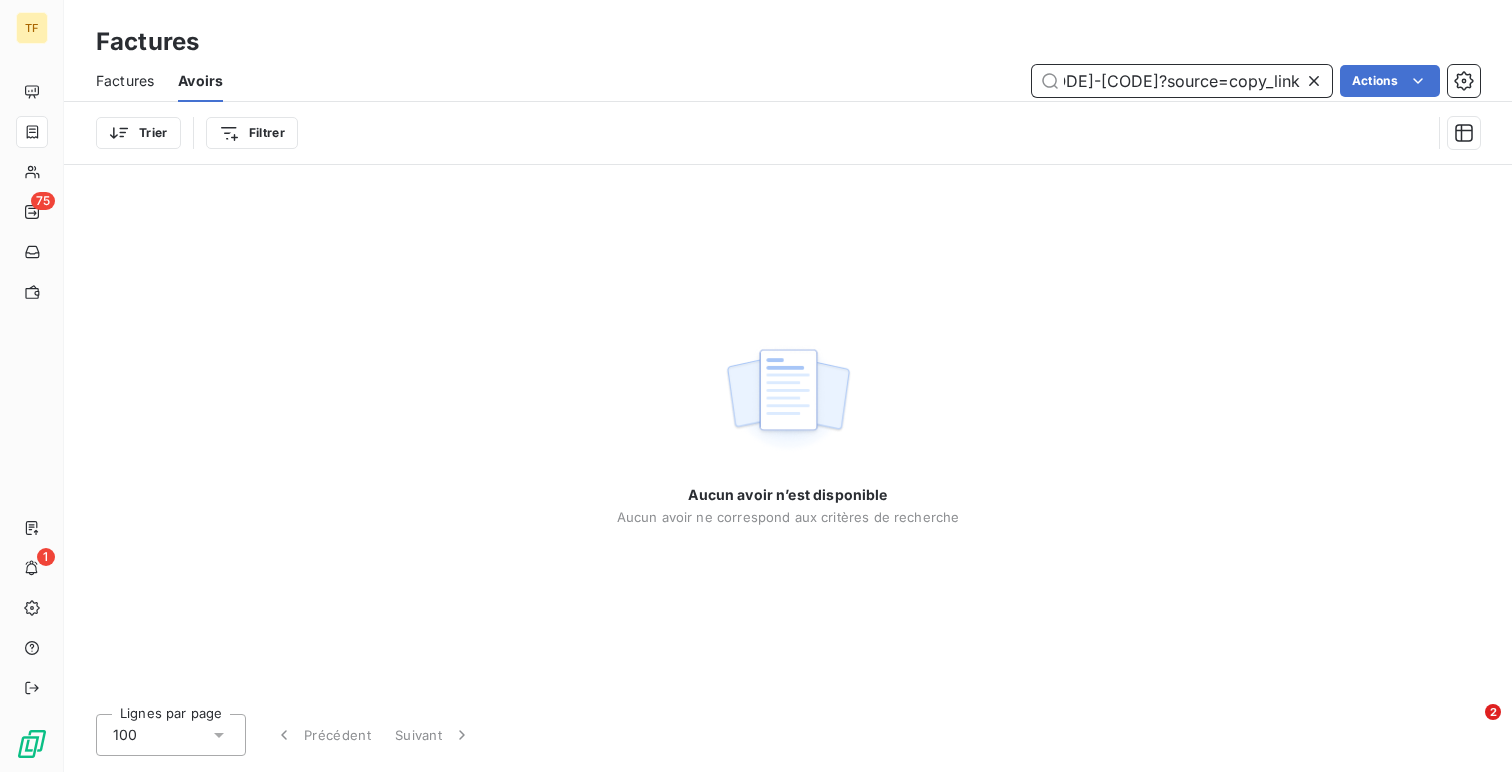 click on "https://www.notion.so/[NAME]/[NAME]-[CODE]-[CODE]?source=copy_link" at bounding box center (1182, 81) 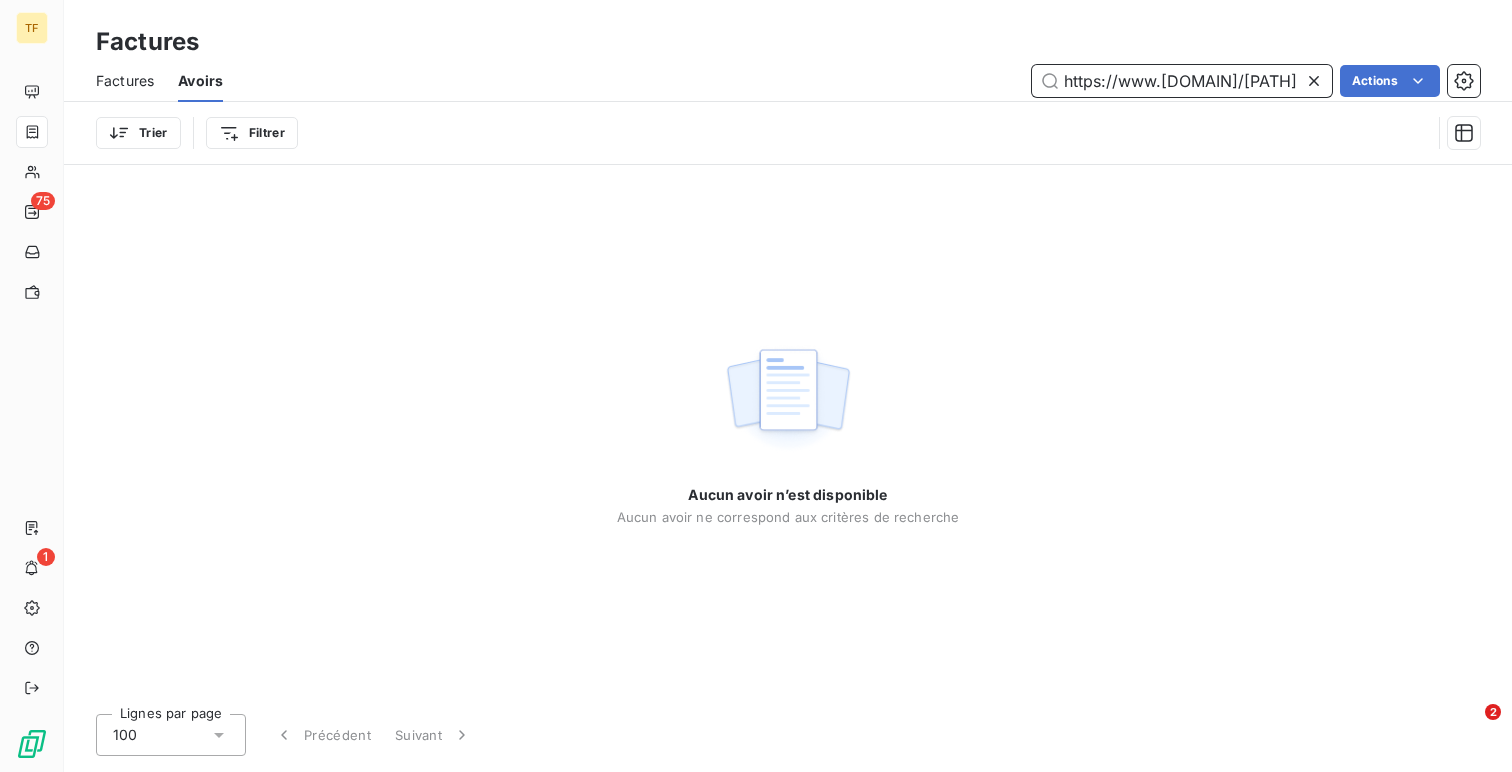 scroll, scrollTop: 0, scrollLeft: 380, axis: horizontal 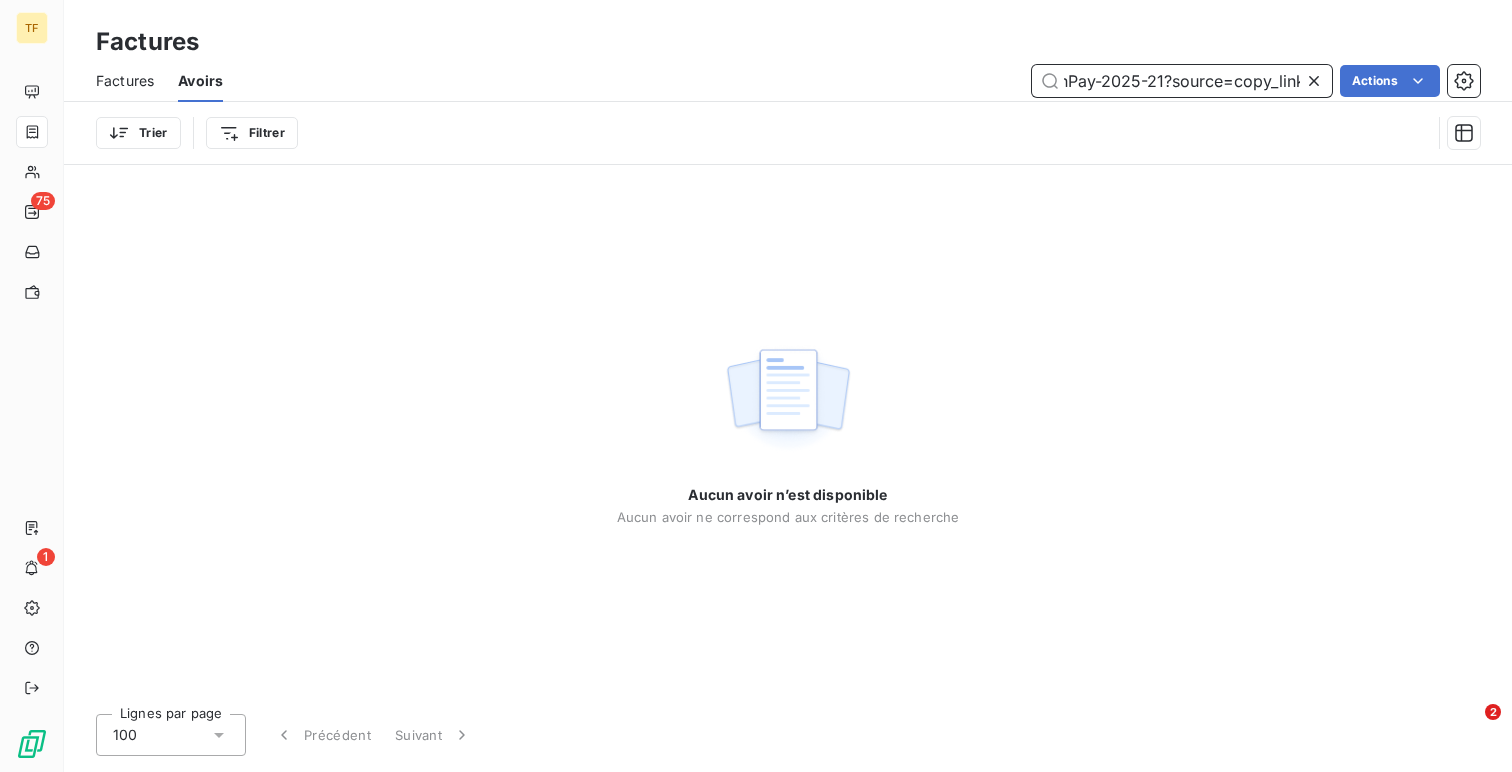 click on "https://www.notion.so/leanpay/Grille-tarifaire-LeanPay-2025-21?source=copy_link" at bounding box center (1182, 81) 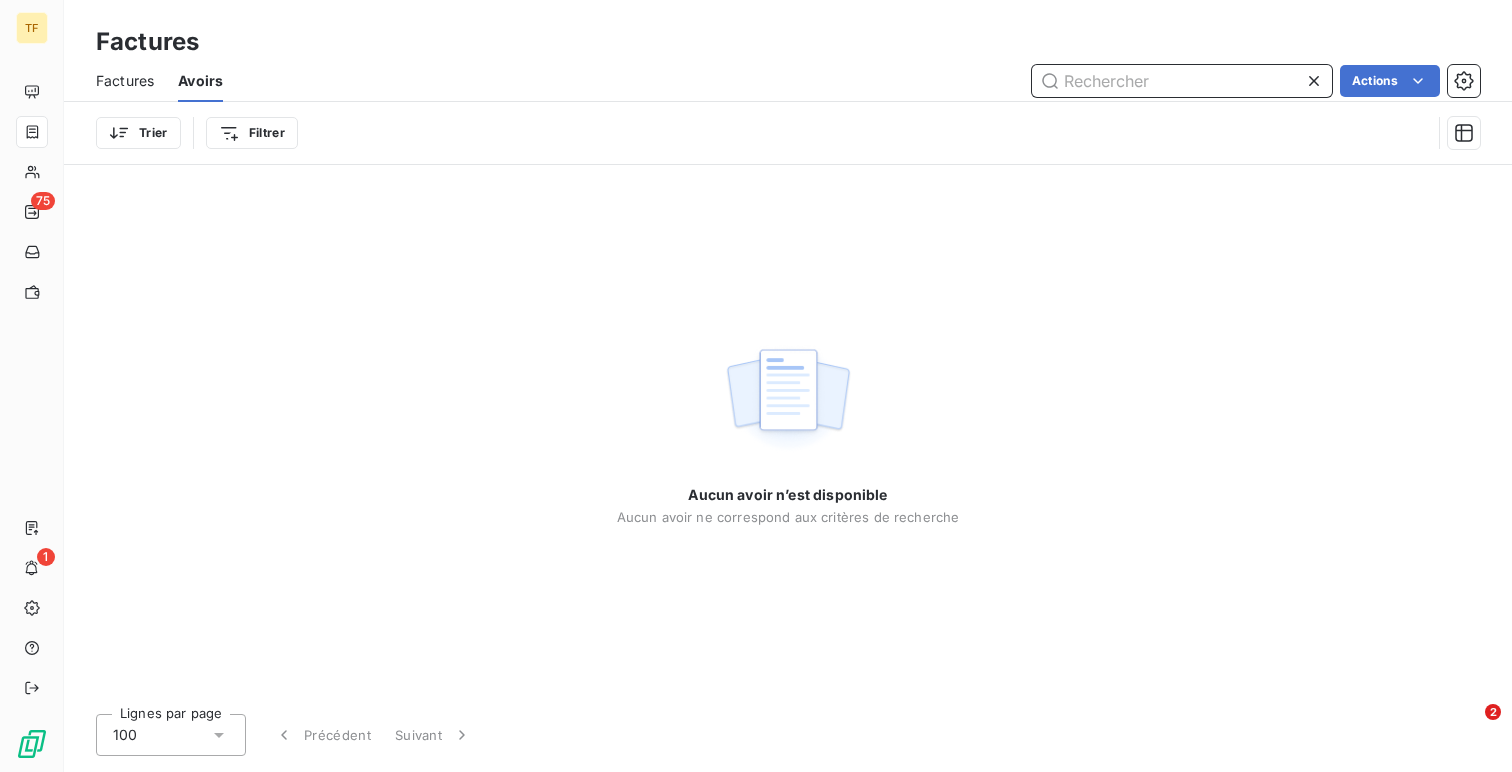 scroll, scrollTop: 0, scrollLeft: 0, axis: both 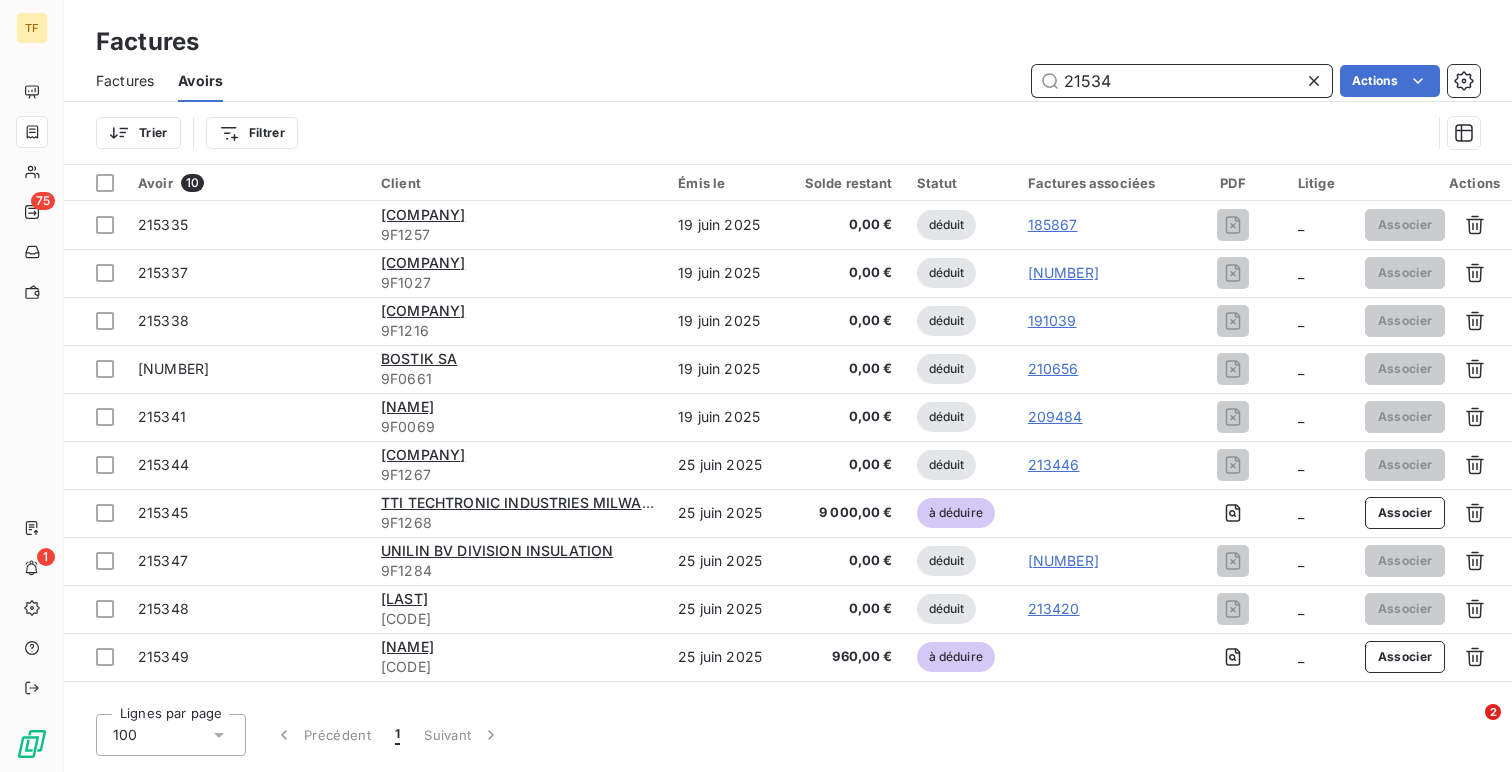 type on "215349" 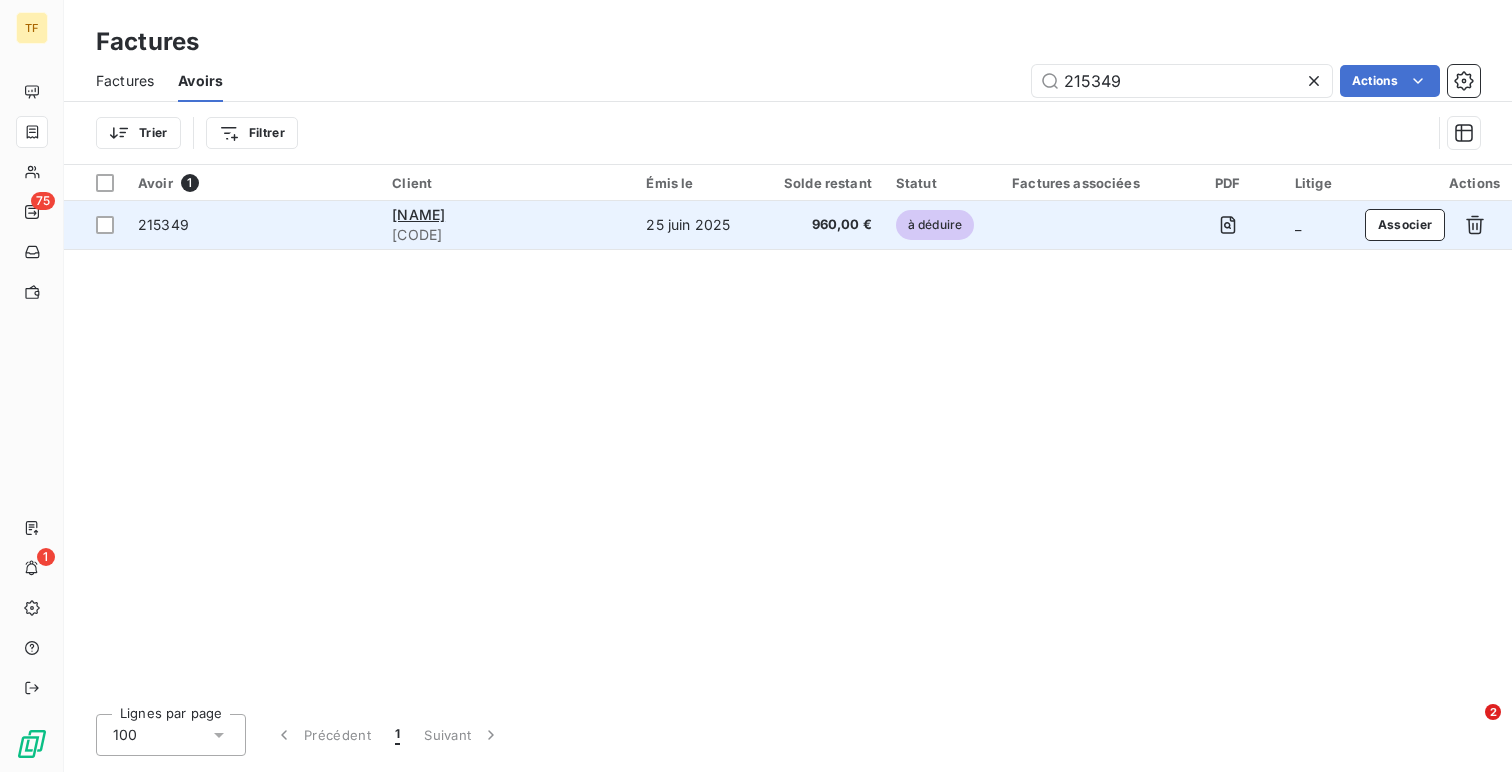 click at bounding box center (1086, 225) 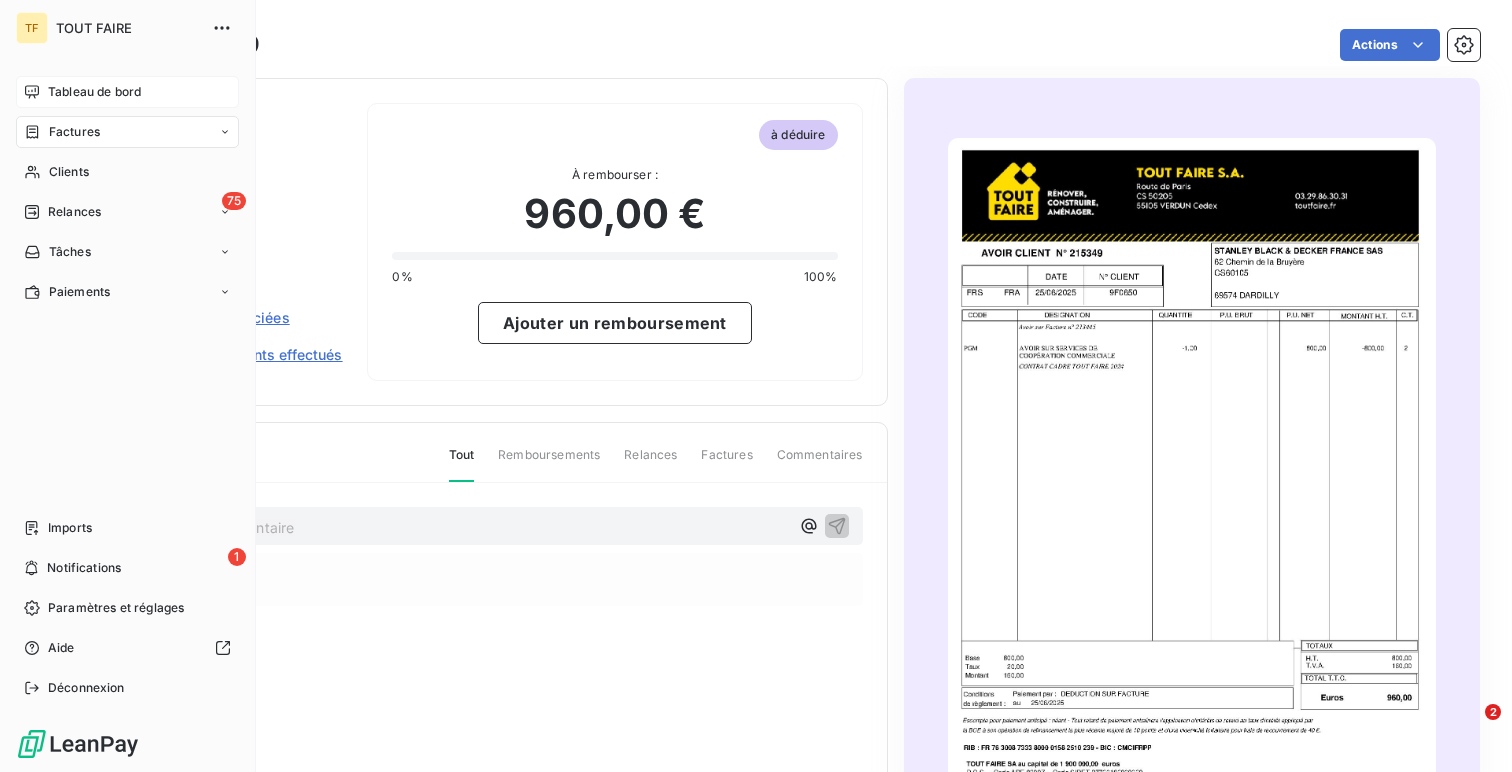 click on "Tableau de bord" at bounding box center [127, 92] 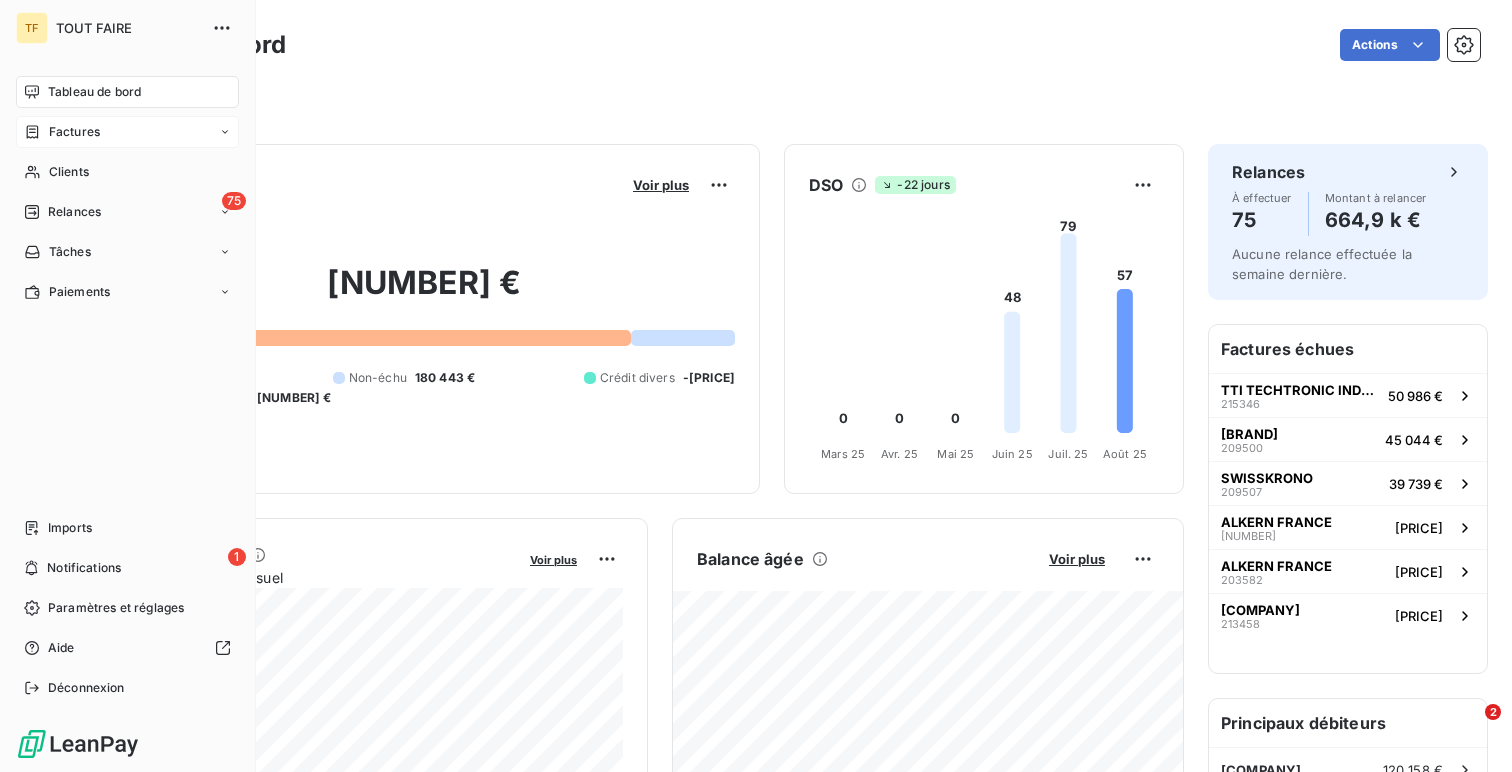click on "Factures" at bounding box center [127, 132] 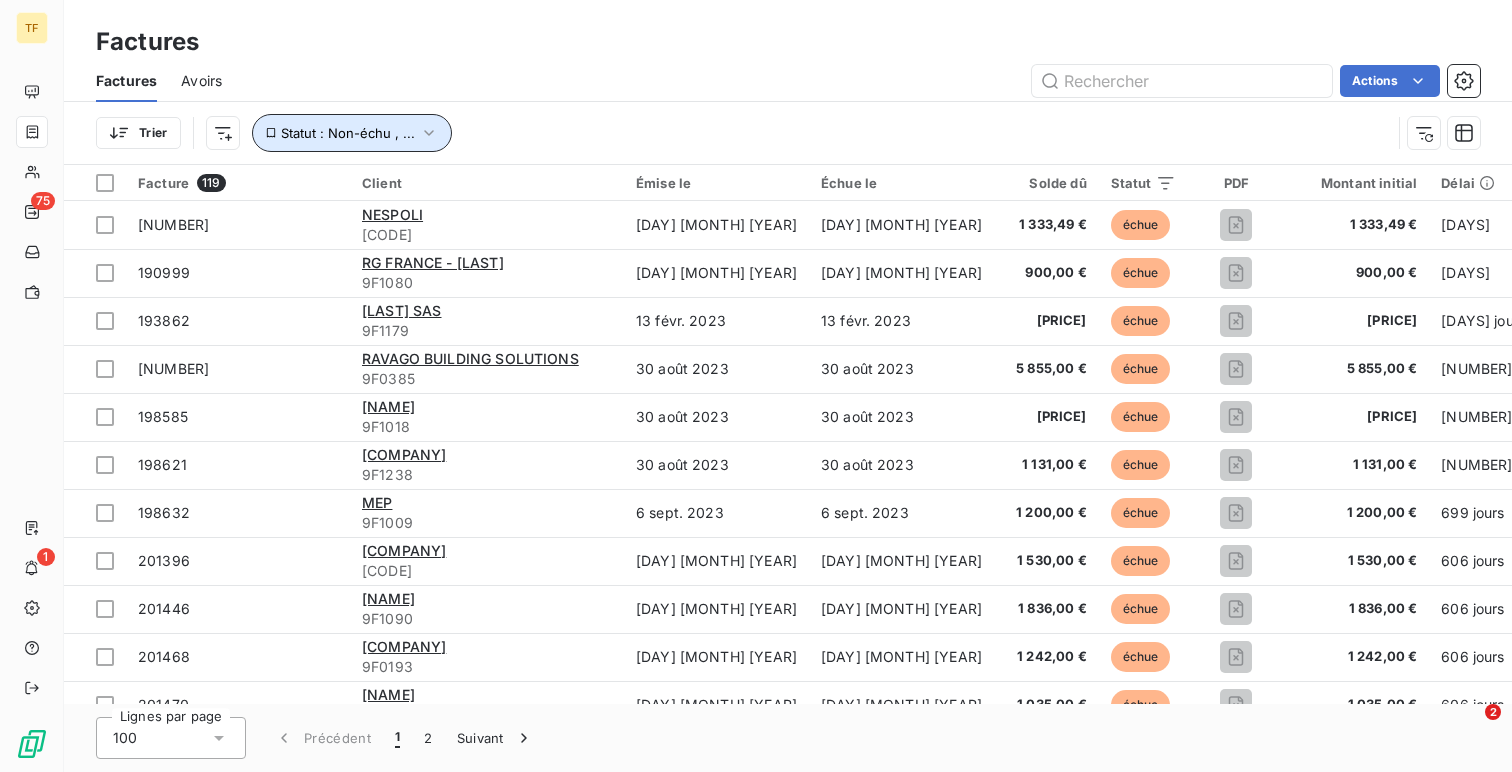 click on "Statut  : Non-échu , ..." at bounding box center [348, 133] 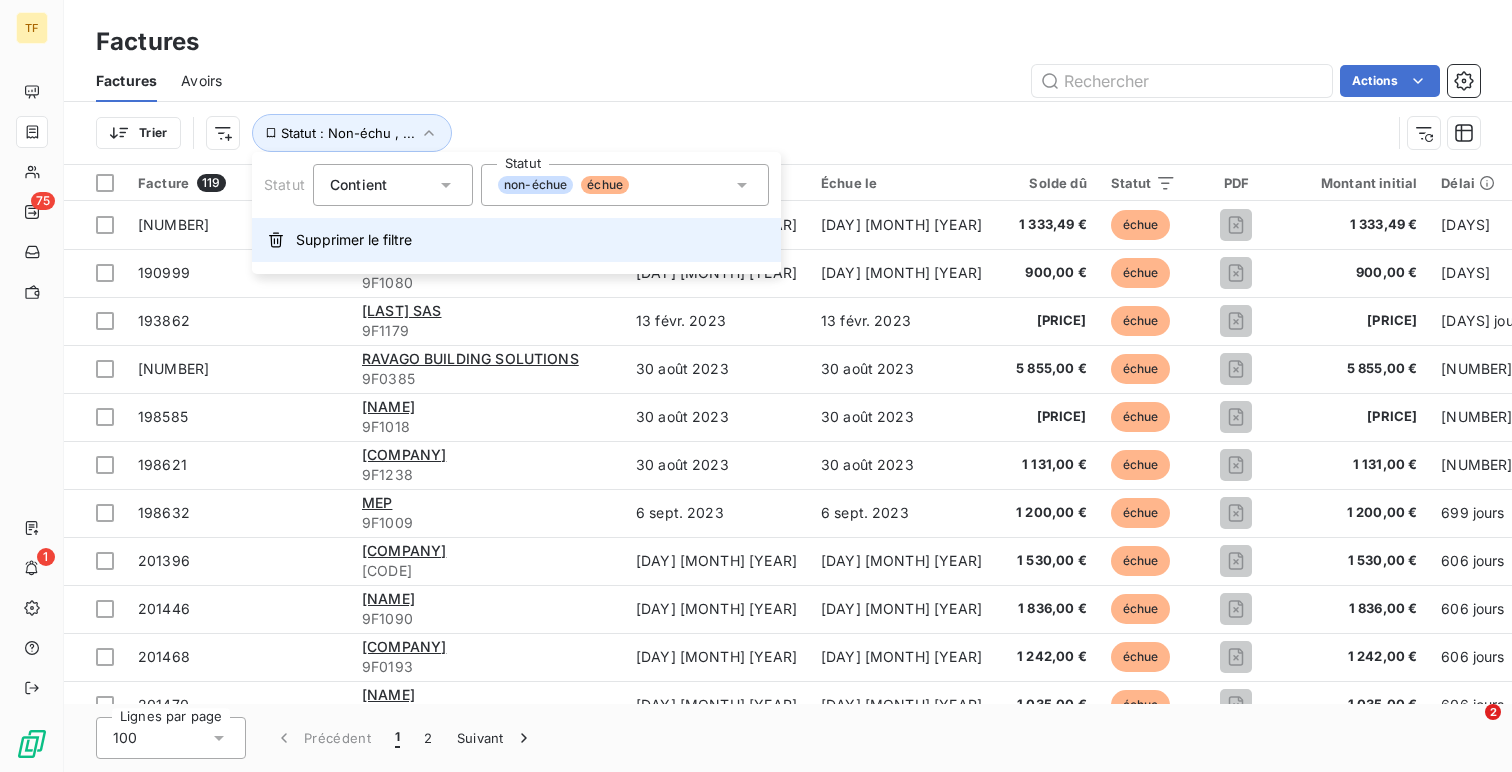 click on "Supprimer le filtre" at bounding box center [516, 240] 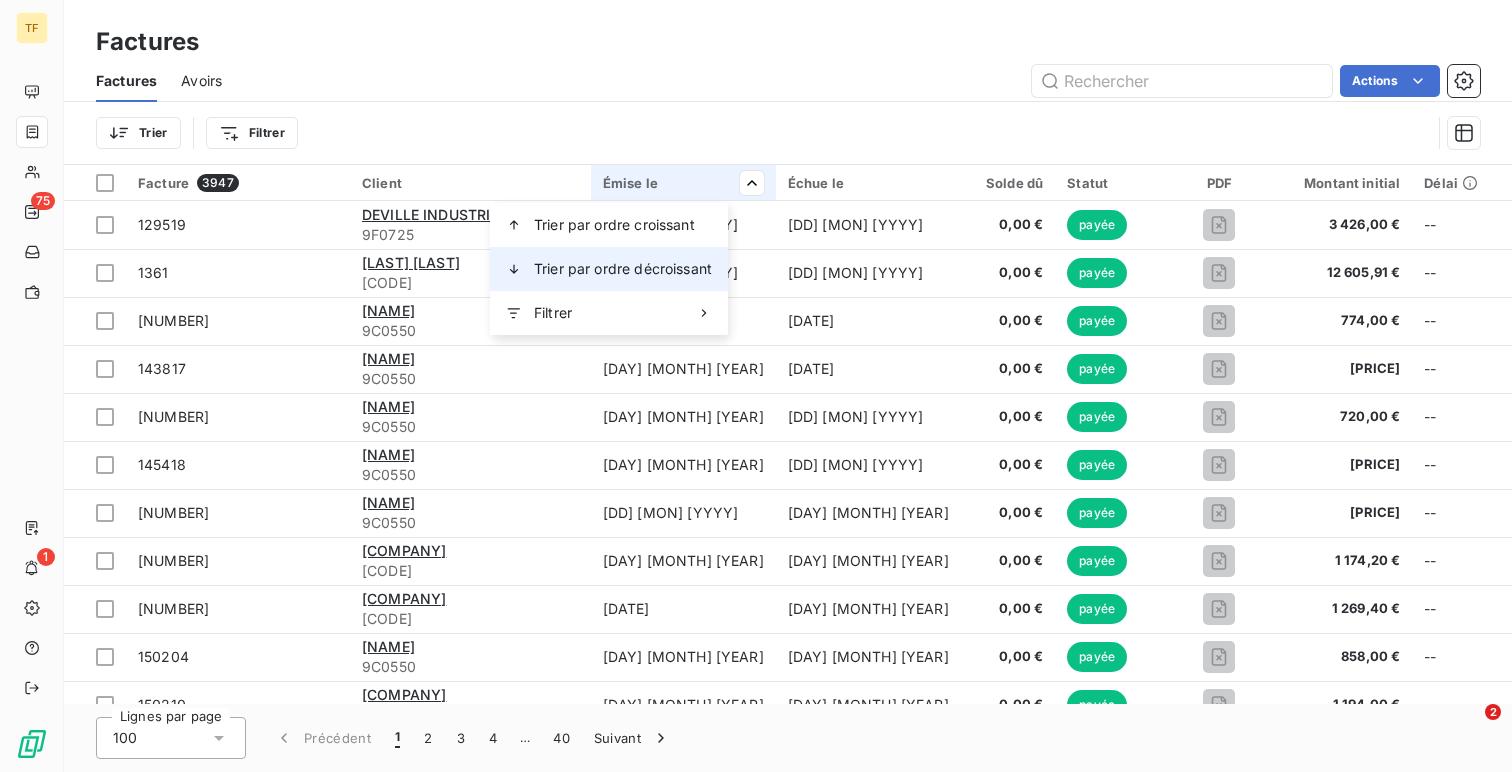click on "Trier par ordre décroissant" at bounding box center [623, 269] 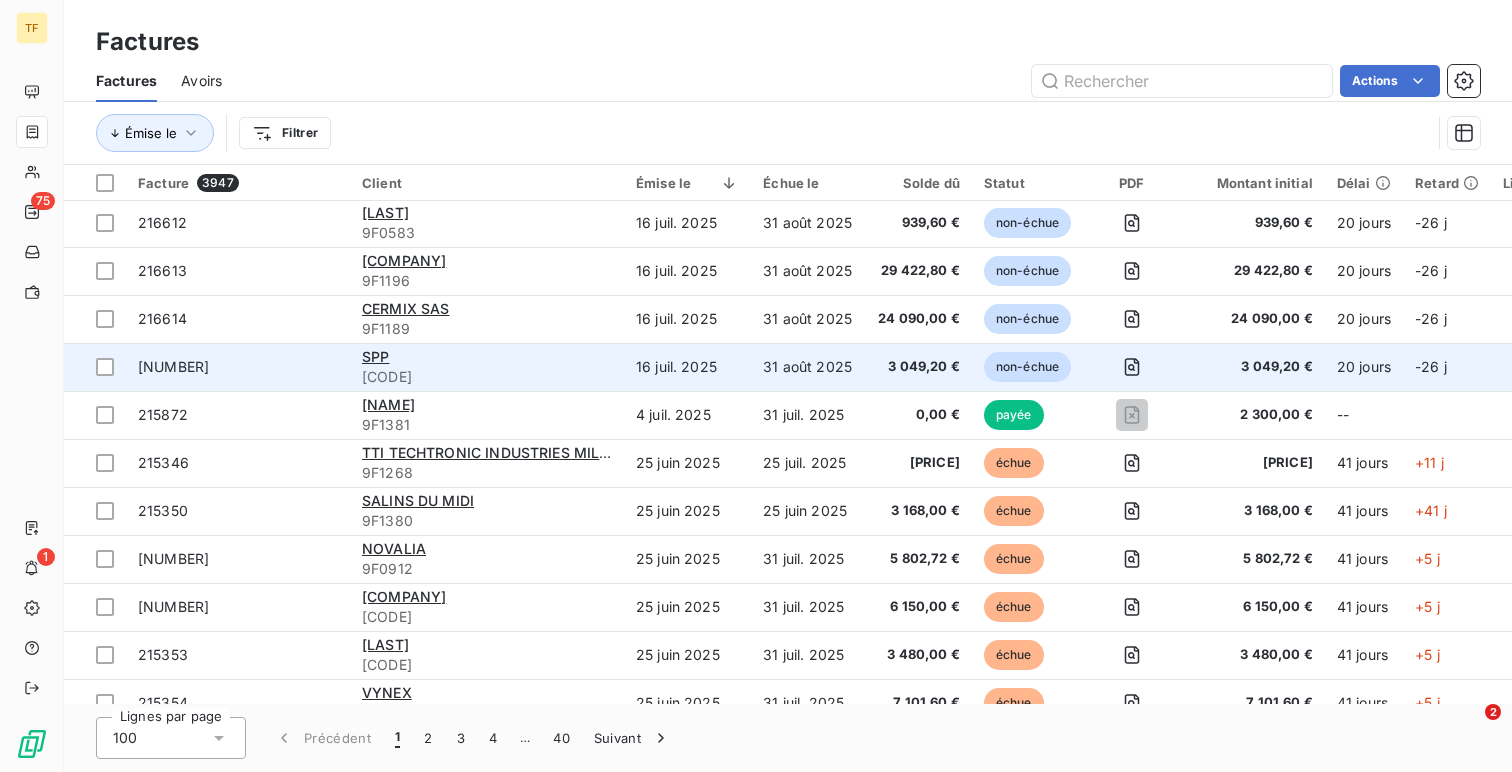 scroll, scrollTop: 0, scrollLeft: 0, axis: both 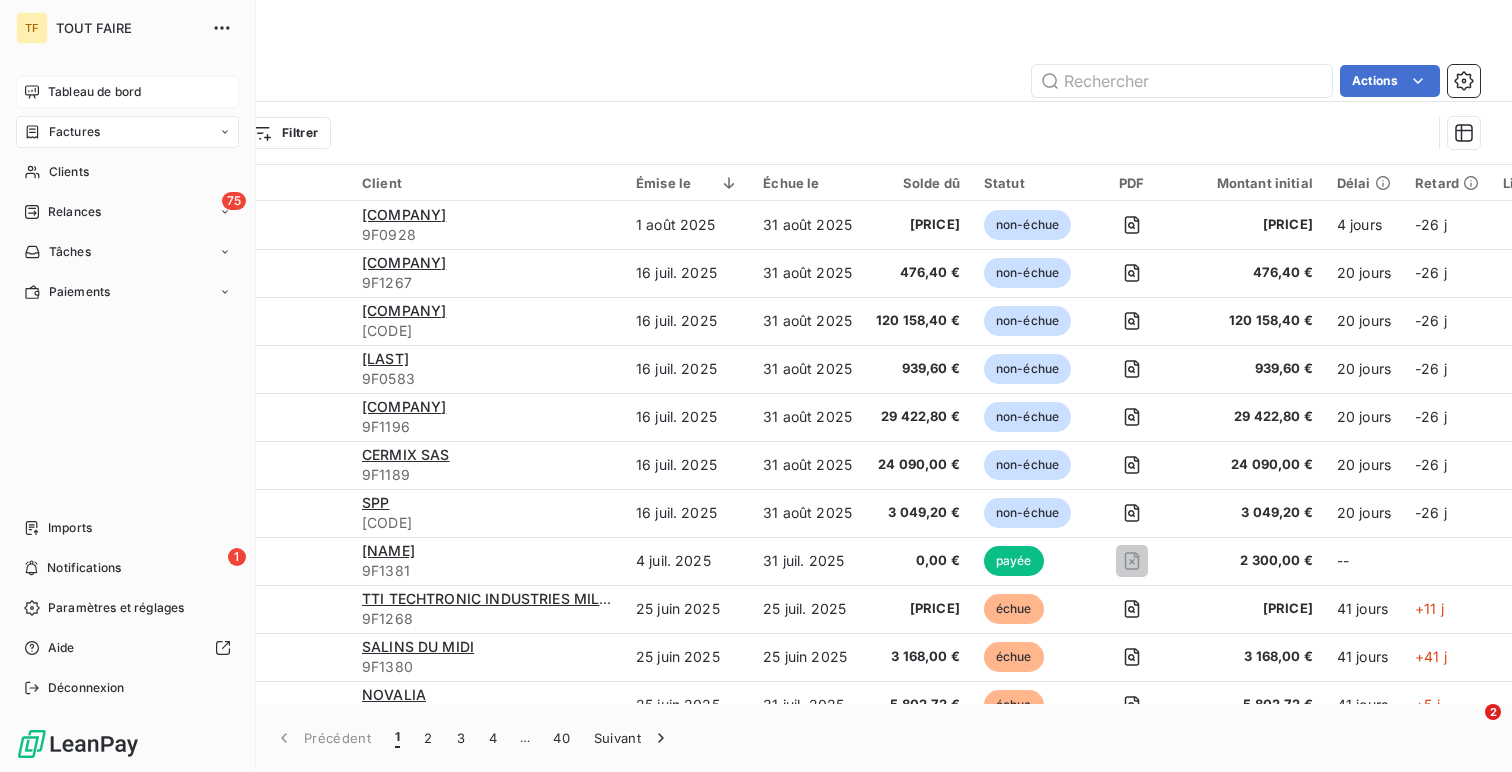 click on "Tableau de bord" at bounding box center [94, 92] 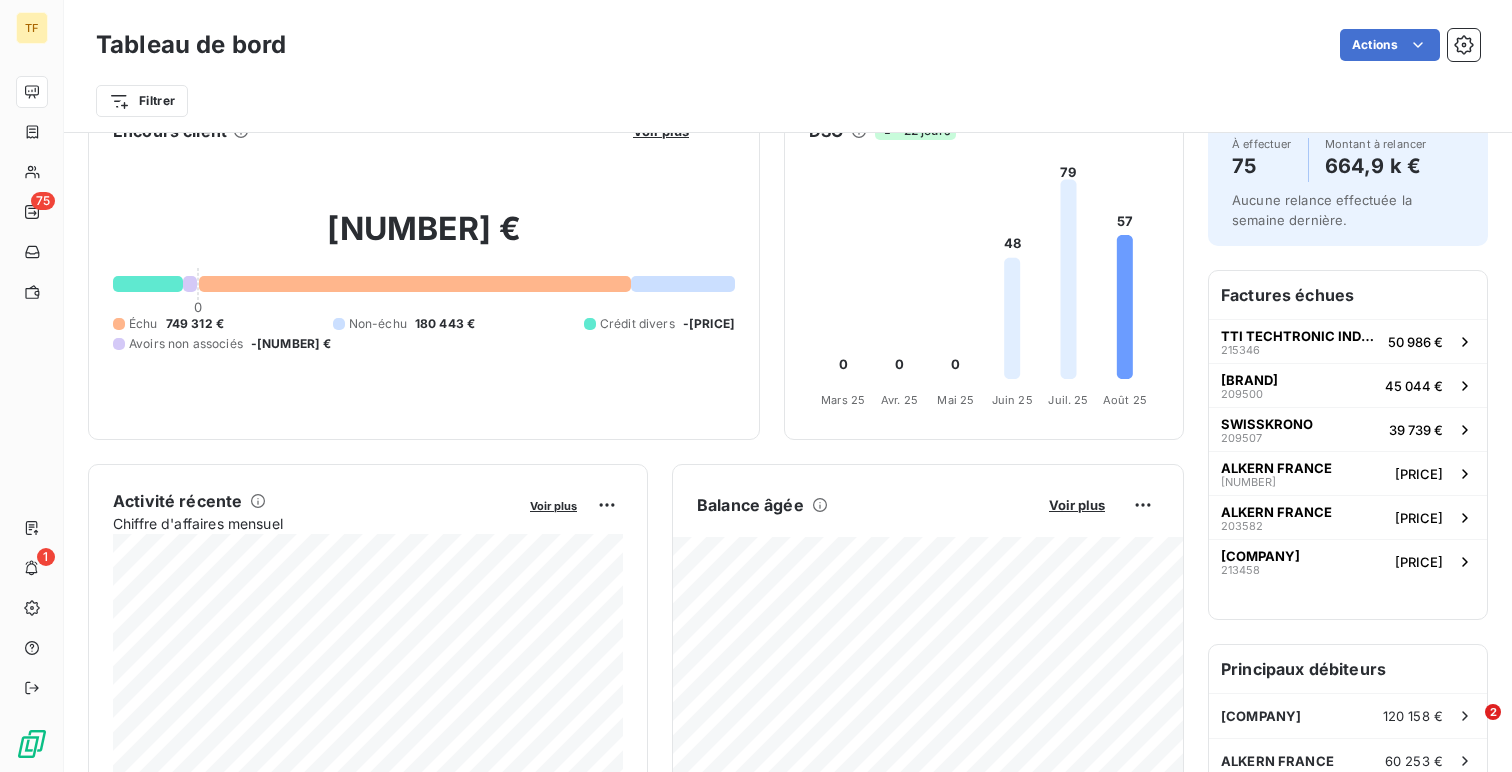 scroll, scrollTop: 0, scrollLeft: 0, axis: both 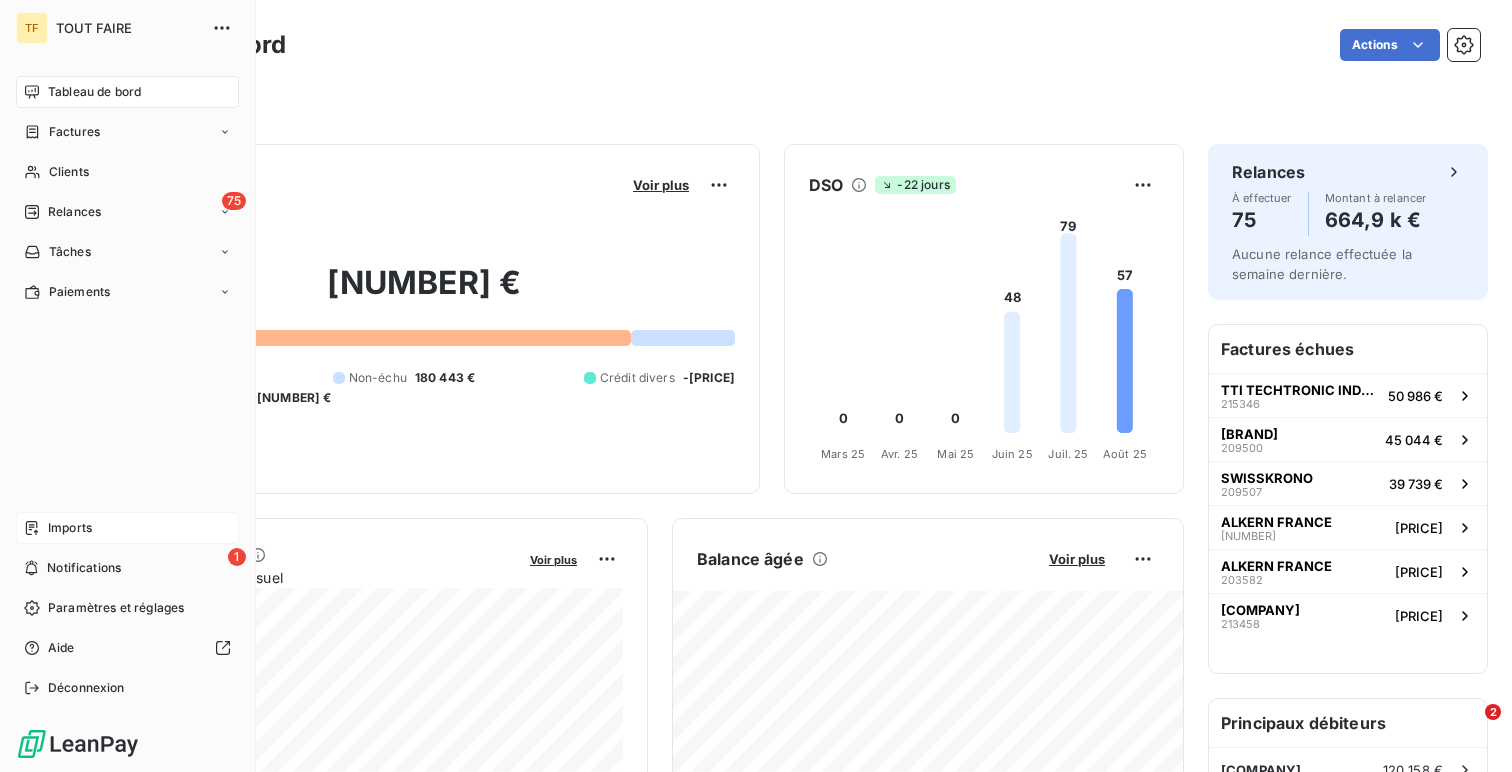 click on "Imports" at bounding box center (127, 528) 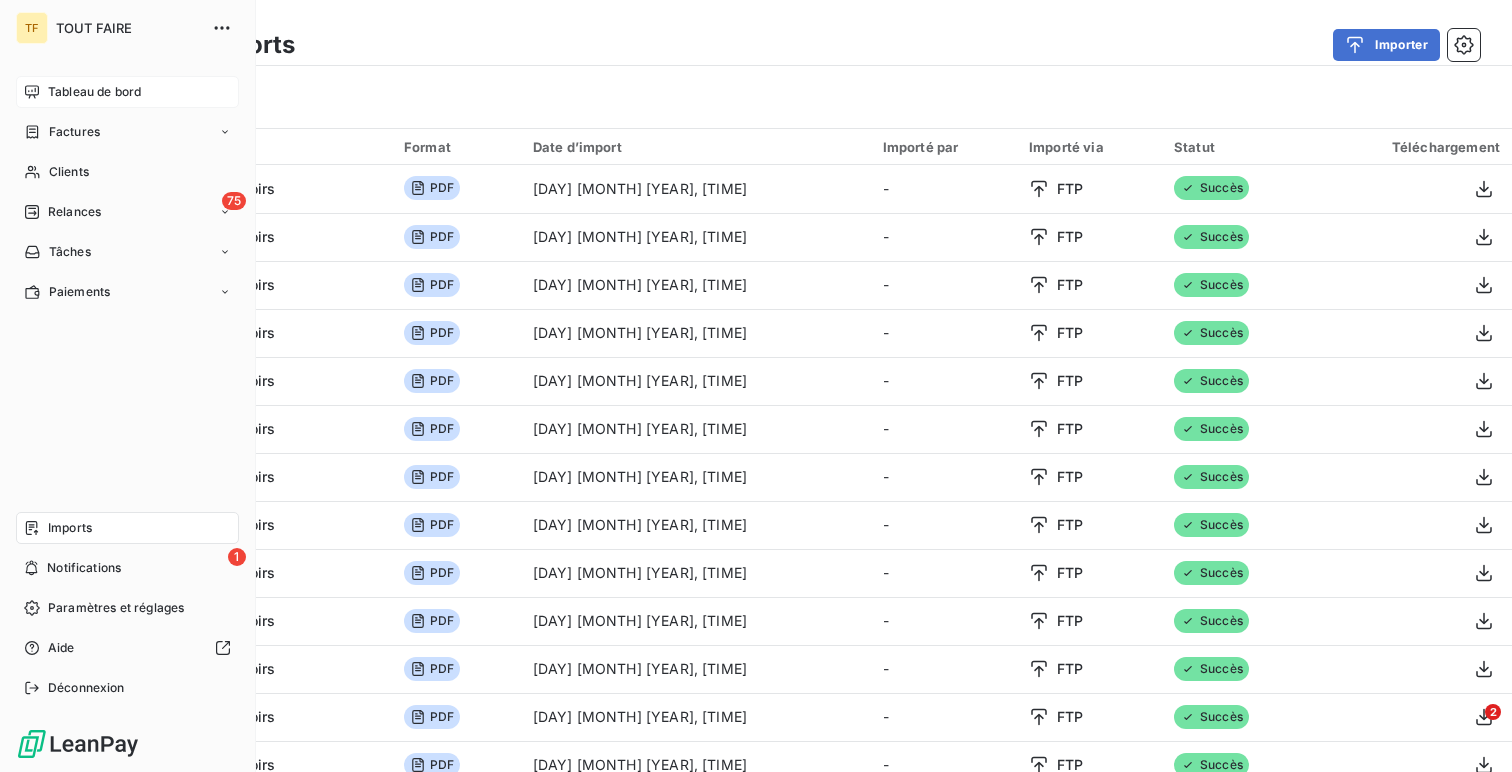 click on "Tableau de bord" at bounding box center [94, 92] 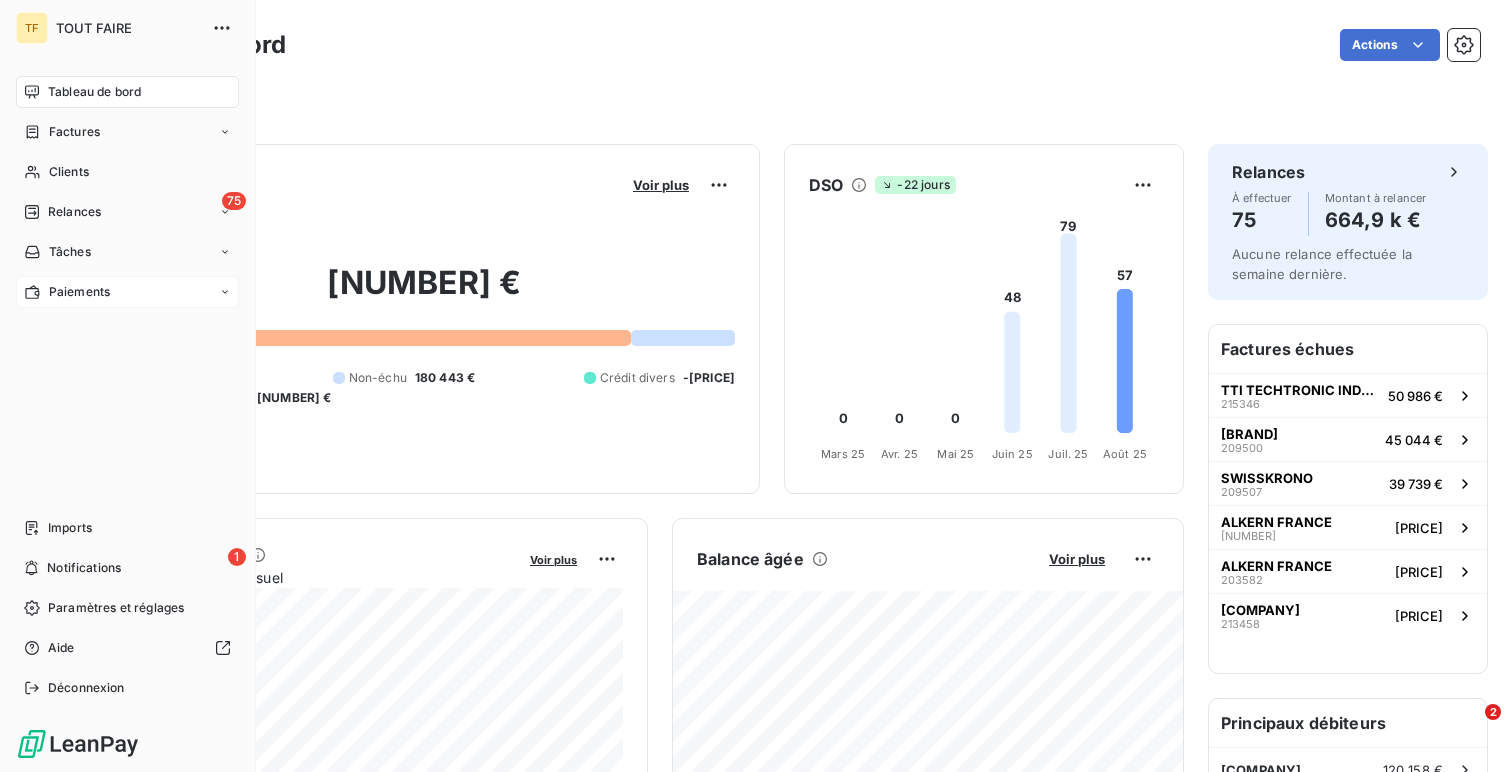 click on "Paiements" at bounding box center [79, 292] 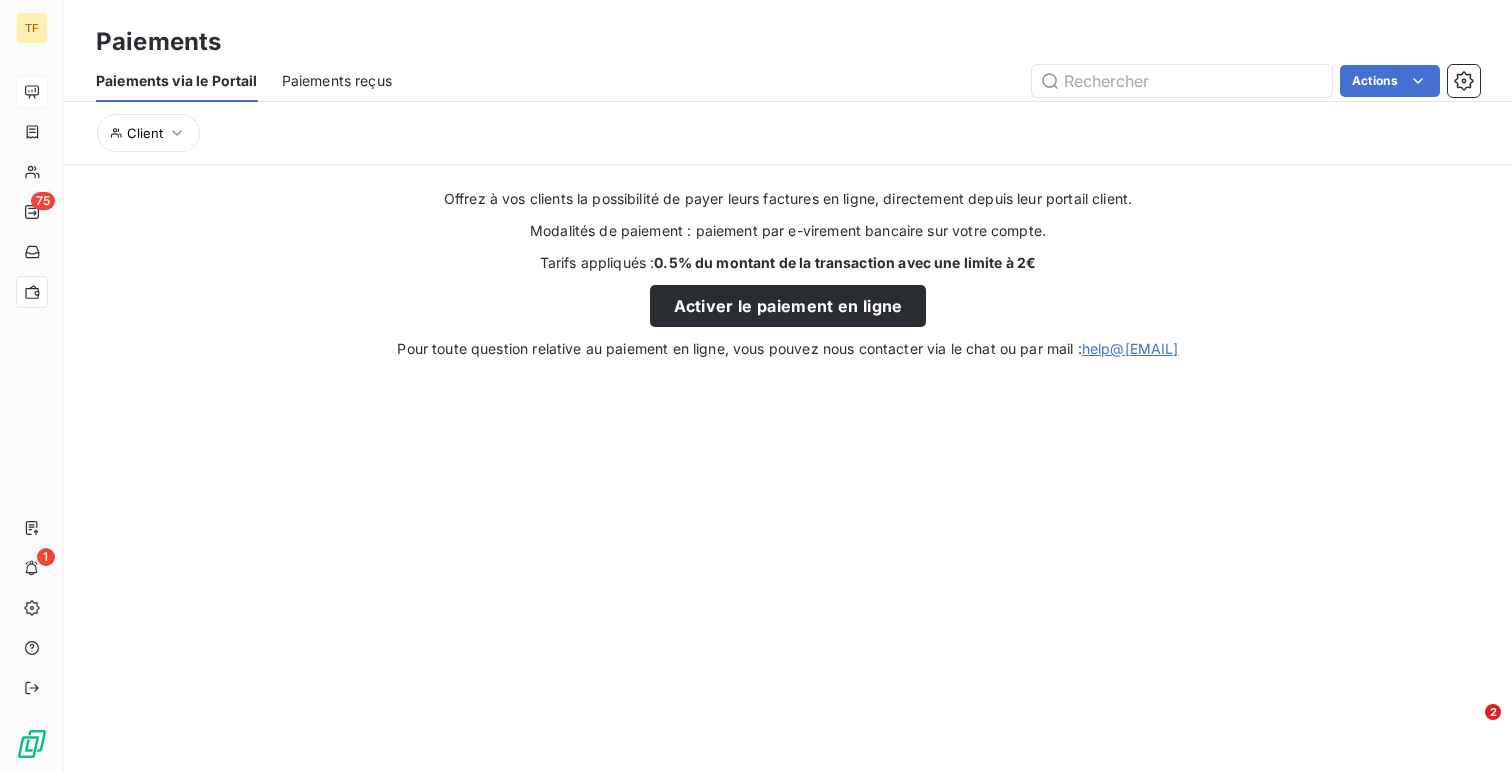 click on "Paiements reçus" at bounding box center (337, 81) 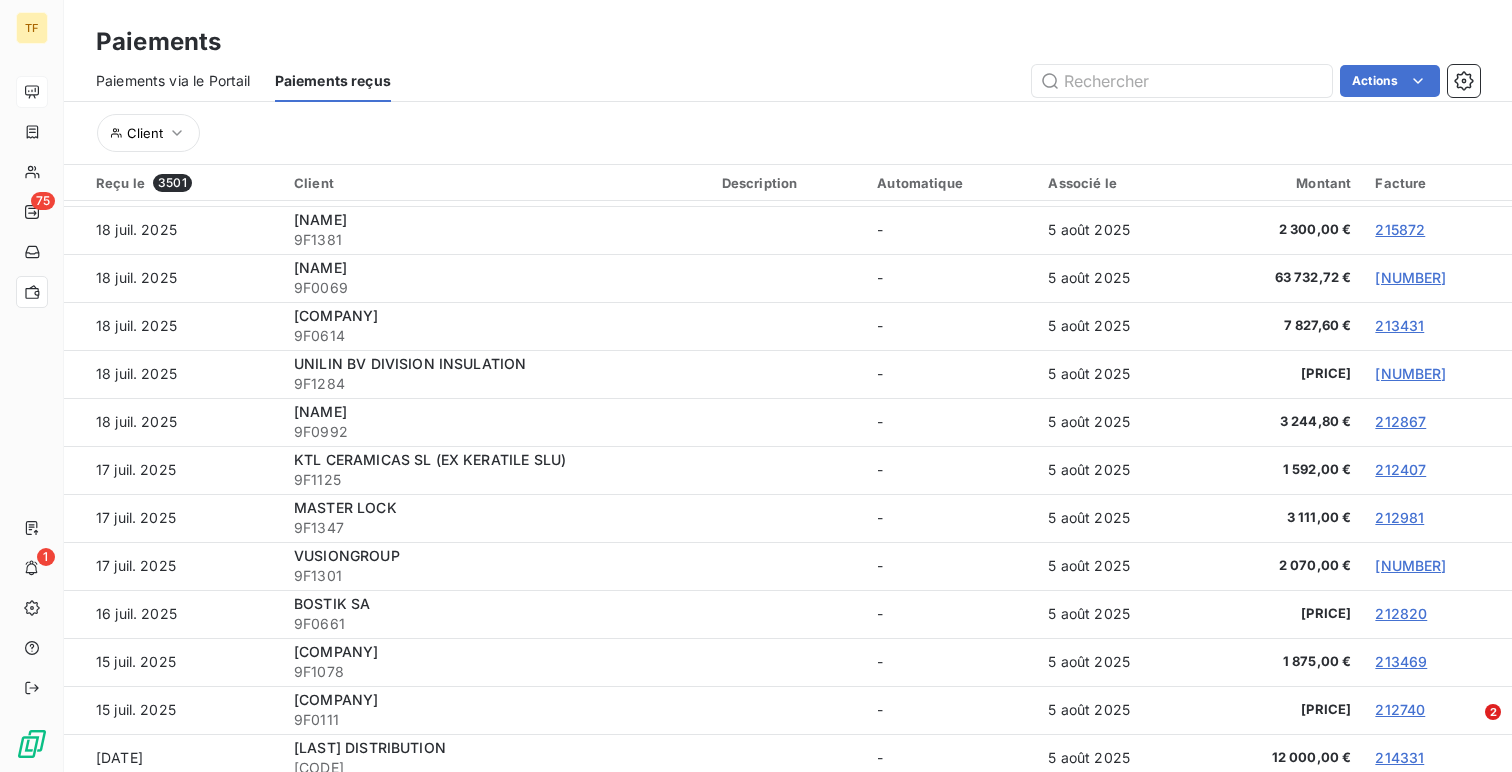 scroll, scrollTop: 0, scrollLeft: 0, axis: both 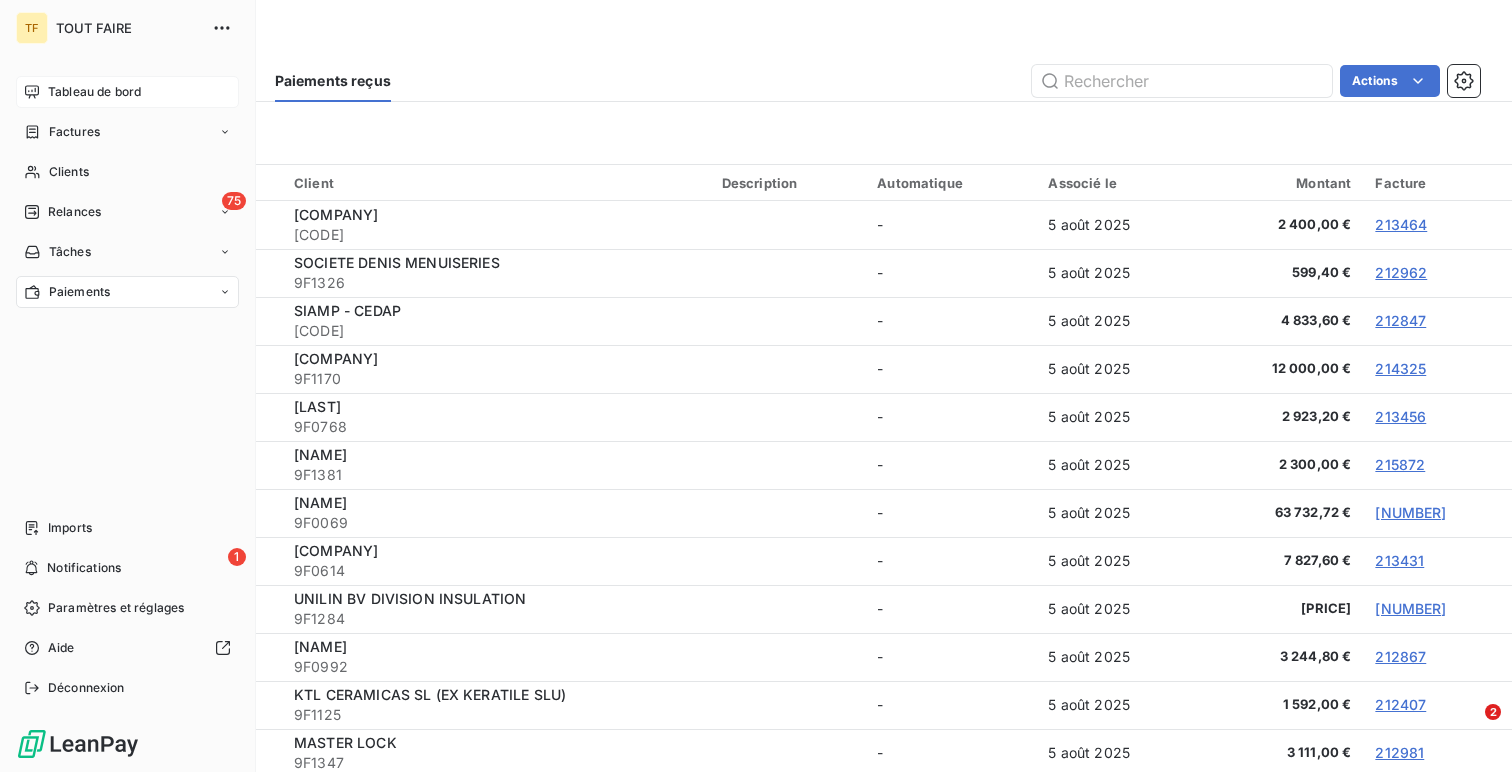 click 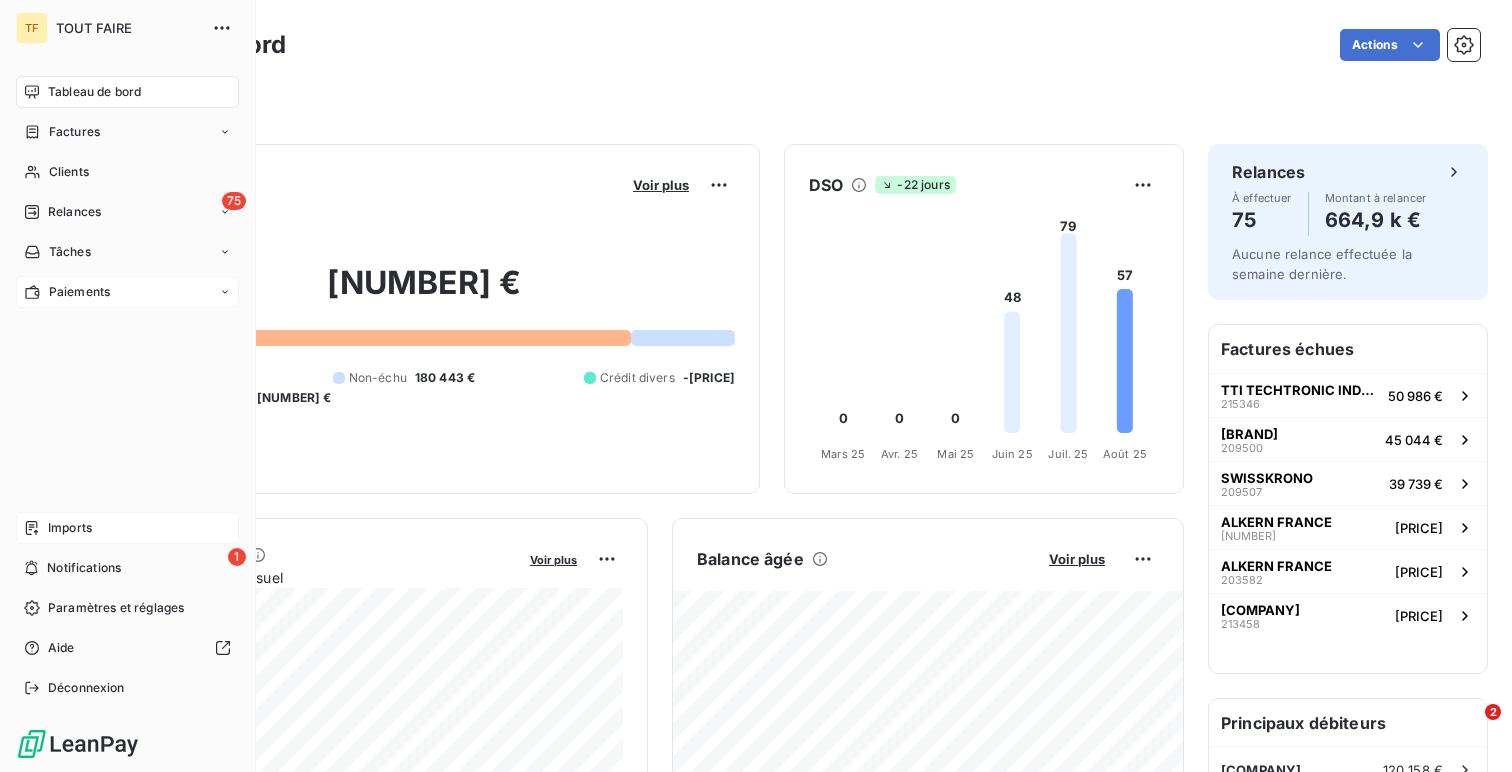 click on "Imports" at bounding box center (127, 528) 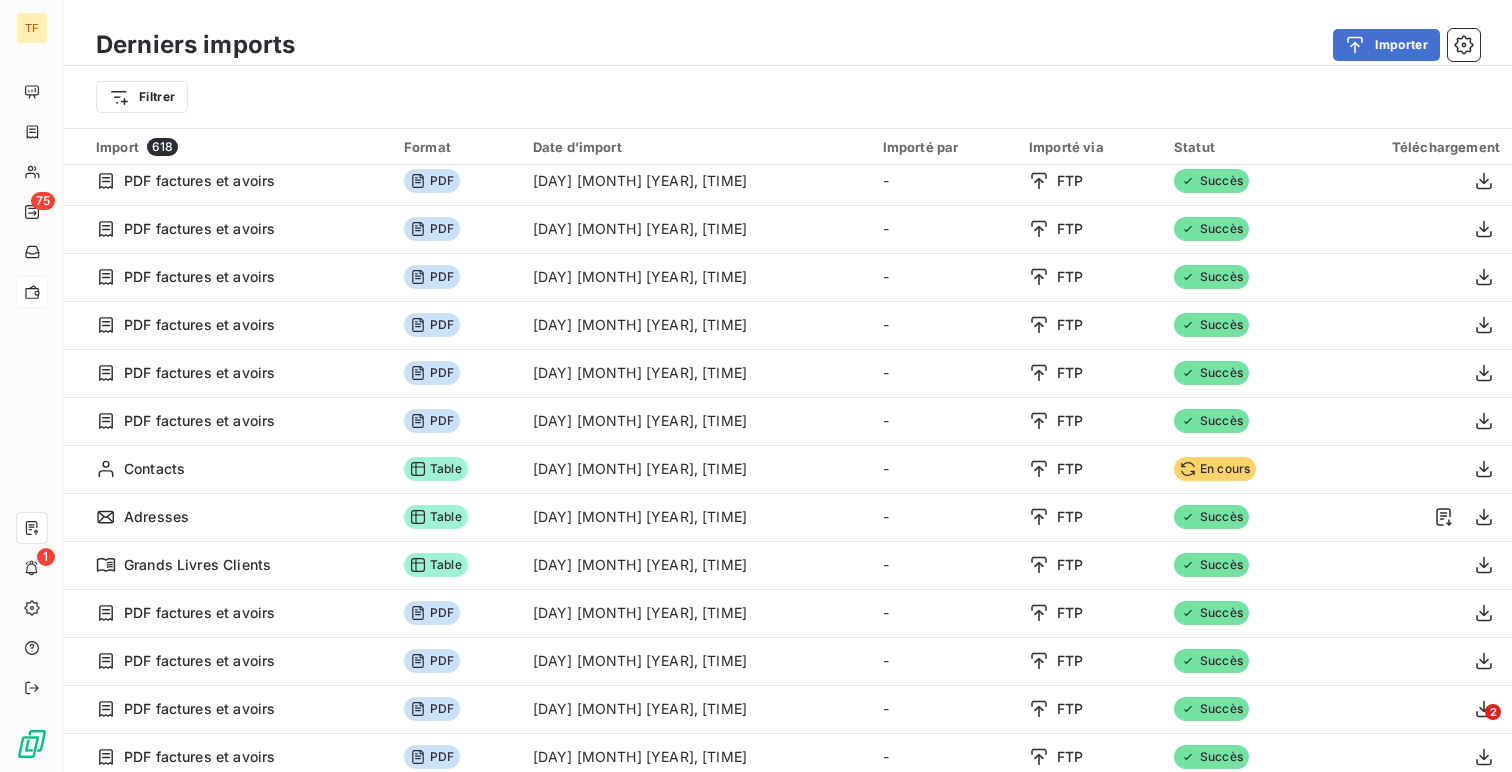 scroll, scrollTop: 828, scrollLeft: 0, axis: vertical 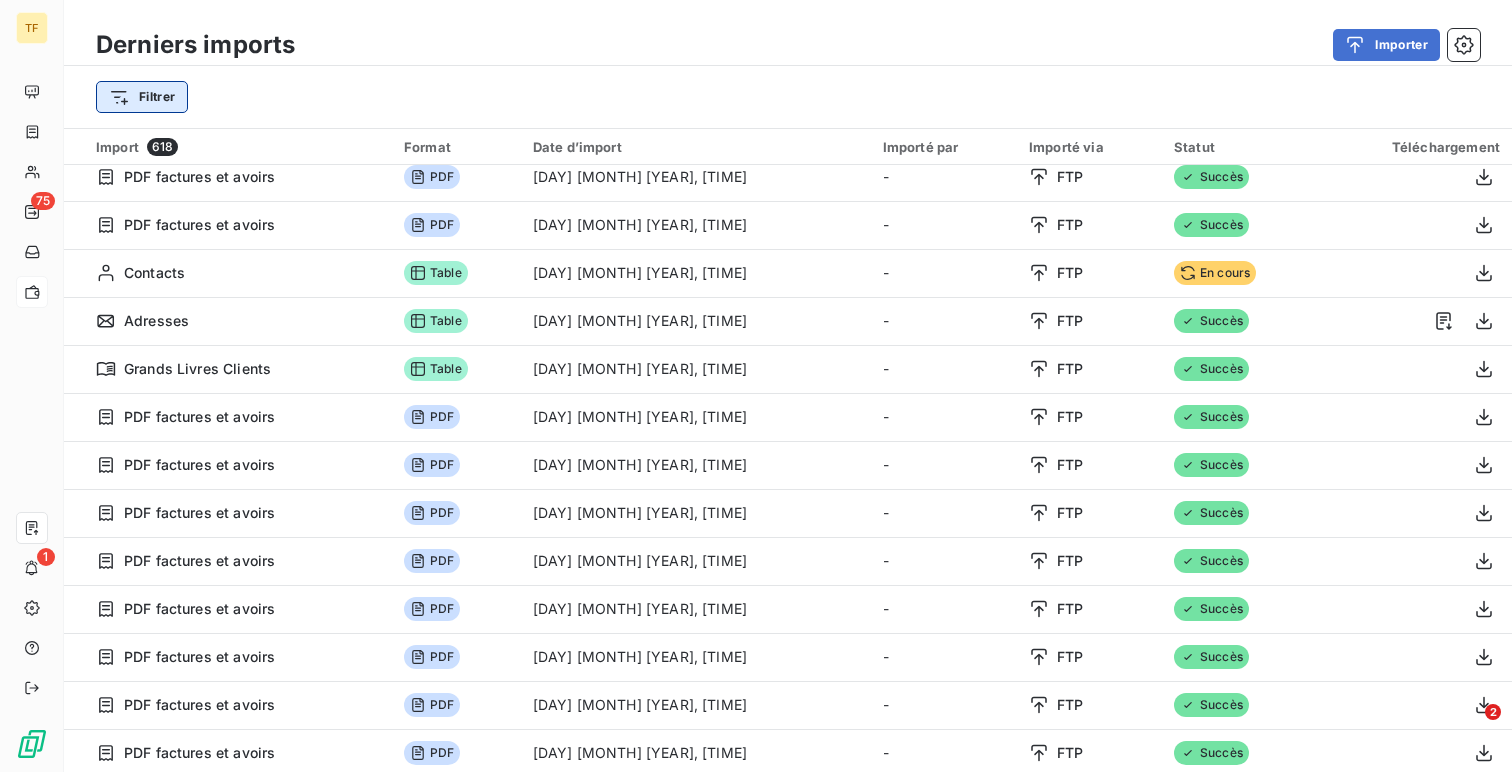 click on "TF 75 1 Derniers imports Importer Filtrer Import 618 Format Date d’import Importé par Importé via Statut Téléchargement PDF factures et avoirs PDF [DATE], [TIME] -   FTP Succès PDF factures et avoirs PDF [DATE], [TIME] -   FTP Succès PDF factures et avoirs PDF [DATE], [TIME] -   FTP Succès PDF factures et avoirs PDF [DATE], [TIME] -   FTP Succès PDF factures et avoirs PDF [DATE], [TIME] -   FTP Succès PDF factures et avoirs PDF [DATE], [TIME] -   FTP Succès PDF factures et avoirs PDF [DATE], [TIME] -   FTP Succès PDF factures et avoirs PDF [DATE], [TIME] -   FTP Succès PDF factures et avoirs PDF [DATE], [TIME] -   FTP Succès PDF factures et avoirs PDF [DATE], [TIME] -   FTP Succès PDF factures et avoirs PDF [DATE], [TIME] -   FTP Succès PDF factures et avoirs PDF [DATE], [TIME] -   FTP Succès" at bounding box center (756, 386) 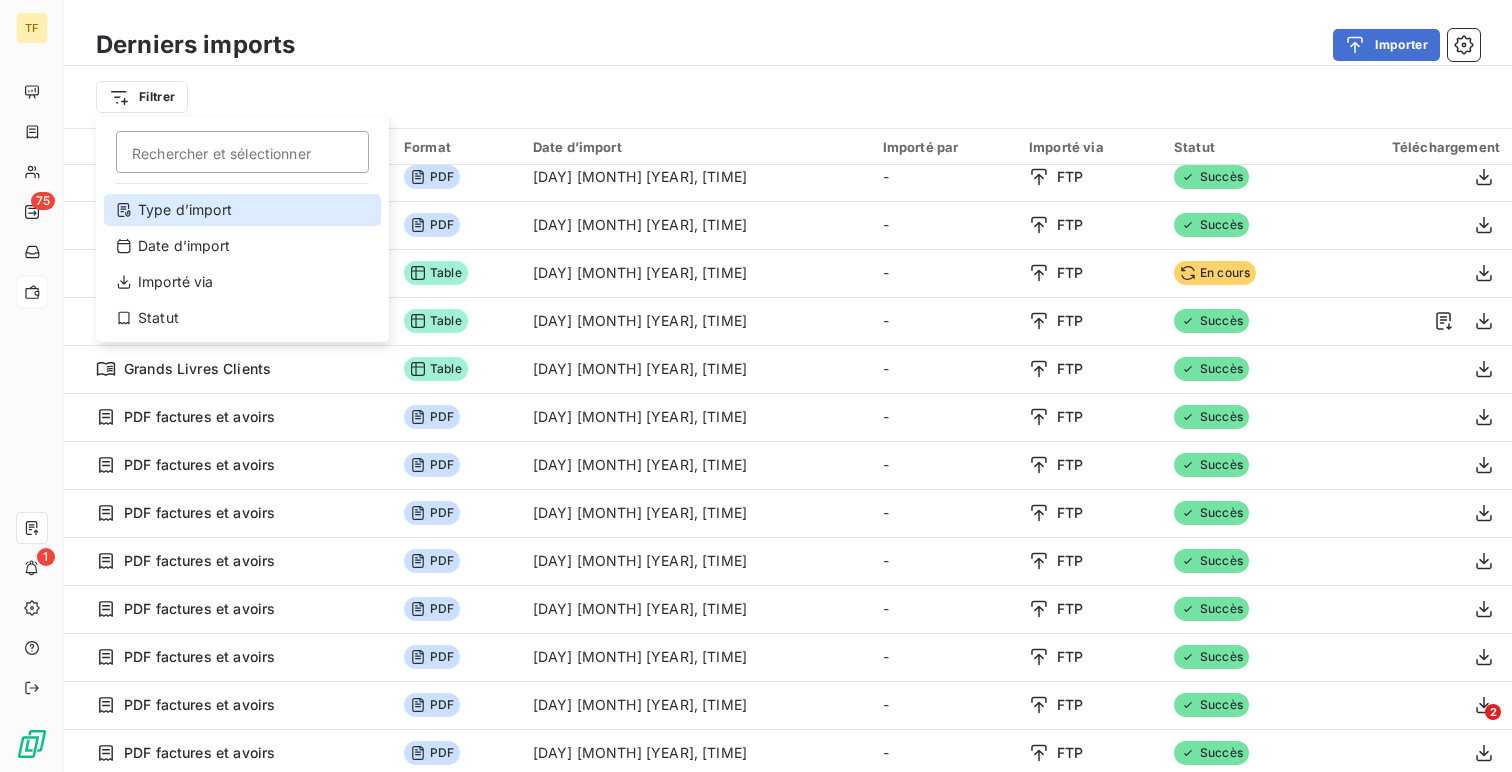 click on "Type d’import" at bounding box center [242, 210] 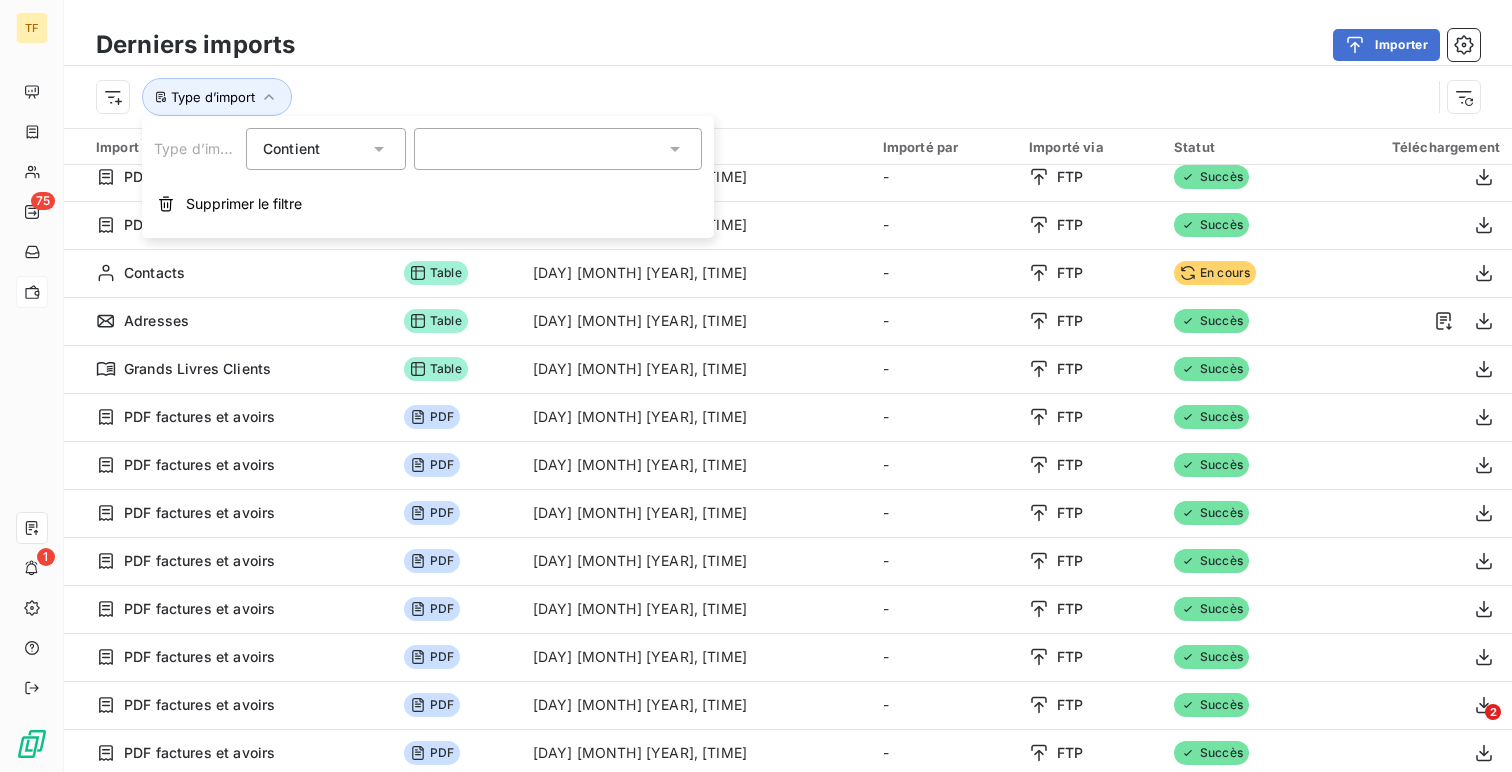 click on "Type d’import Contient is Supprimer le filtre" at bounding box center (428, 177) 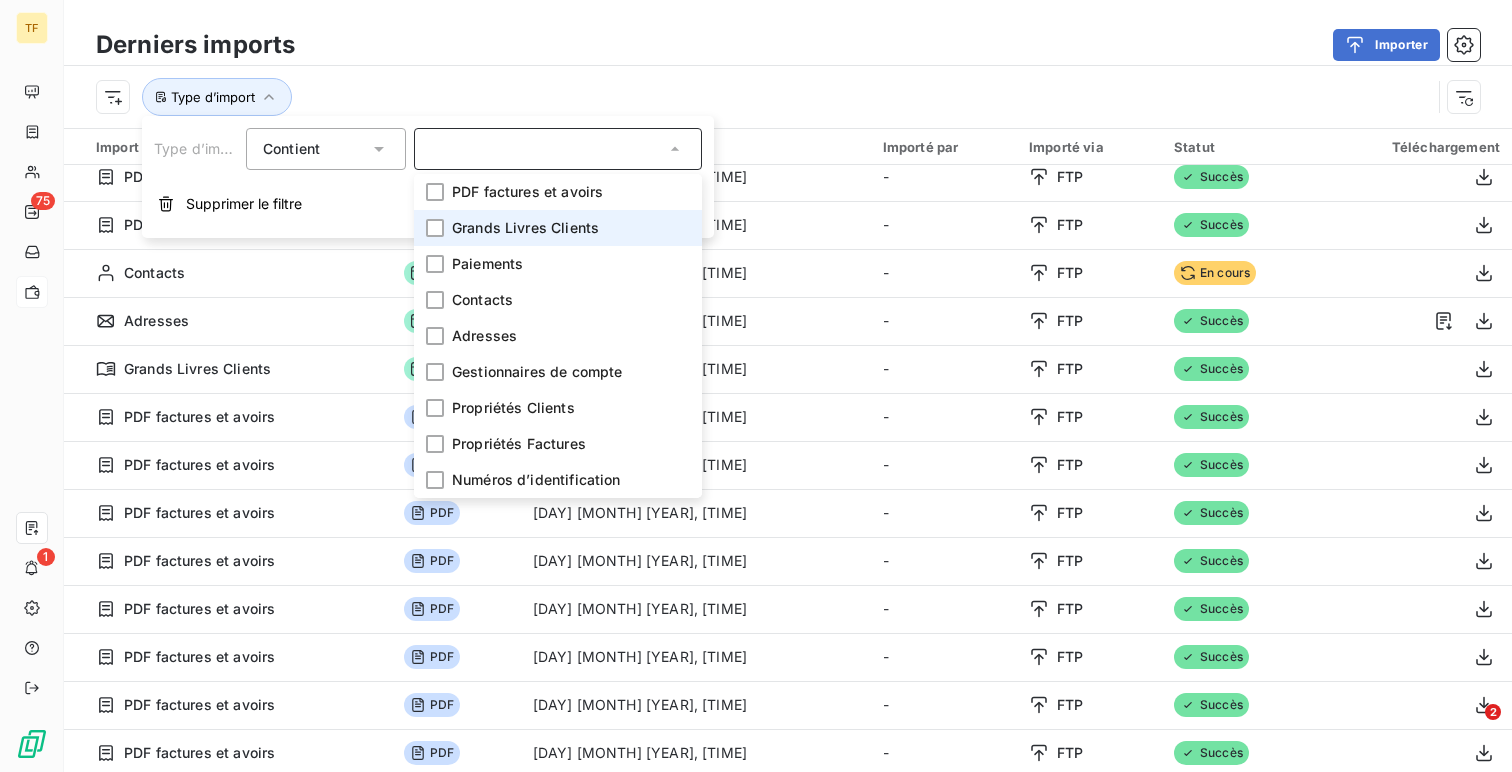 click on "Grands Livres Clients" at bounding box center [525, 228] 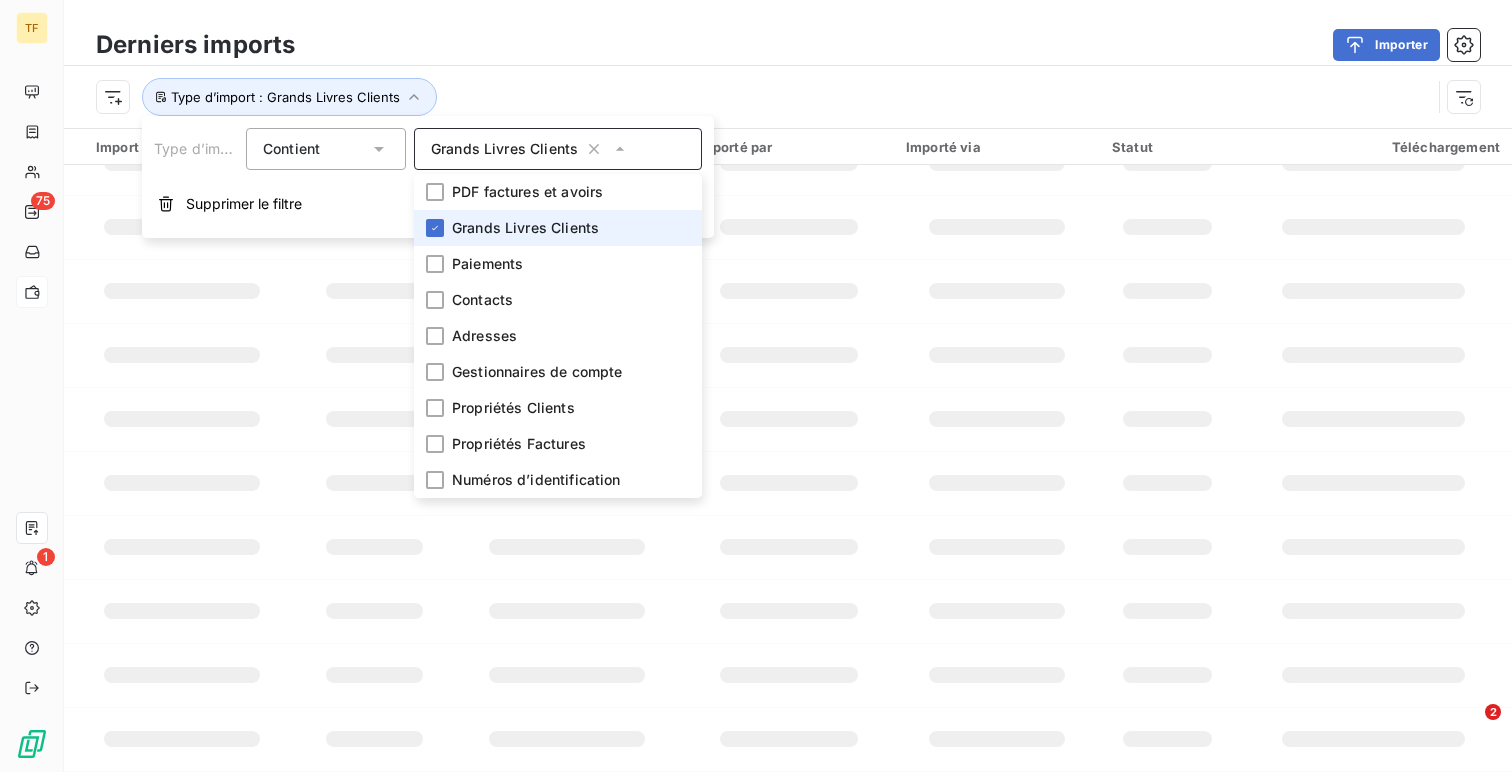 scroll, scrollTop: 353, scrollLeft: 0, axis: vertical 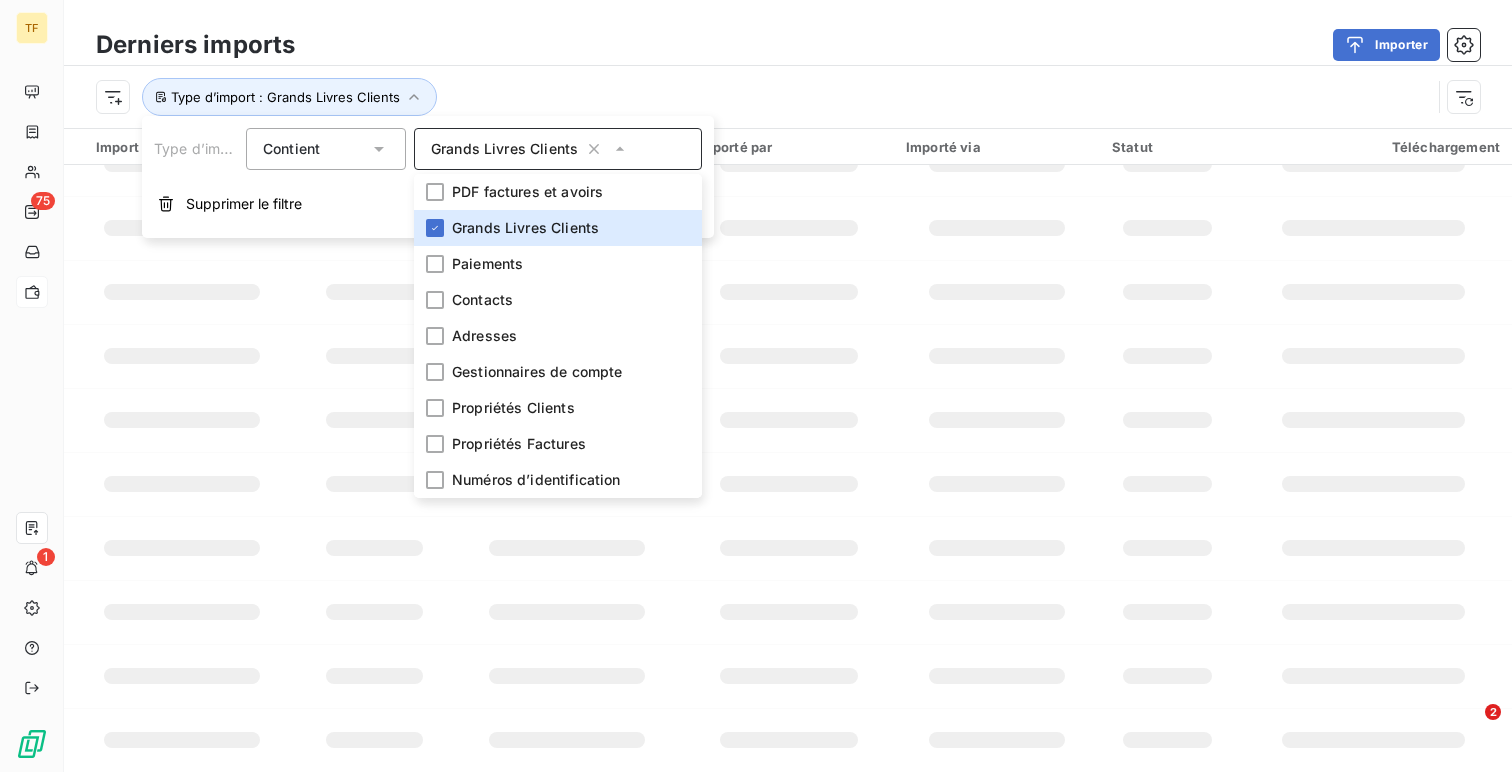 click on "Importer" at bounding box center (899, 45) 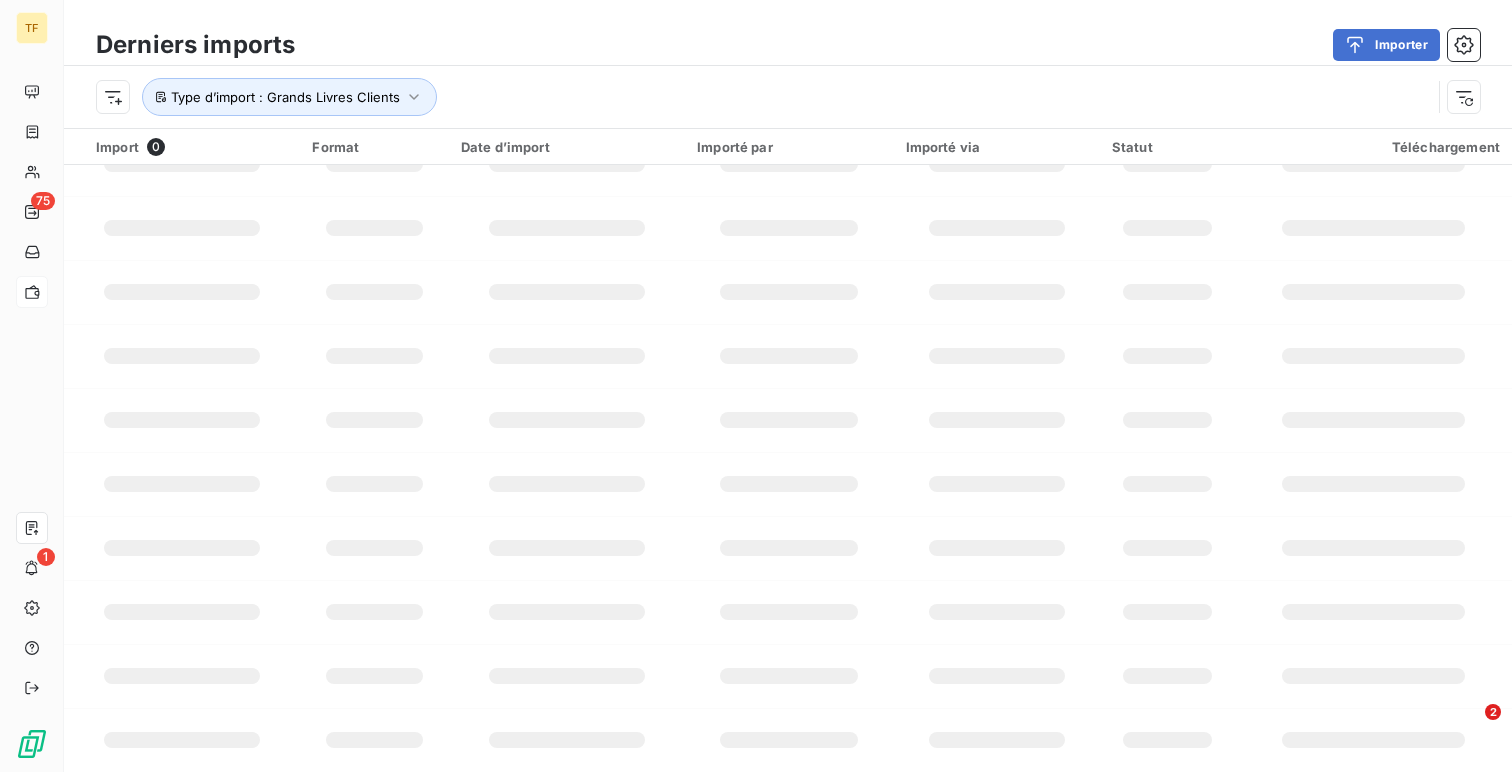 scroll, scrollTop: 0, scrollLeft: 0, axis: both 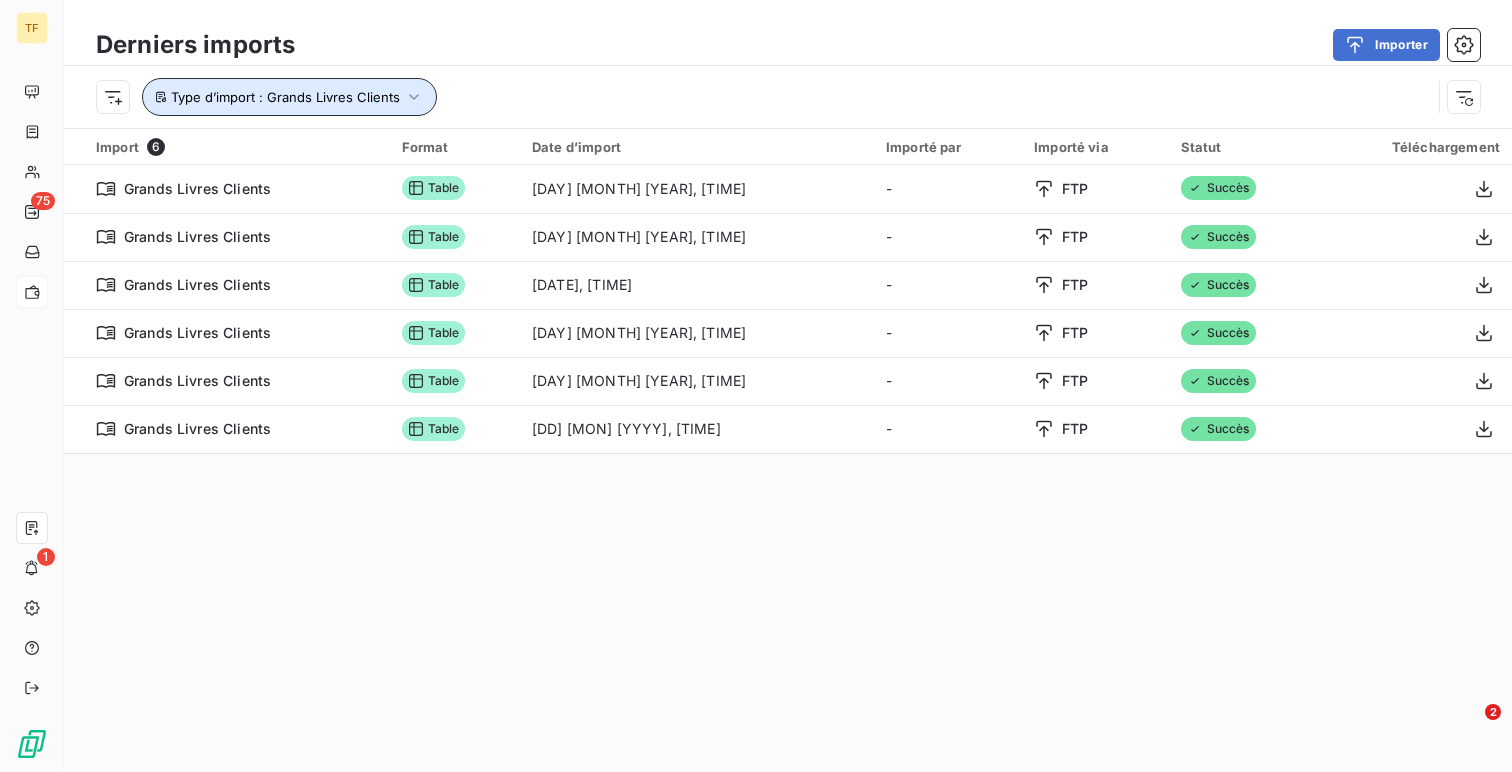 click on "Type d’import  : Grands Livres Clients" at bounding box center (289, 97) 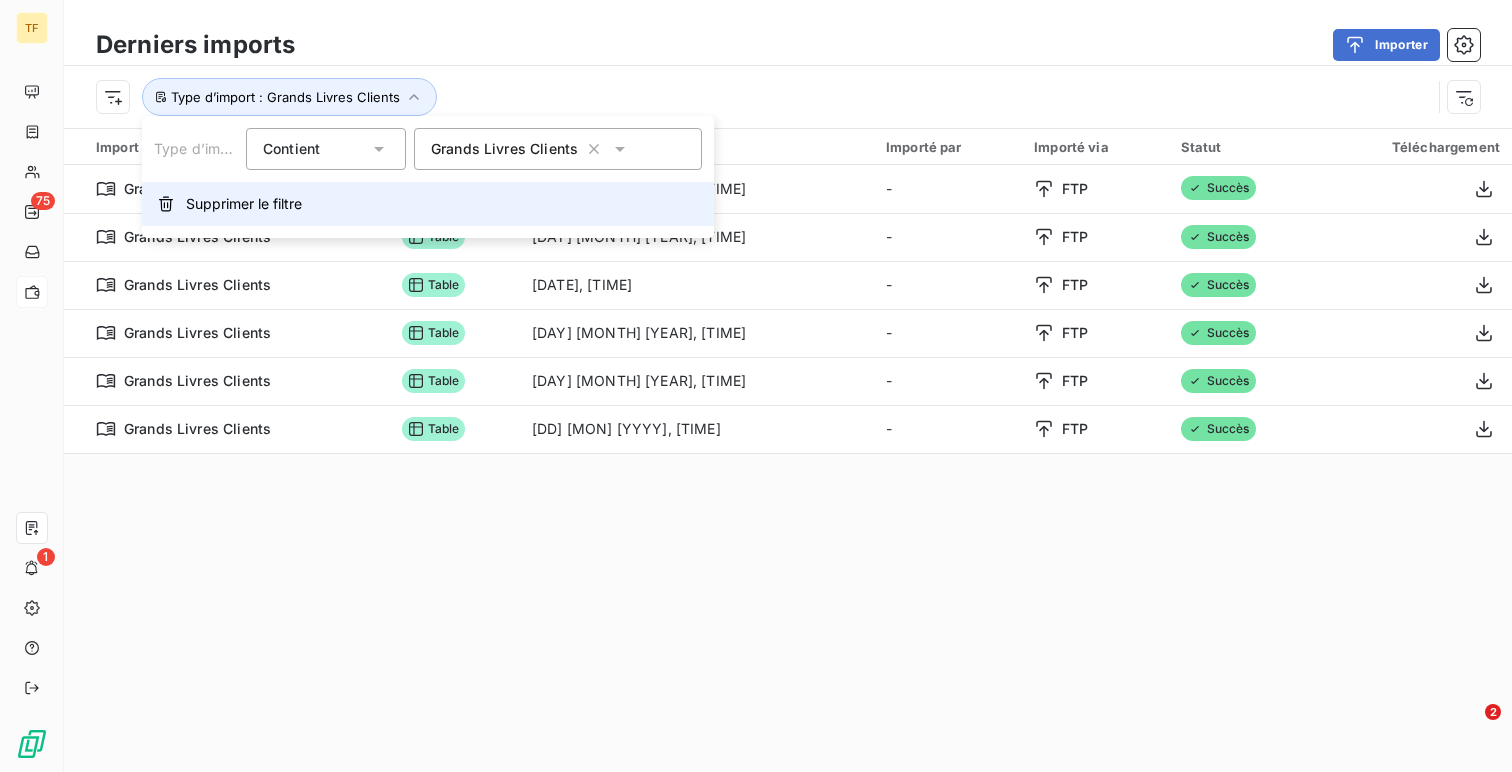 click on "Supprimer le filtre" at bounding box center [428, 204] 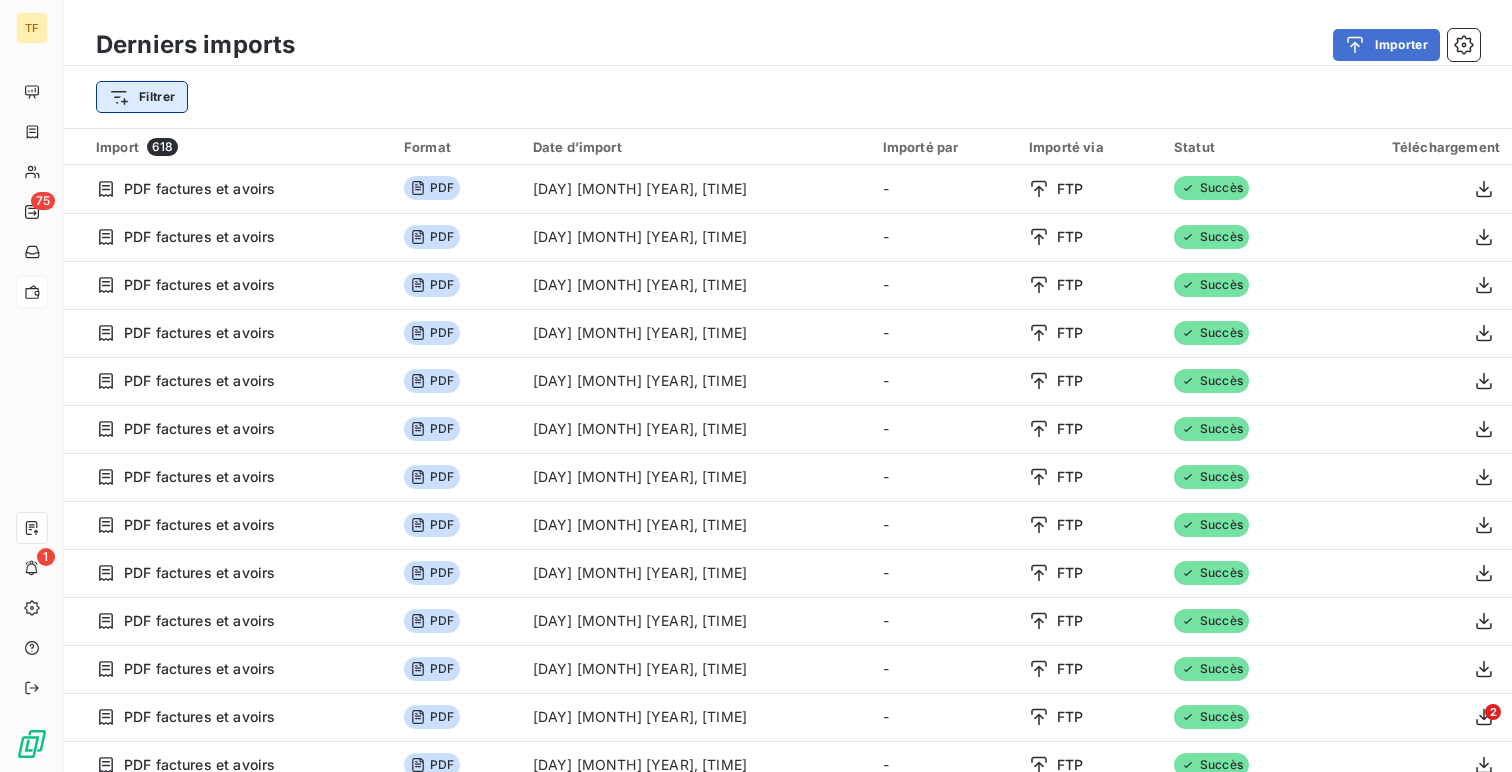 click on "TF 75 1 Derniers imports Importer Filtrer Import 618 Format Date d’import Importé par Importé via Statut Téléchargement PDF factures et avoirs PDF [DATE], [TIME] -   FTP Succès PDF factures et avoirs PDF [DATE], [TIME] -   FTP Succès PDF factures et avoirs PDF [DATE], [TIME] -   FTP Succès PDF factures et avoirs PDF [DATE], [TIME] -   FTP Succès PDF factures et avoirs PDF [DATE], [TIME] -   FTP Succès PDF factures et avoirs PDF [DATE], [TIME] -   FTP Succès PDF factures et avoirs PDF [DATE], [TIME] -   FTP Succès PDF factures et avoirs PDF [DATE], [TIME] -   FTP Succès PDF factures et avoirs PDF [DATE], [TIME] -   FTP Succès PDF factures et avoirs PDF [DATE], [TIME] -   FTP Succès PDF factures et avoirs PDF [DATE], [TIME] -   FTP Succès PDF factures et avoirs PDF [DATE], [TIME] -   FTP Succès" at bounding box center [756, 386] 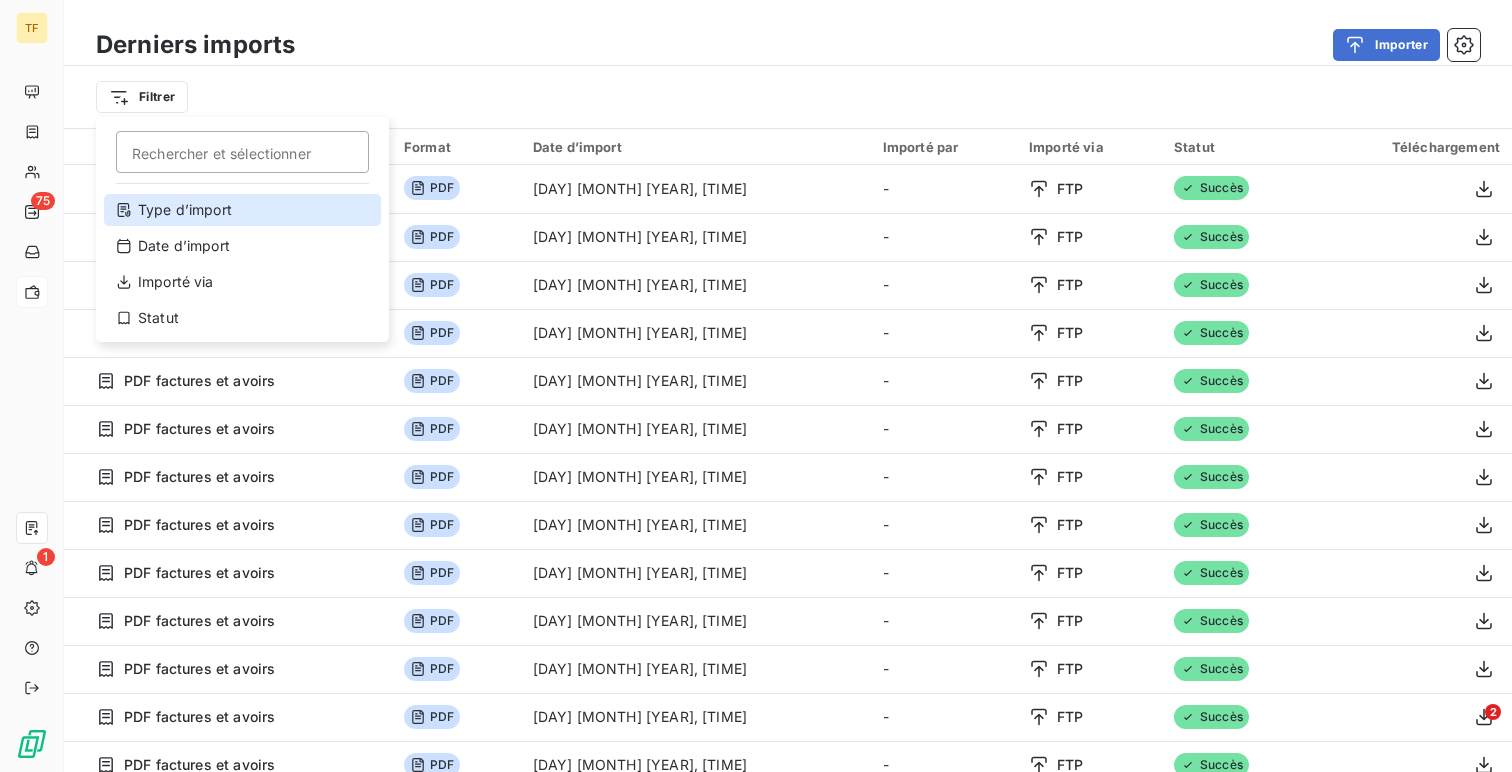 click on "Type d’import" at bounding box center [242, 210] 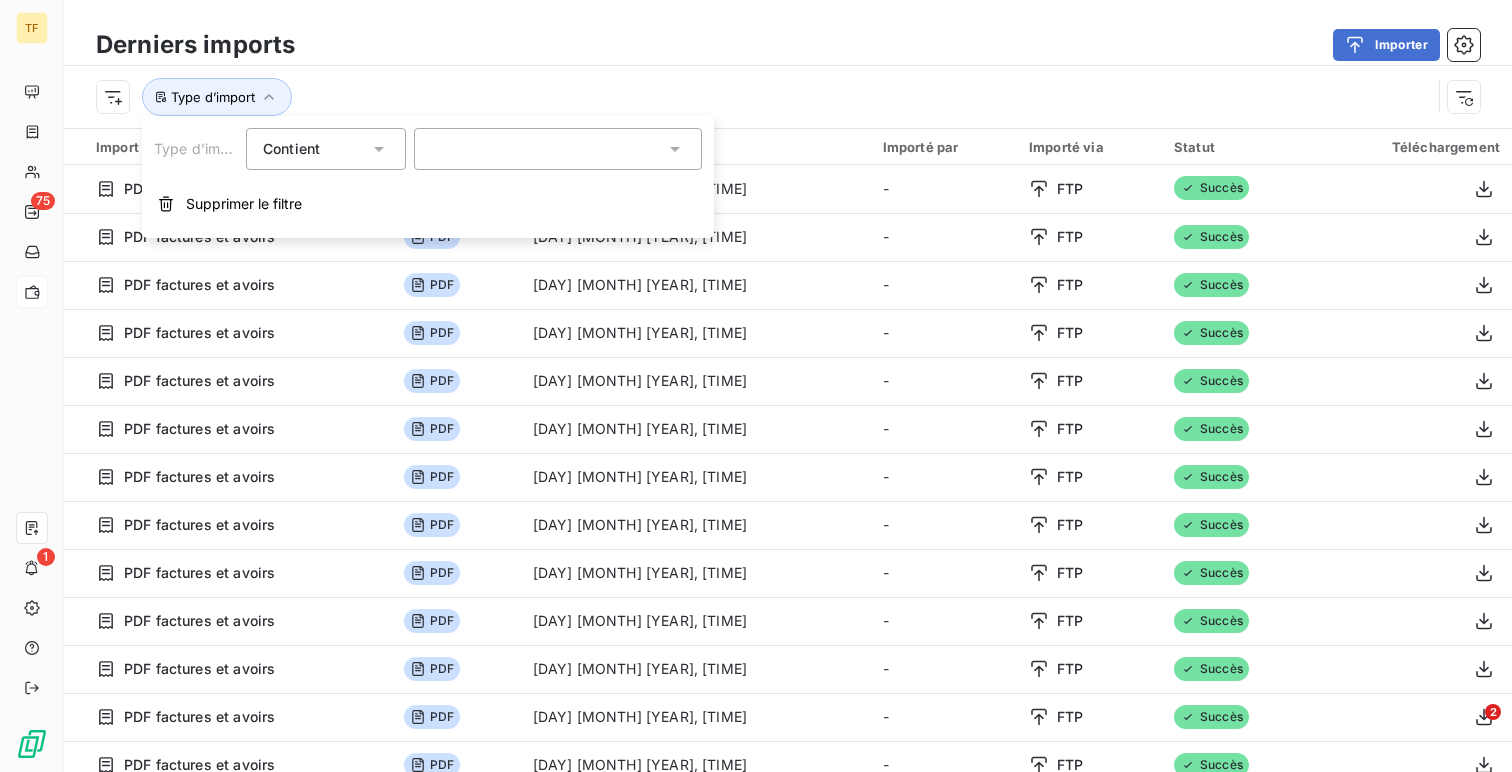 click at bounding box center [558, 149] 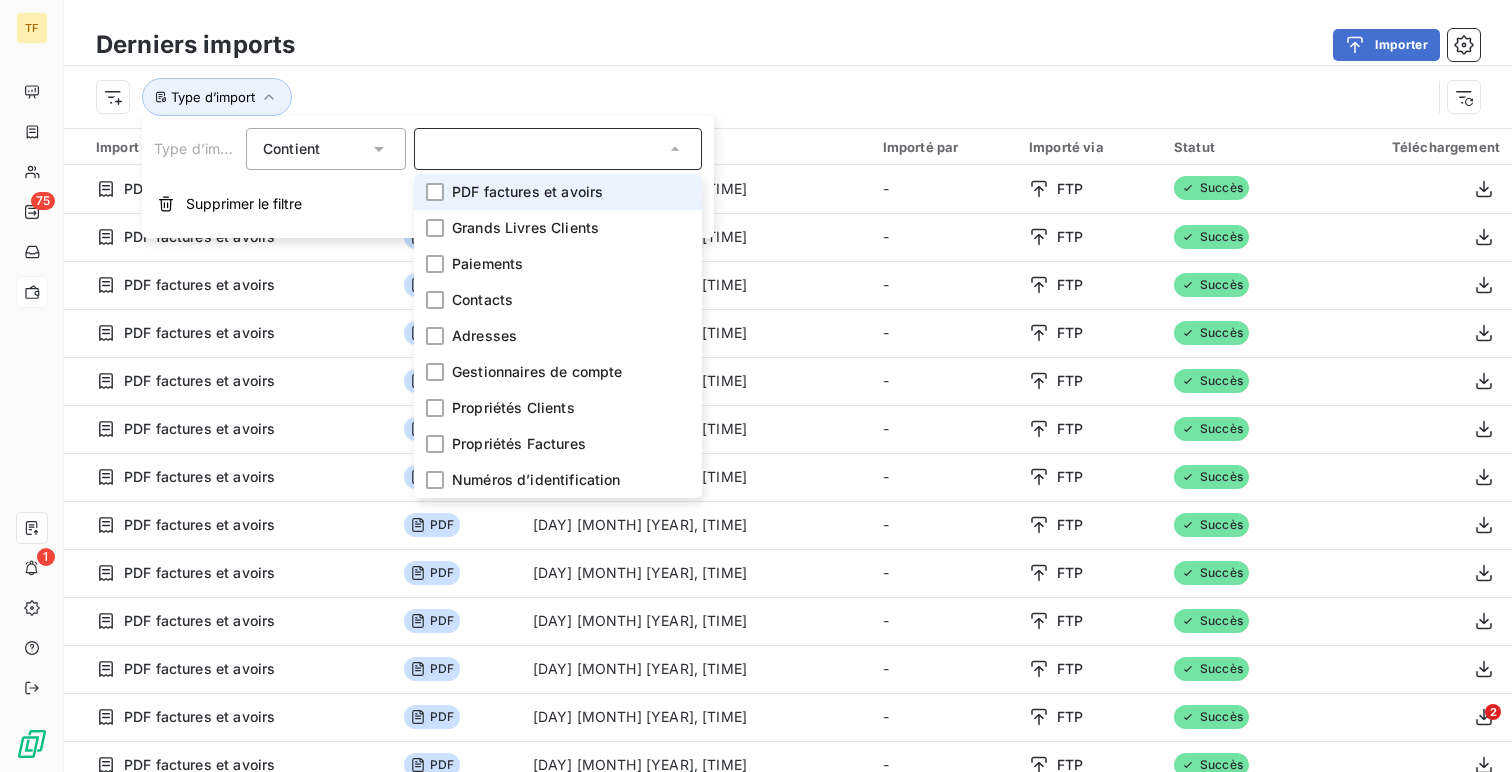 click on "PDF factures et avoirs" at bounding box center (558, 192) 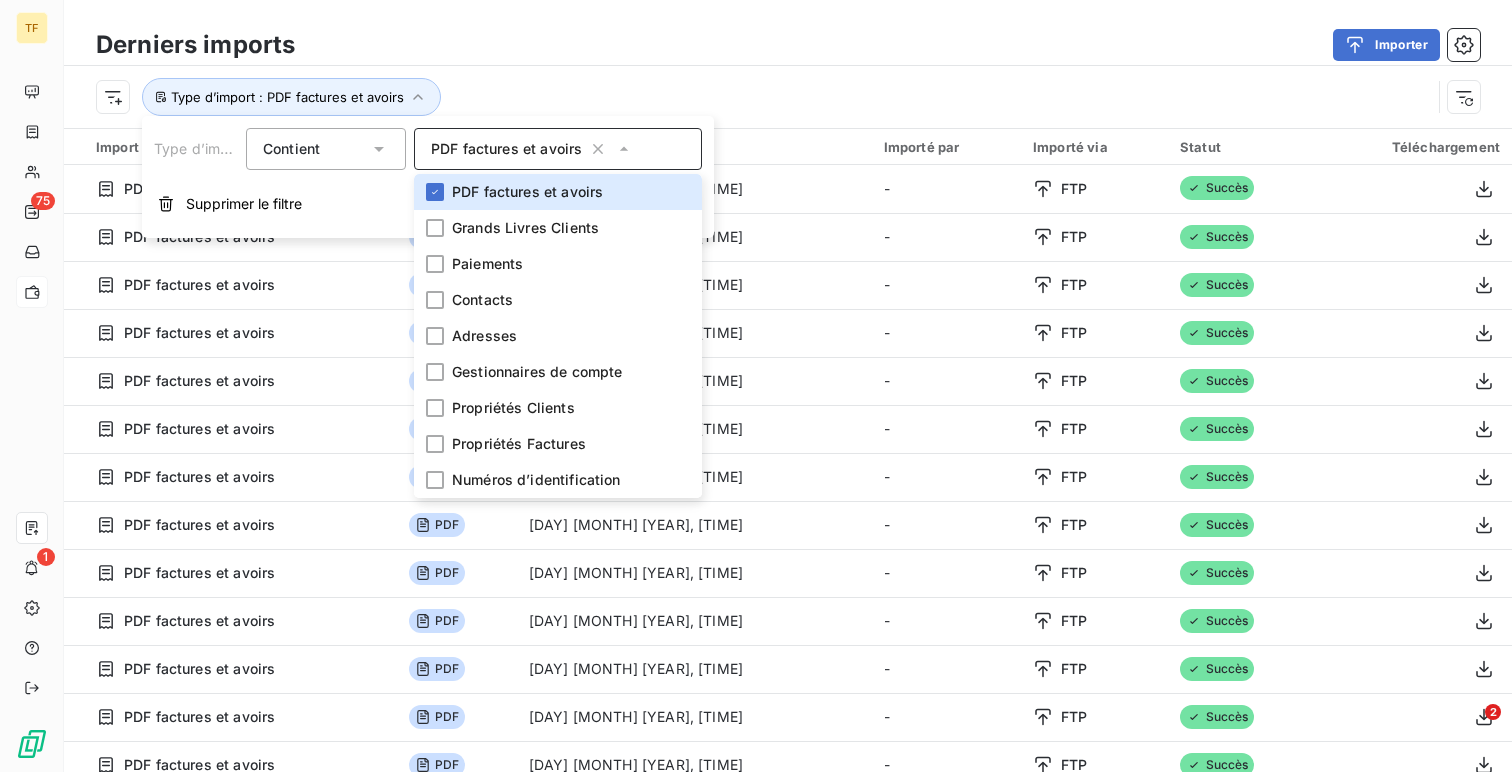 click on "Type d’import  : PDF factures et avoirs" at bounding box center [788, 97] 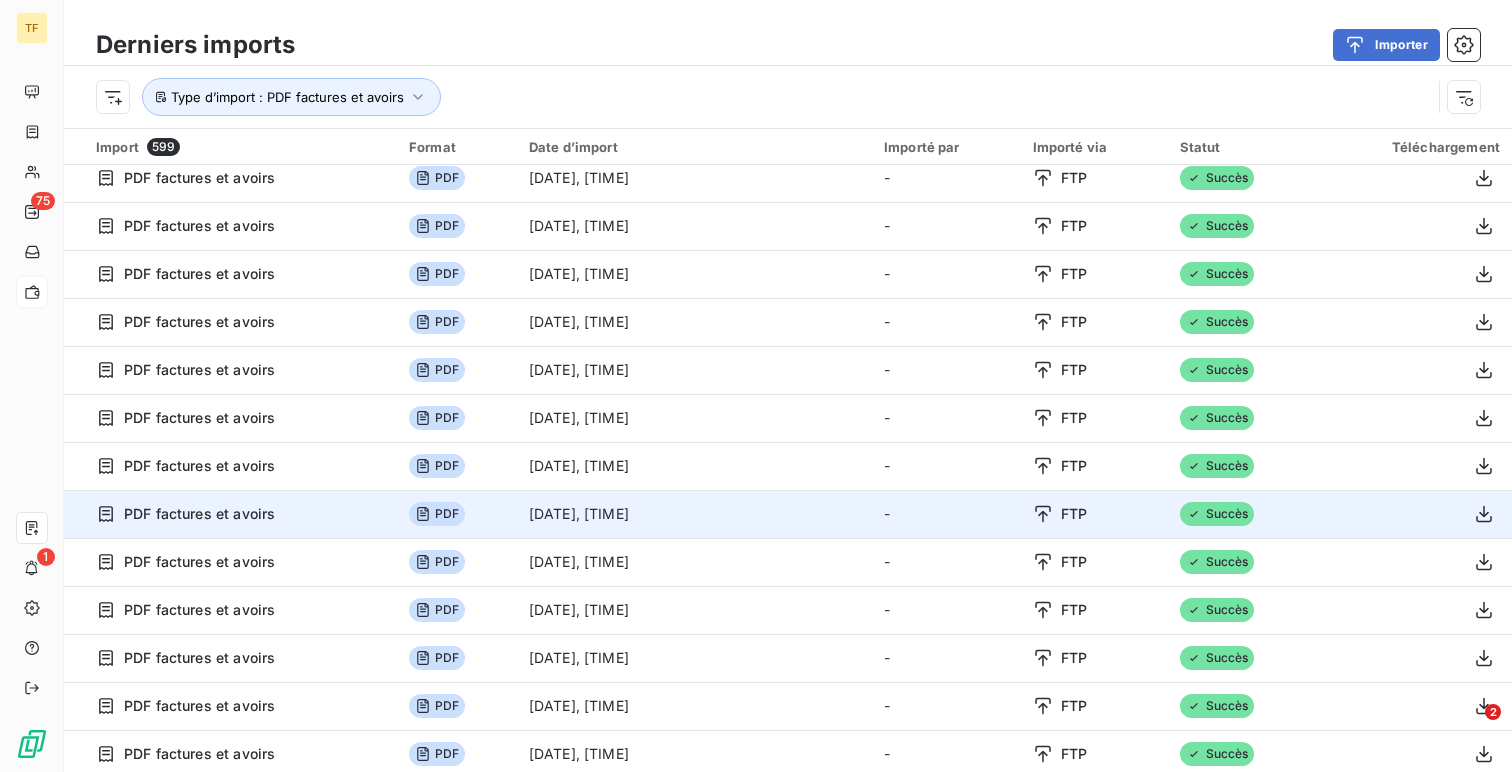scroll, scrollTop: 2336, scrollLeft: 0, axis: vertical 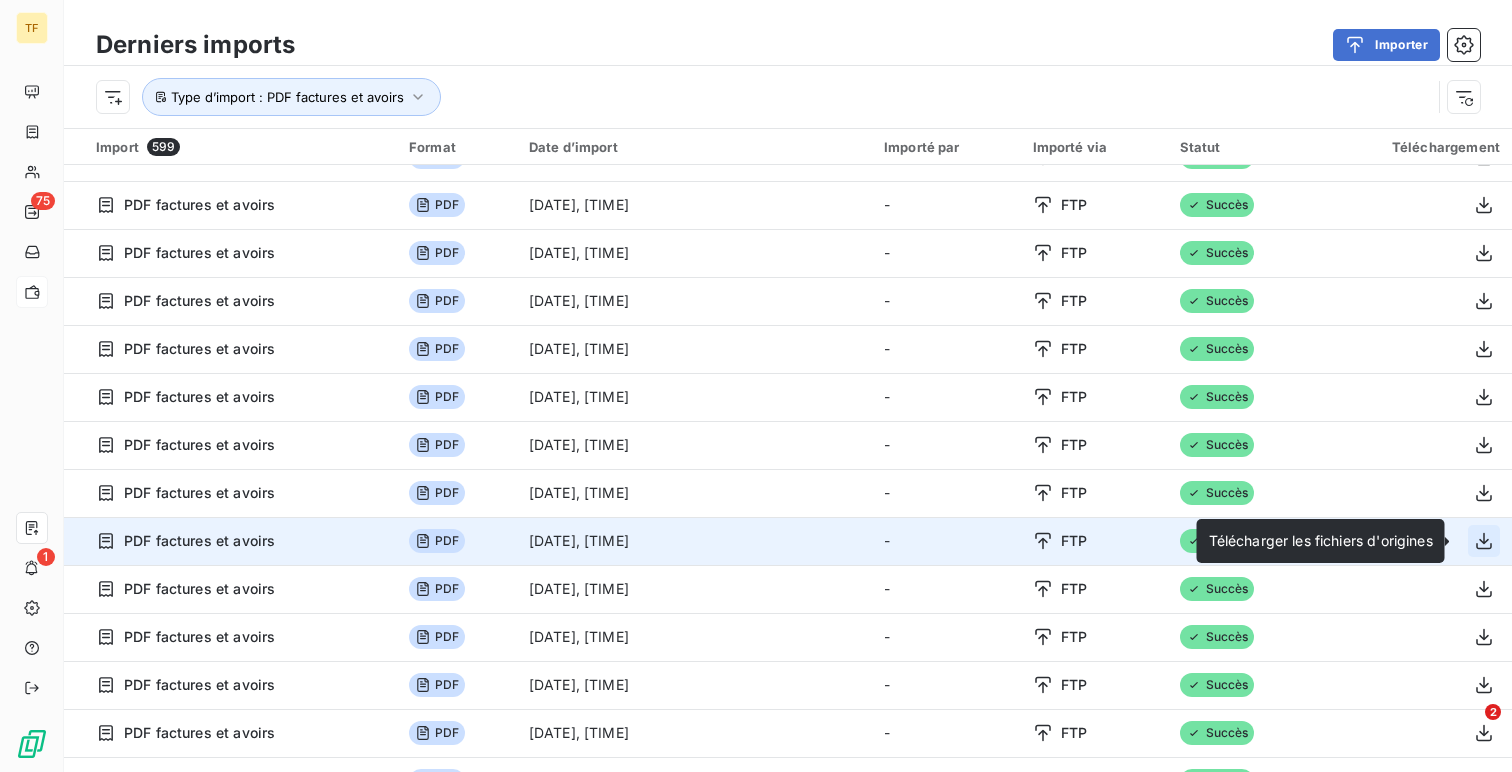 click 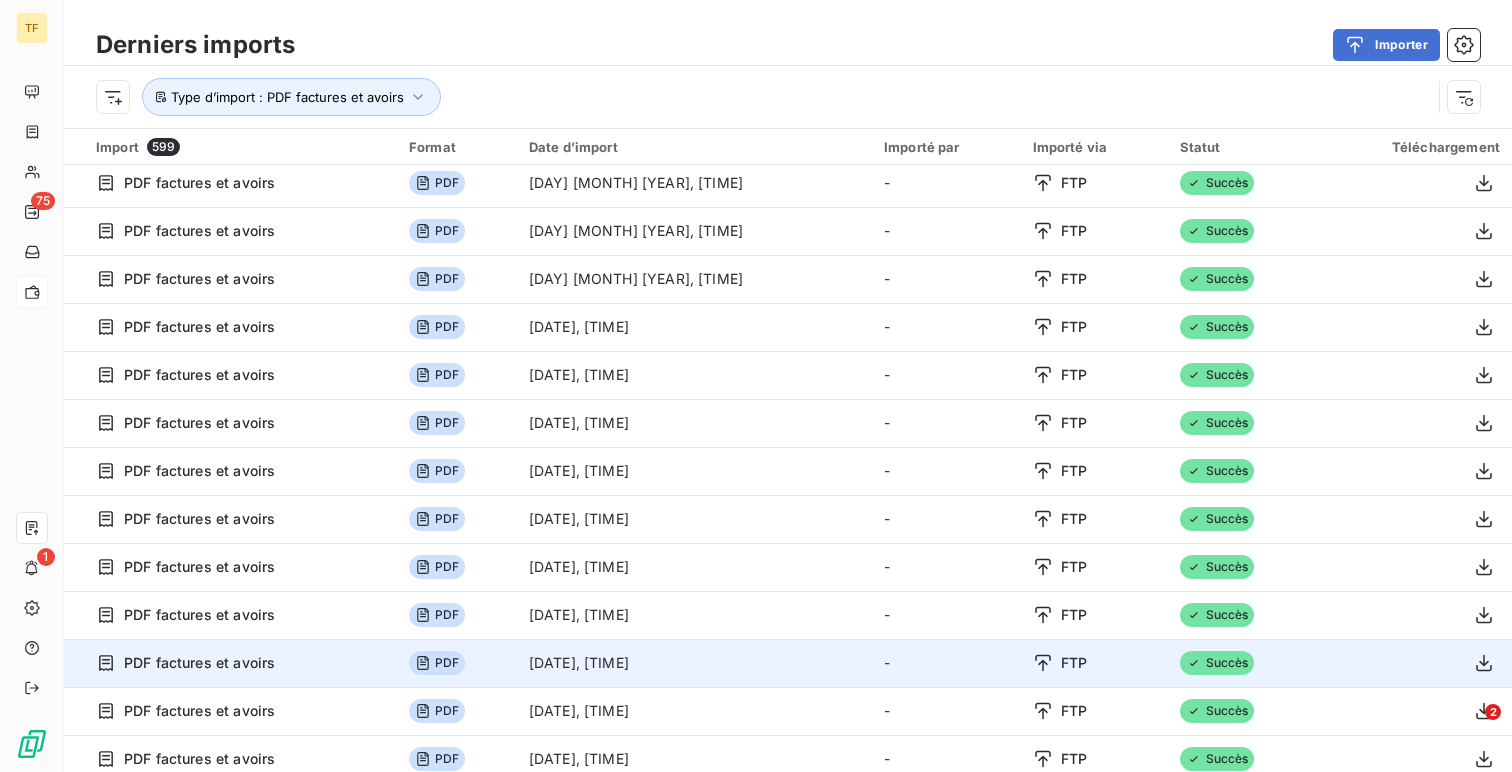 scroll, scrollTop: 1679, scrollLeft: 0, axis: vertical 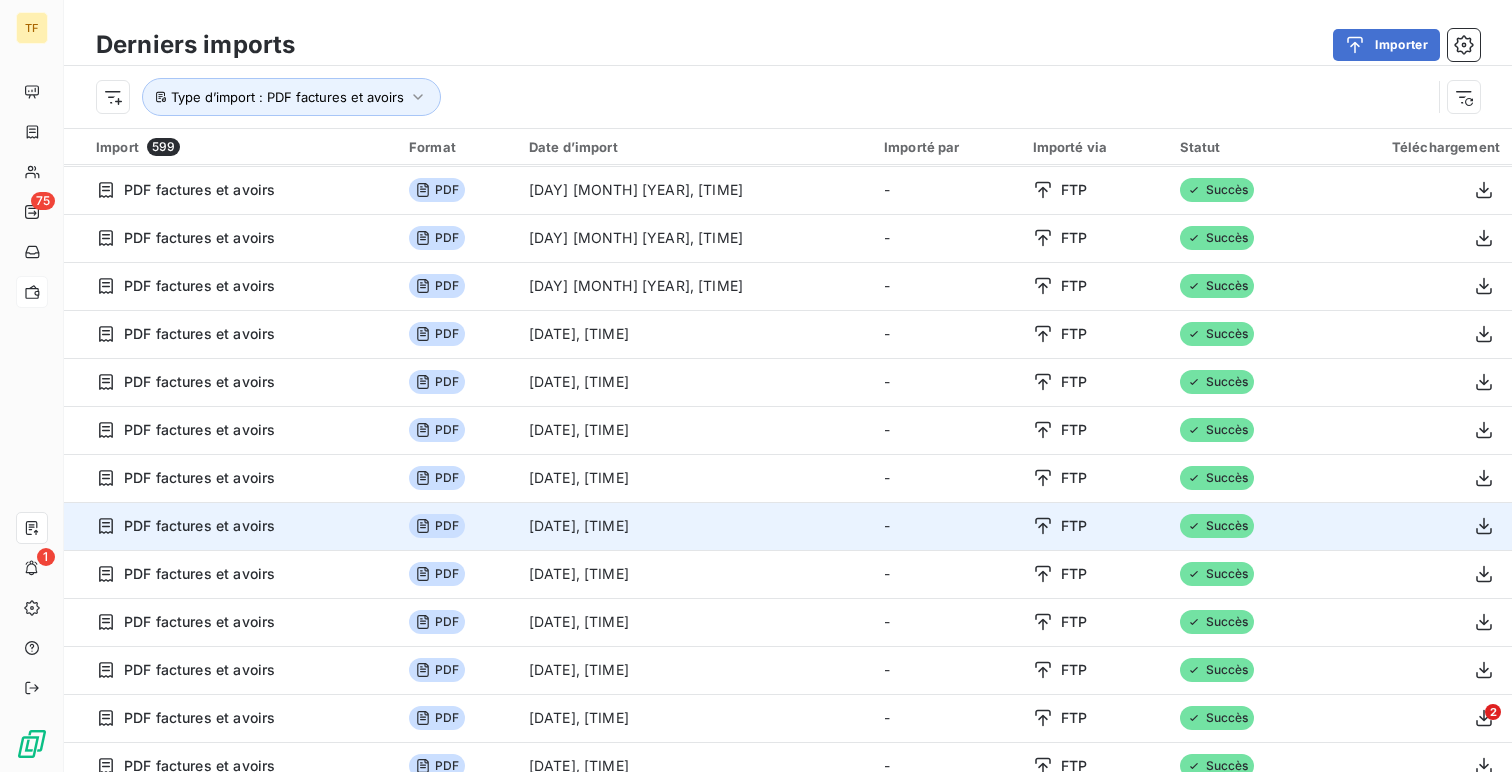click on "PDF" at bounding box center [457, 526] 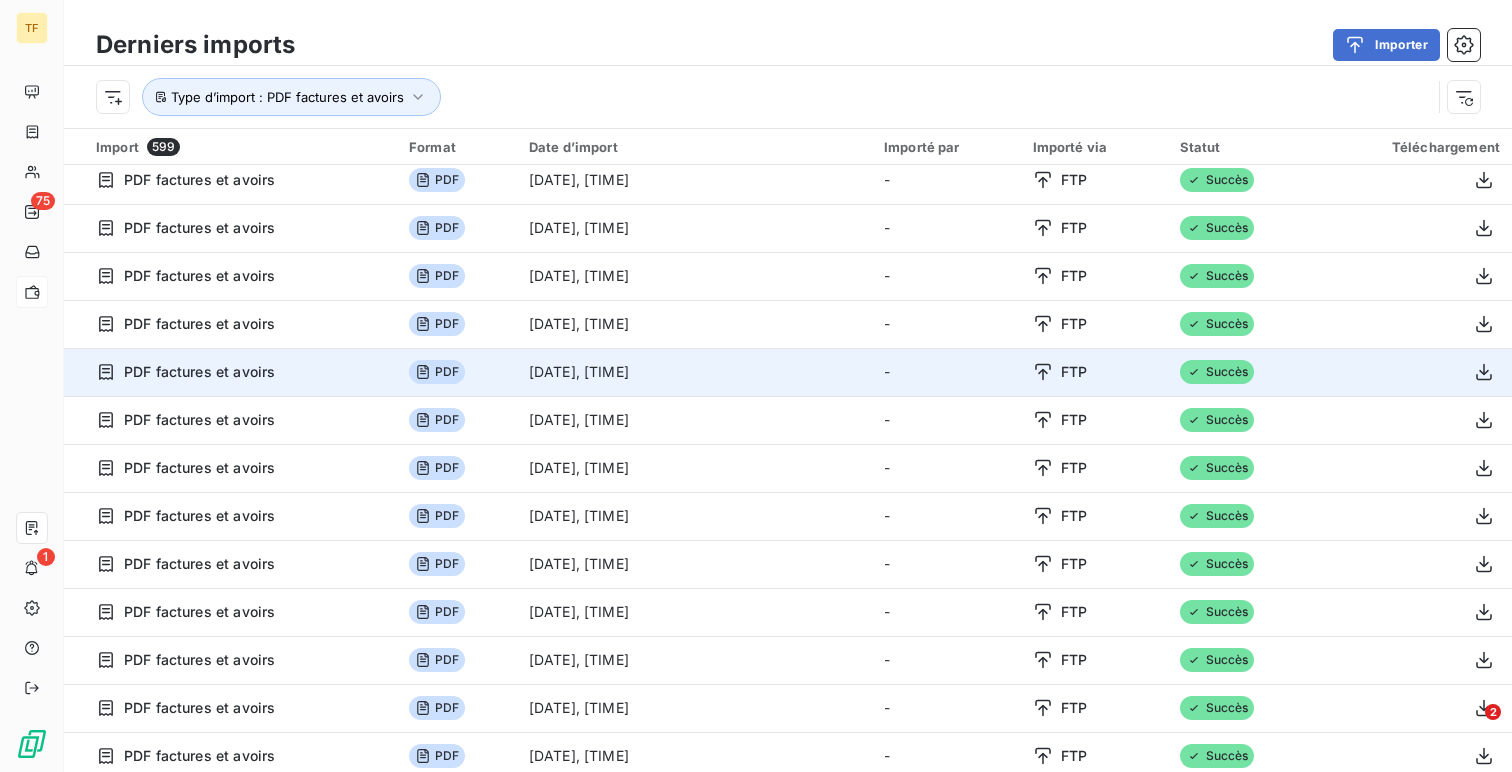 scroll, scrollTop: 2378, scrollLeft: 0, axis: vertical 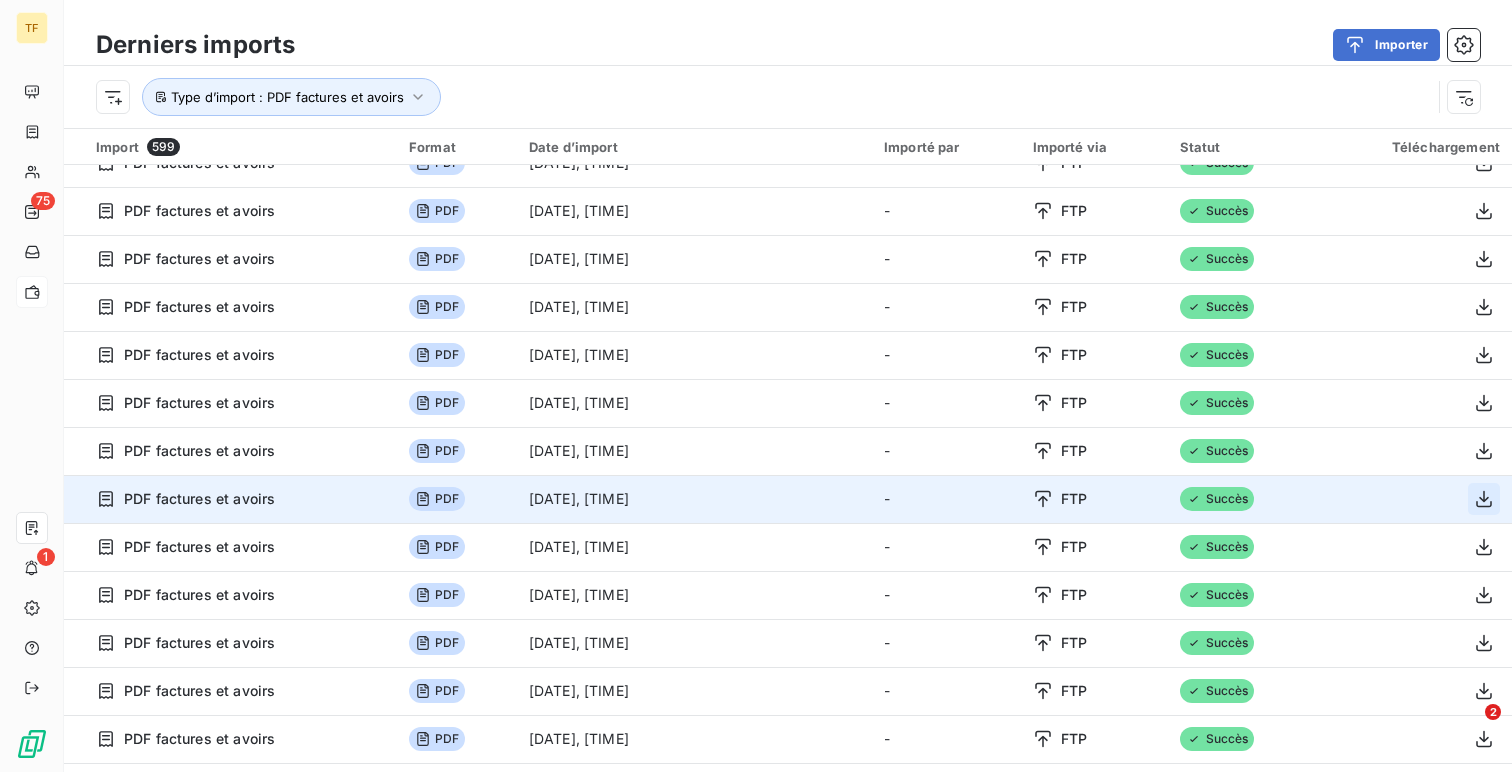 click at bounding box center [1484, 499] 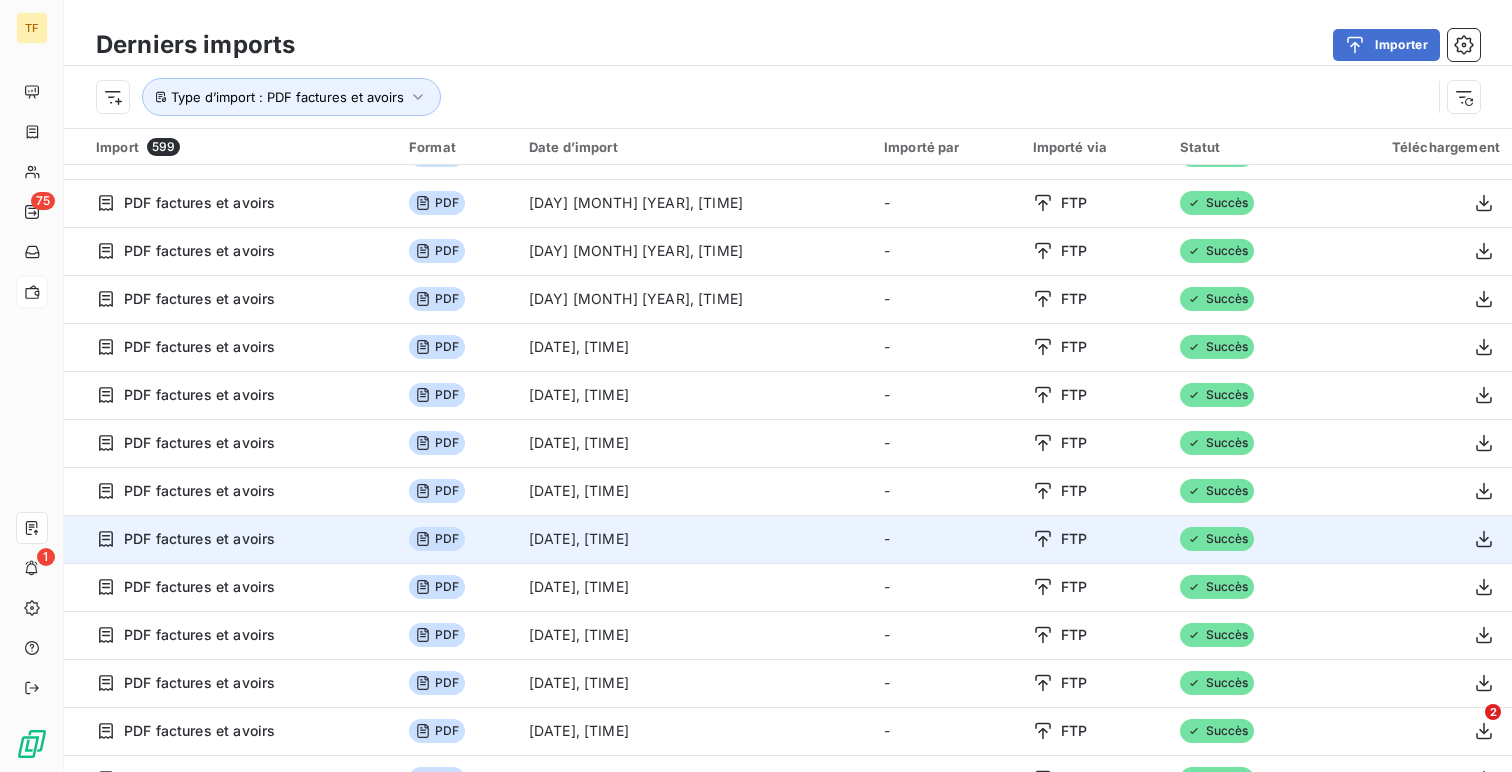 scroll, scrollTop: 1645, scrollLeft: 0, axis: vertical 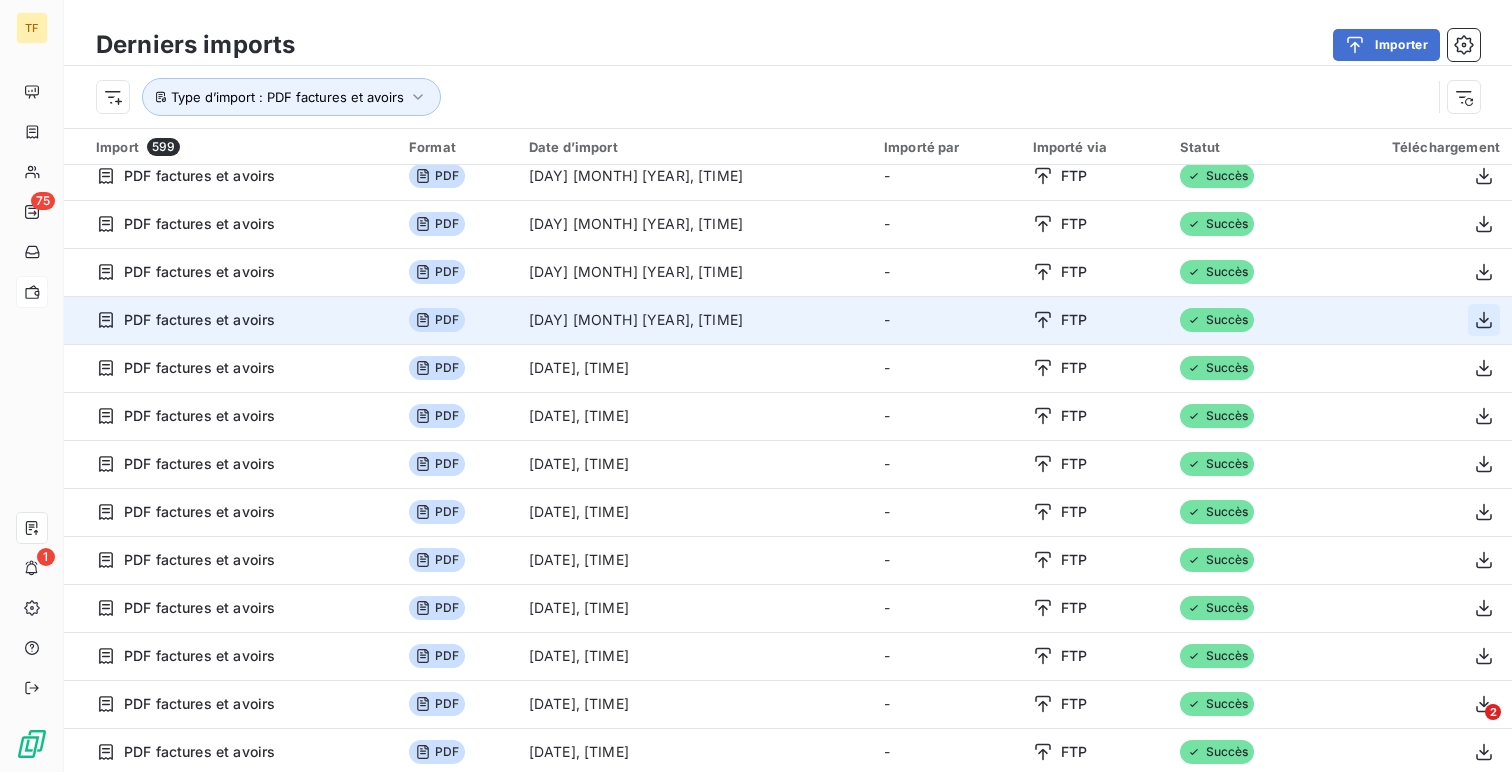 click 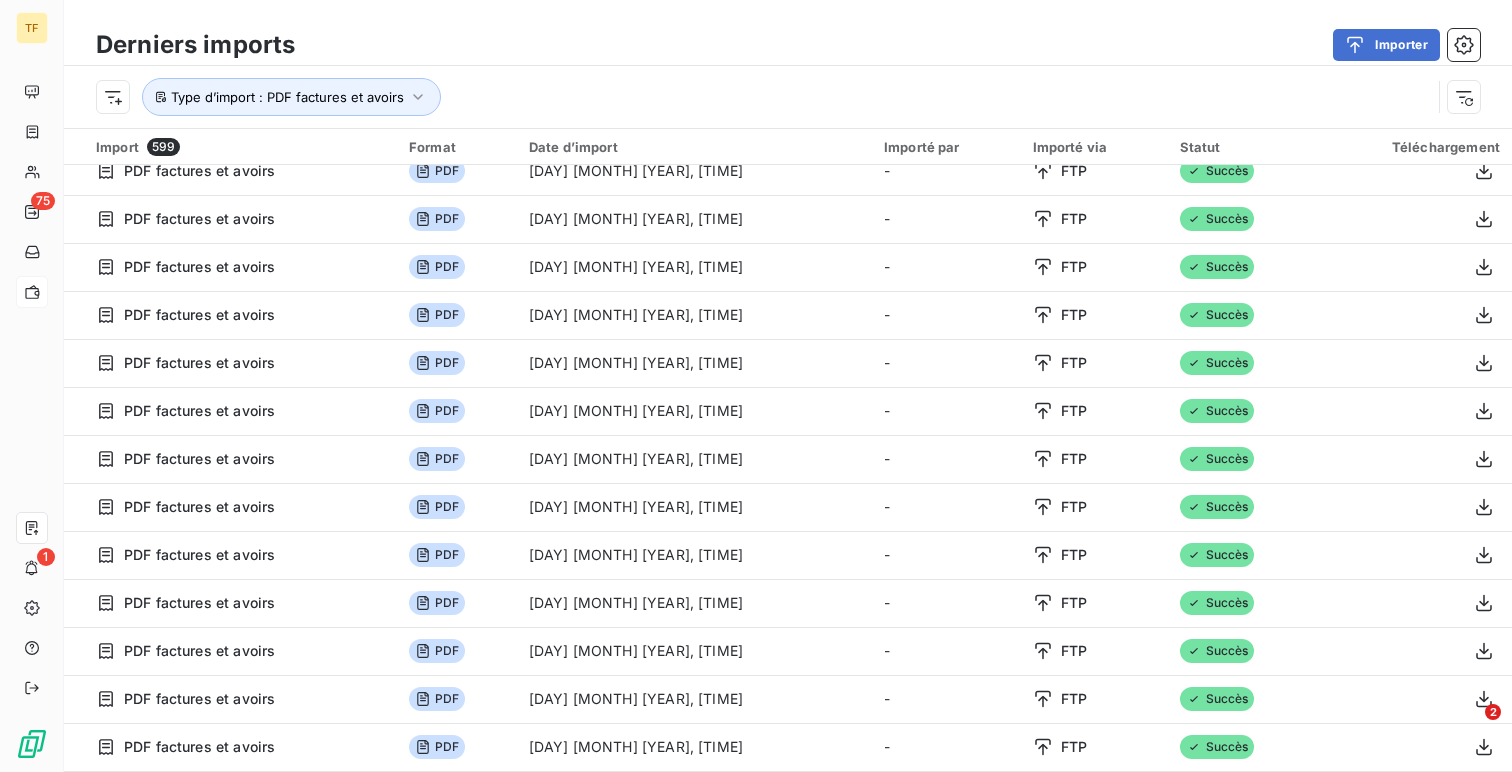 scroll, scrollTop: 673, scrollLeft: 0, axis: vertical 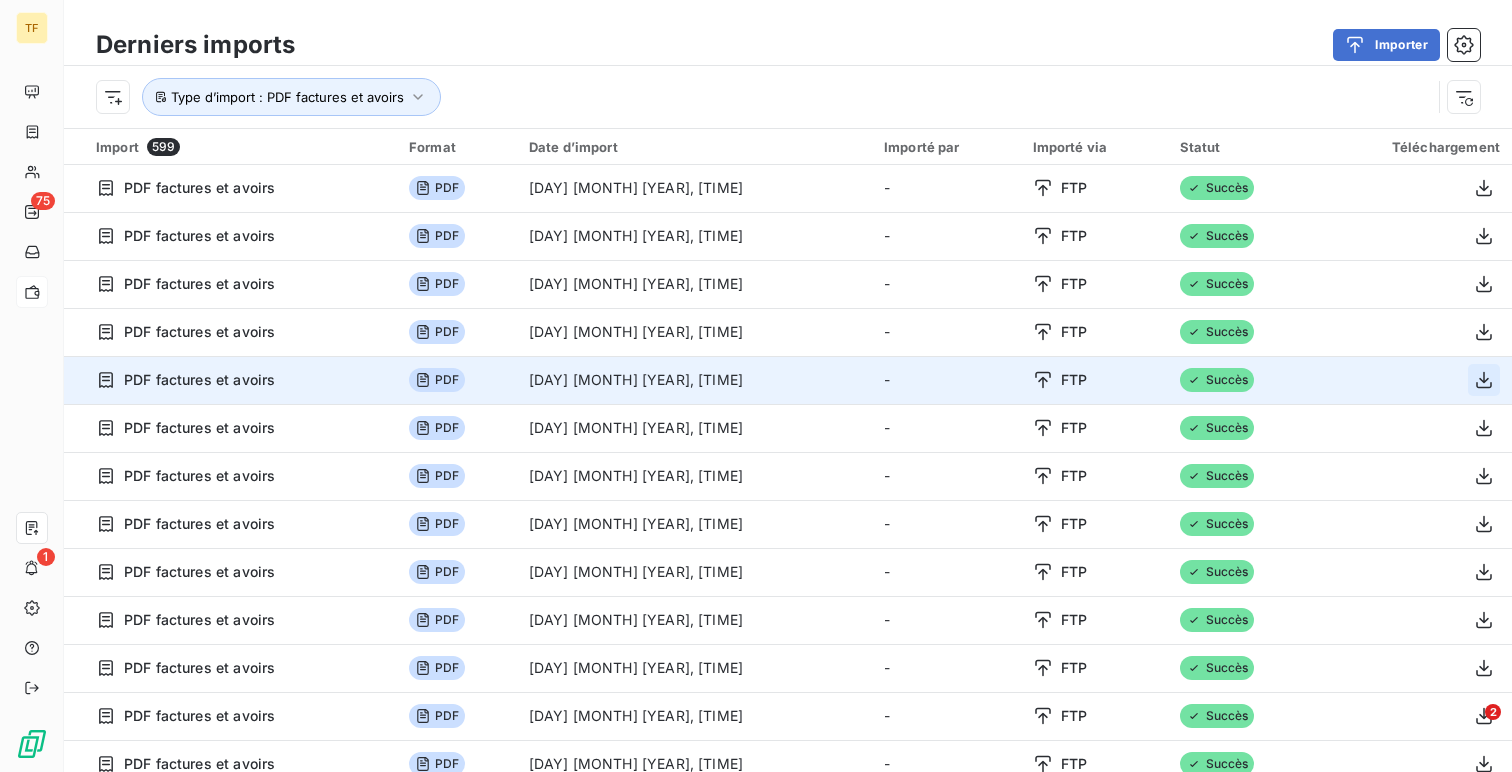 click 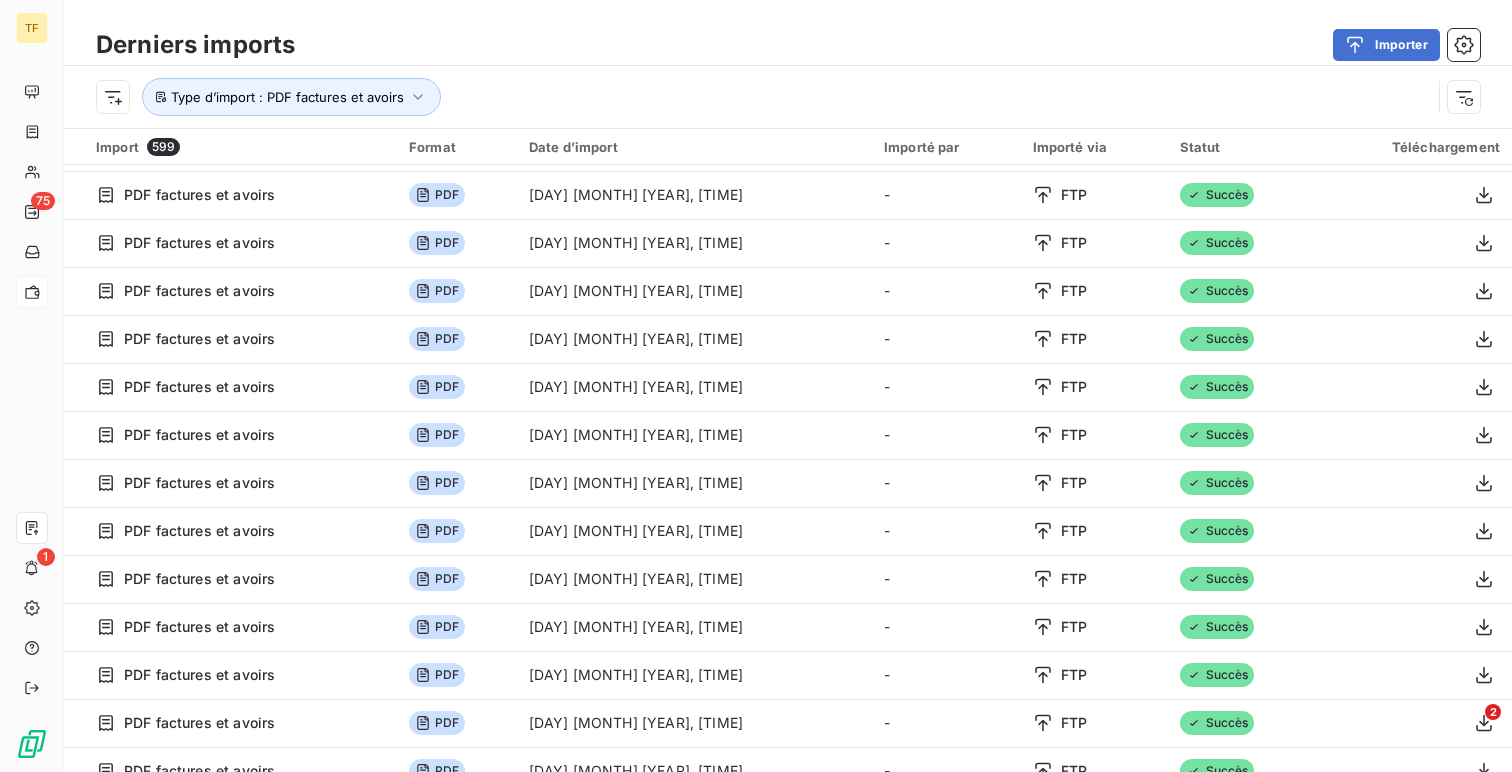 scroll, scrollTop: 0, scrollLeft: 0, axis: both 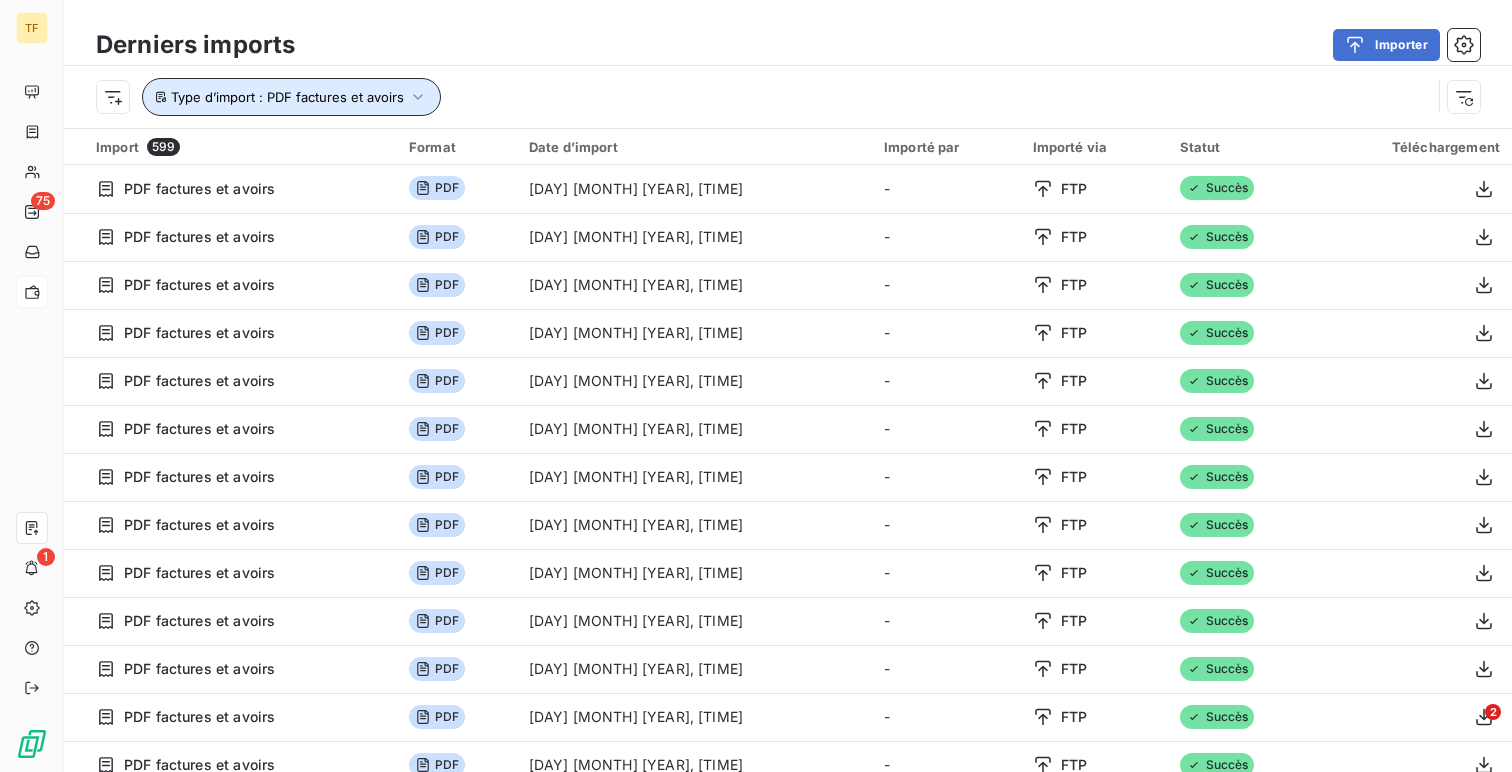 click on "Type d’import  : PDF factures et avoirs" at bounding box center (287, 97) 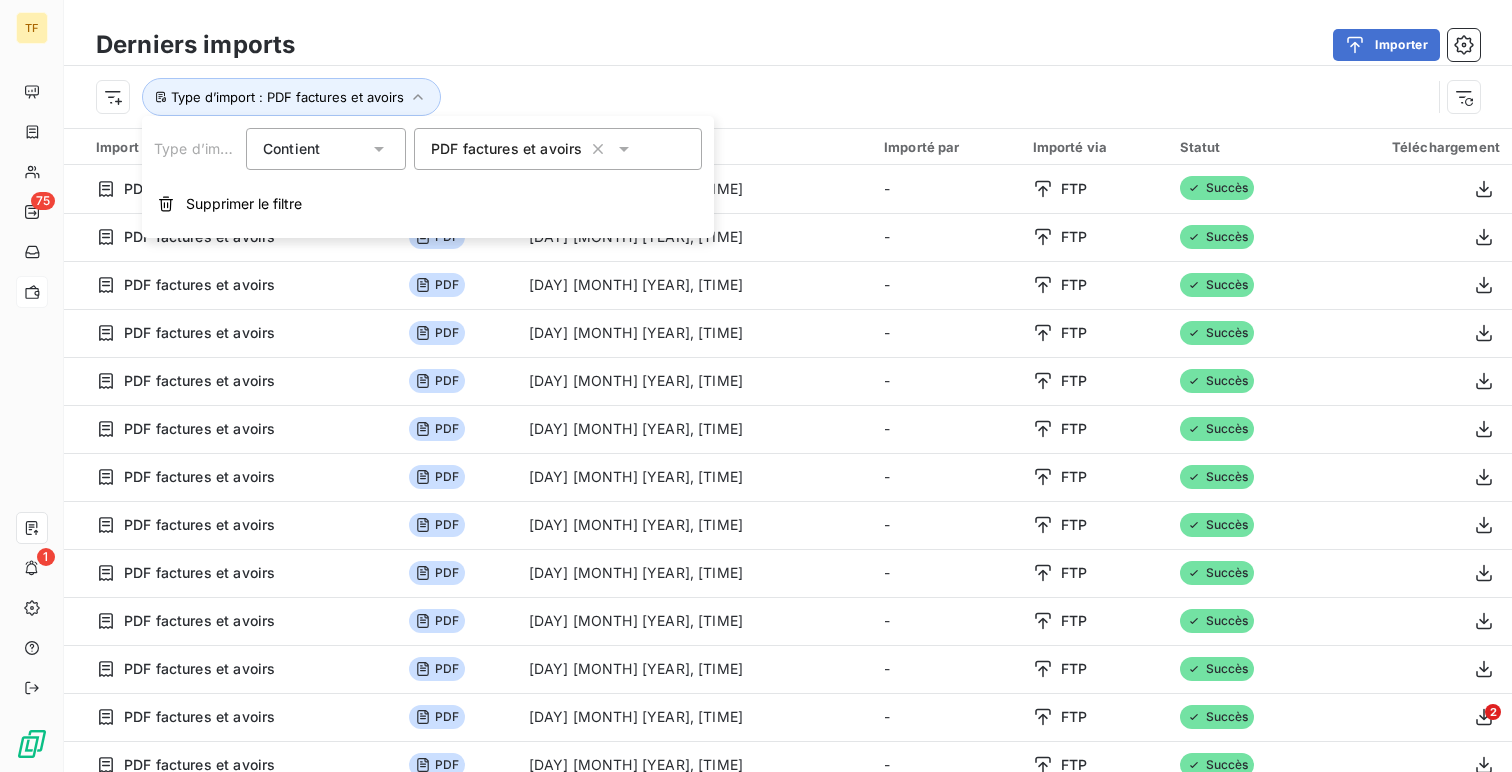 click on "PDF factures et avoirs" at bounding box center (506, 149) 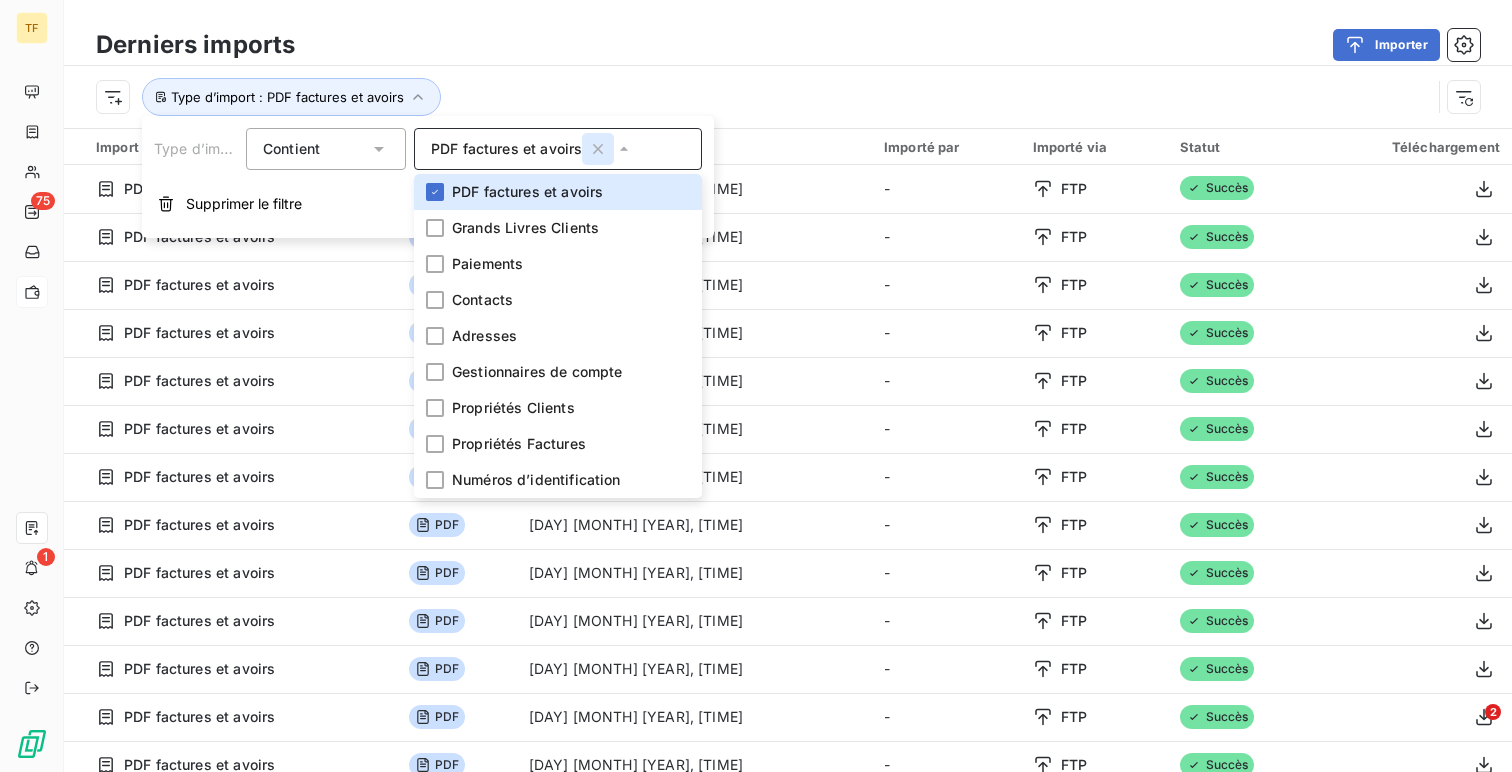 click at bounding box center (598, 149) 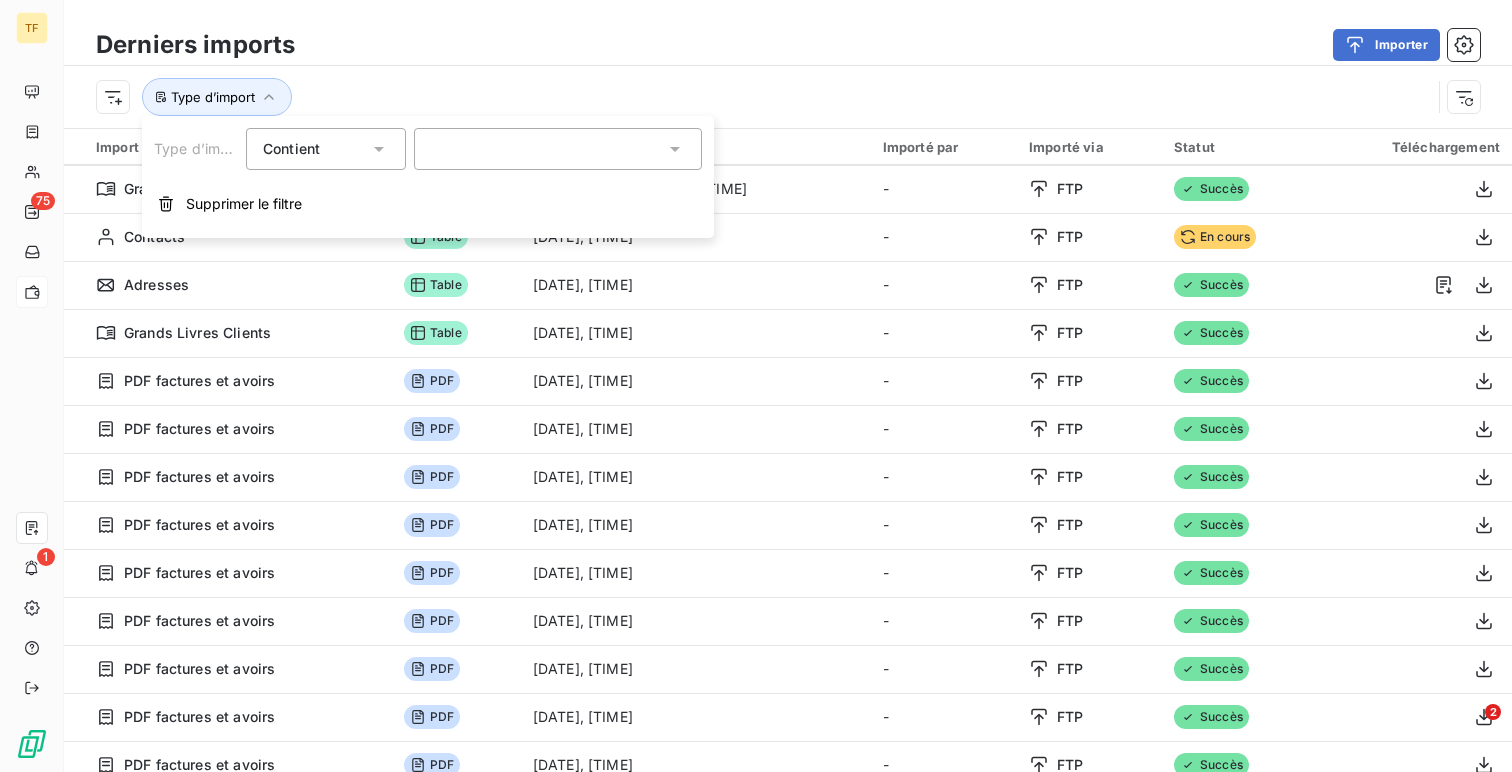 scroll, scrollTop: 2033, scrollLeft: 0, axis: vertical 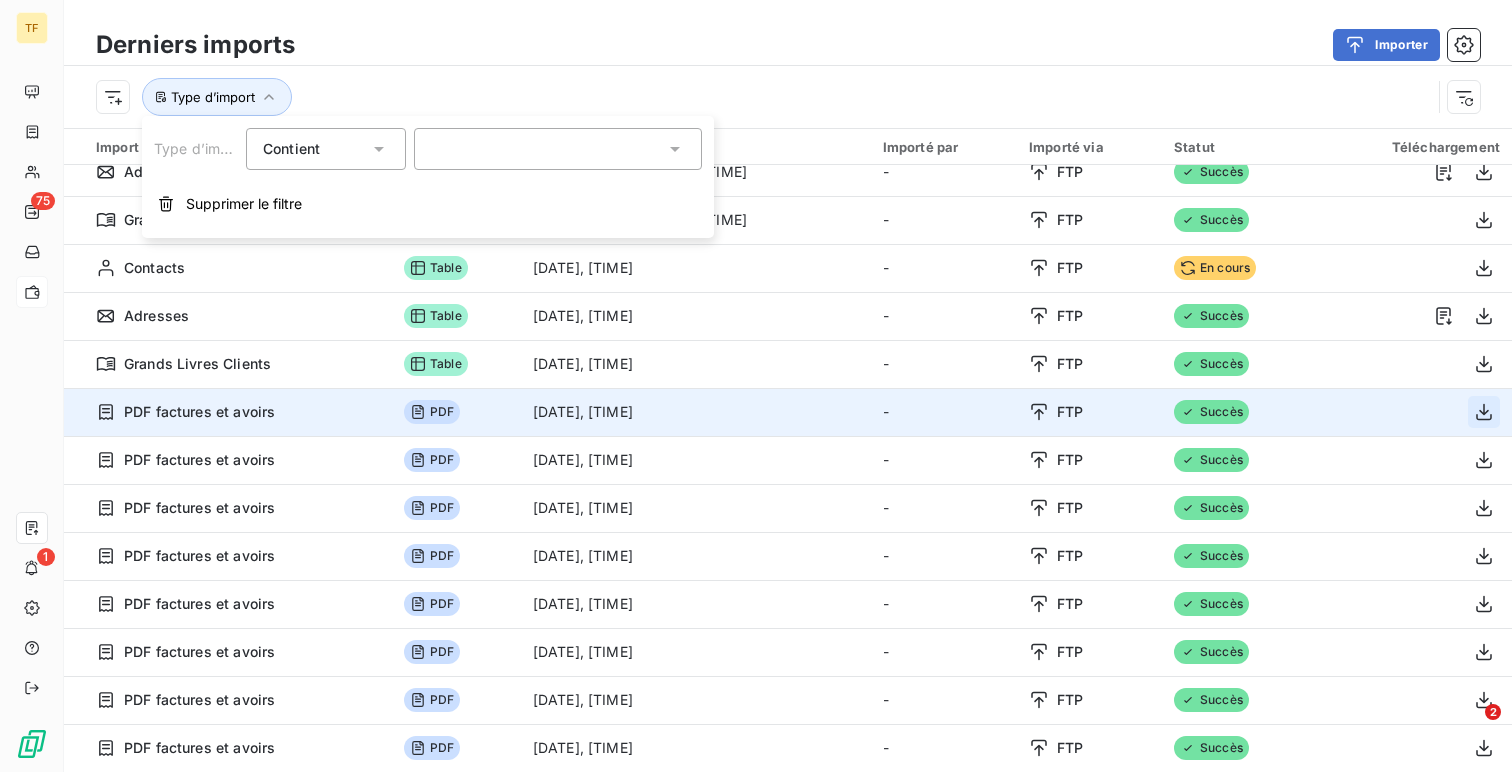 click 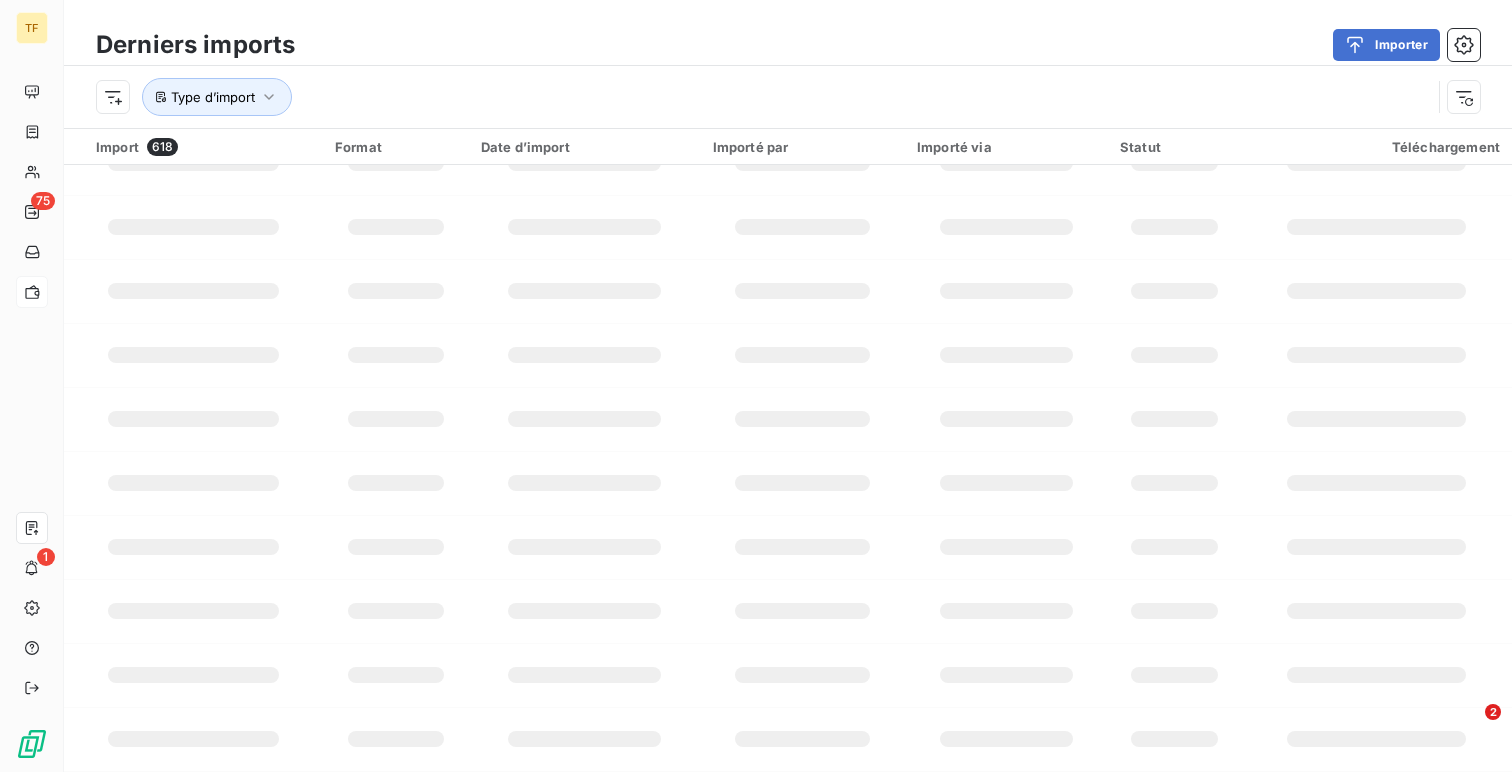 scroll, scrollTop: 2033, scrollLeft: 0, axis: vertical 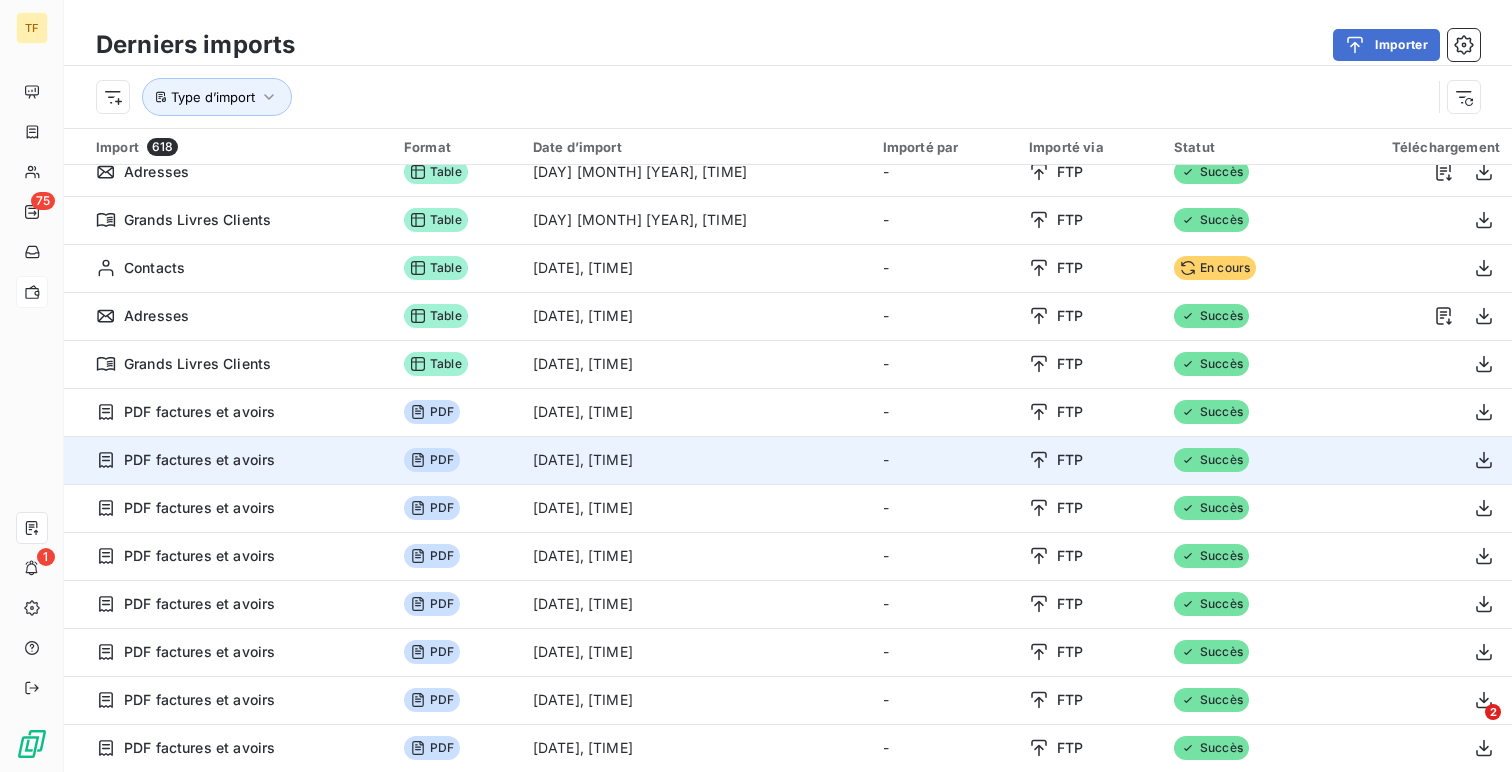 click at bounding box center [1415, 460] 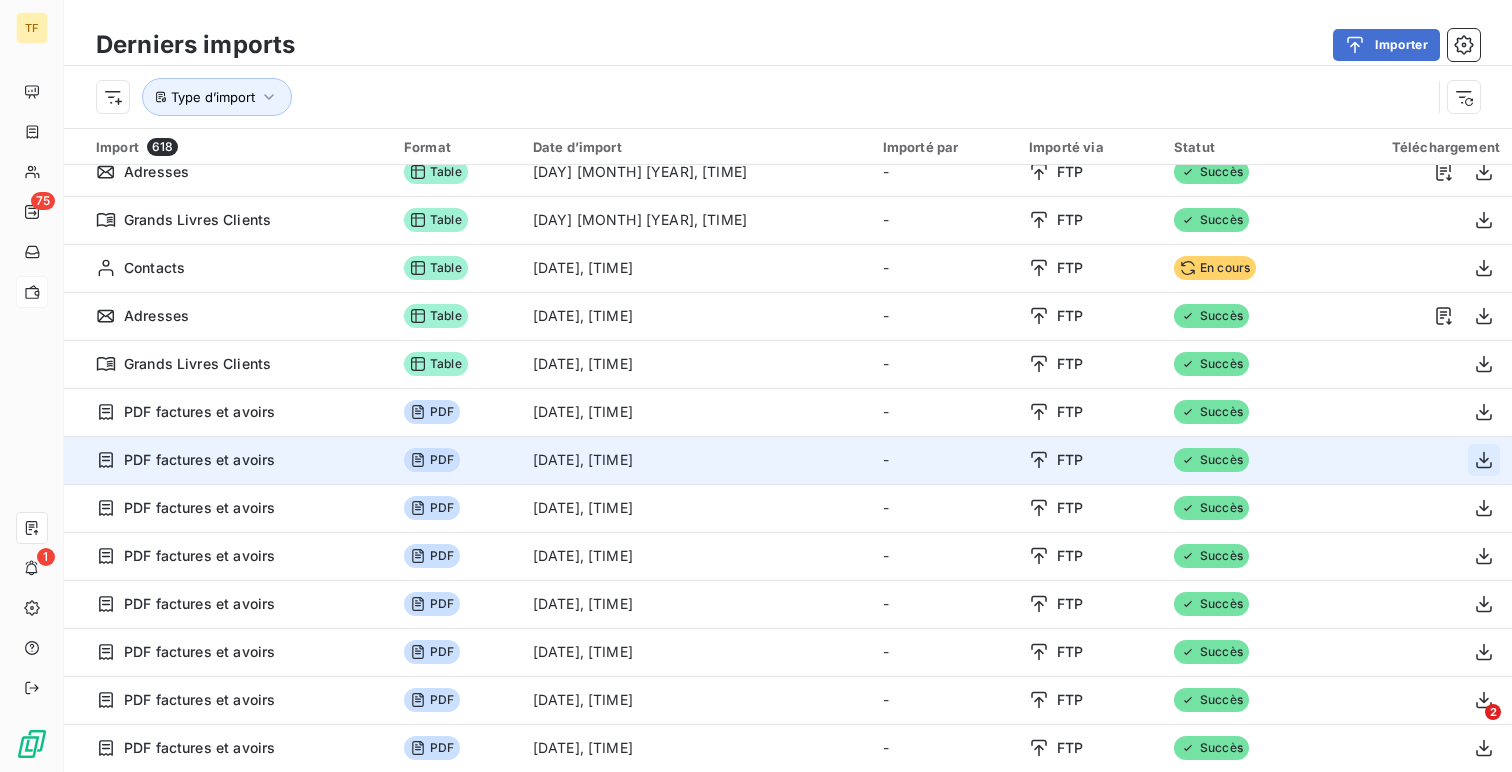 click 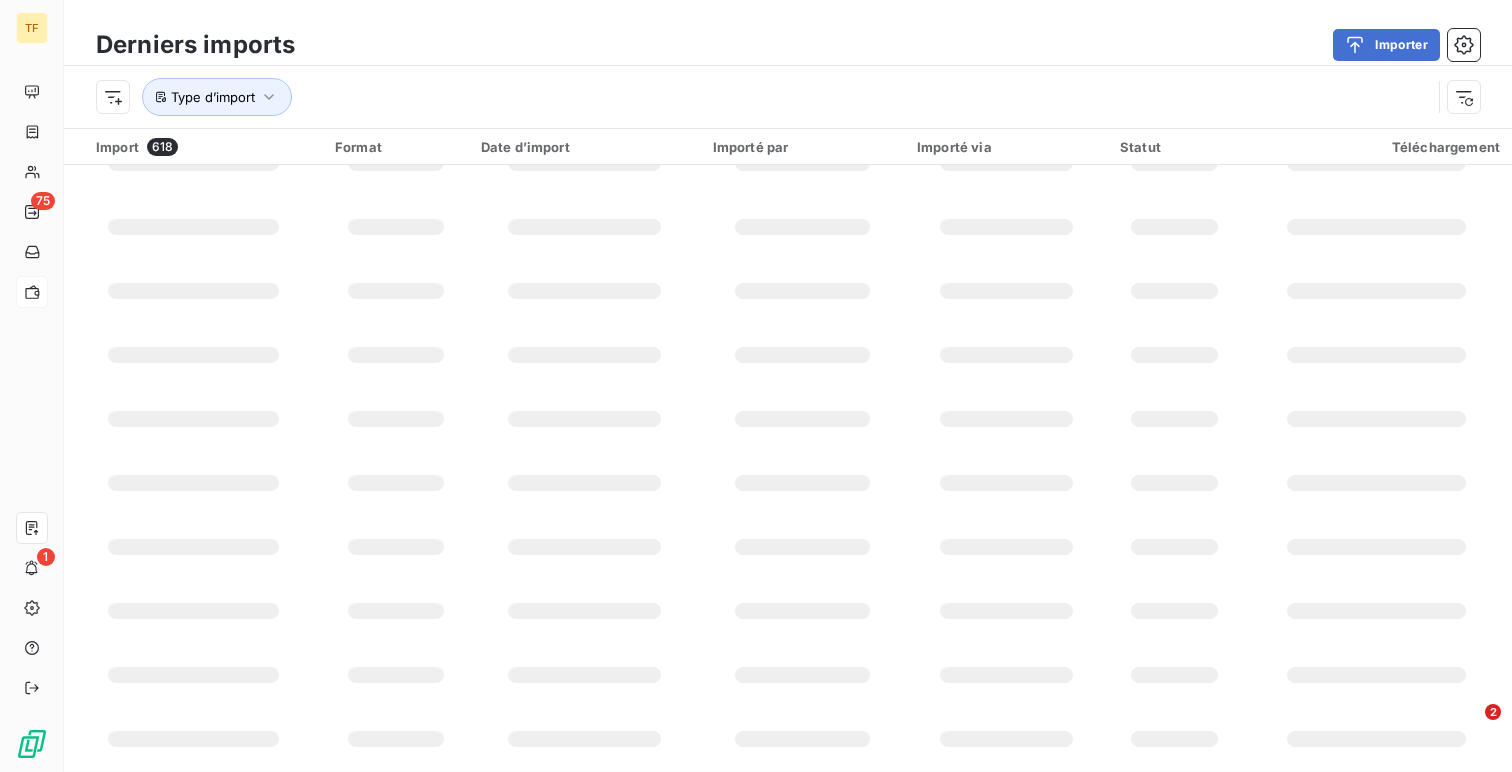 scroll, scrollTop: 2033, scrollLeft: 0, axis: vertical 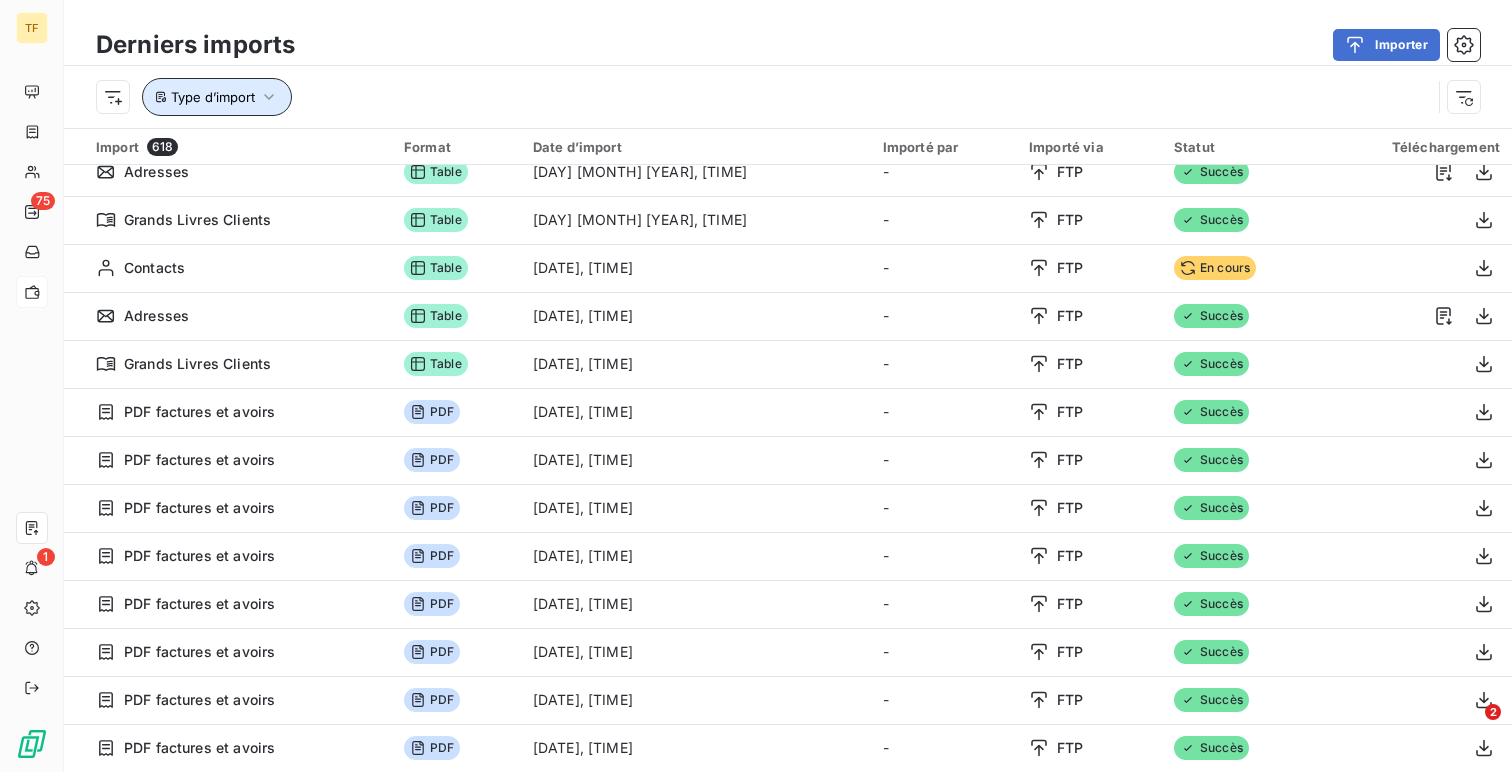 click 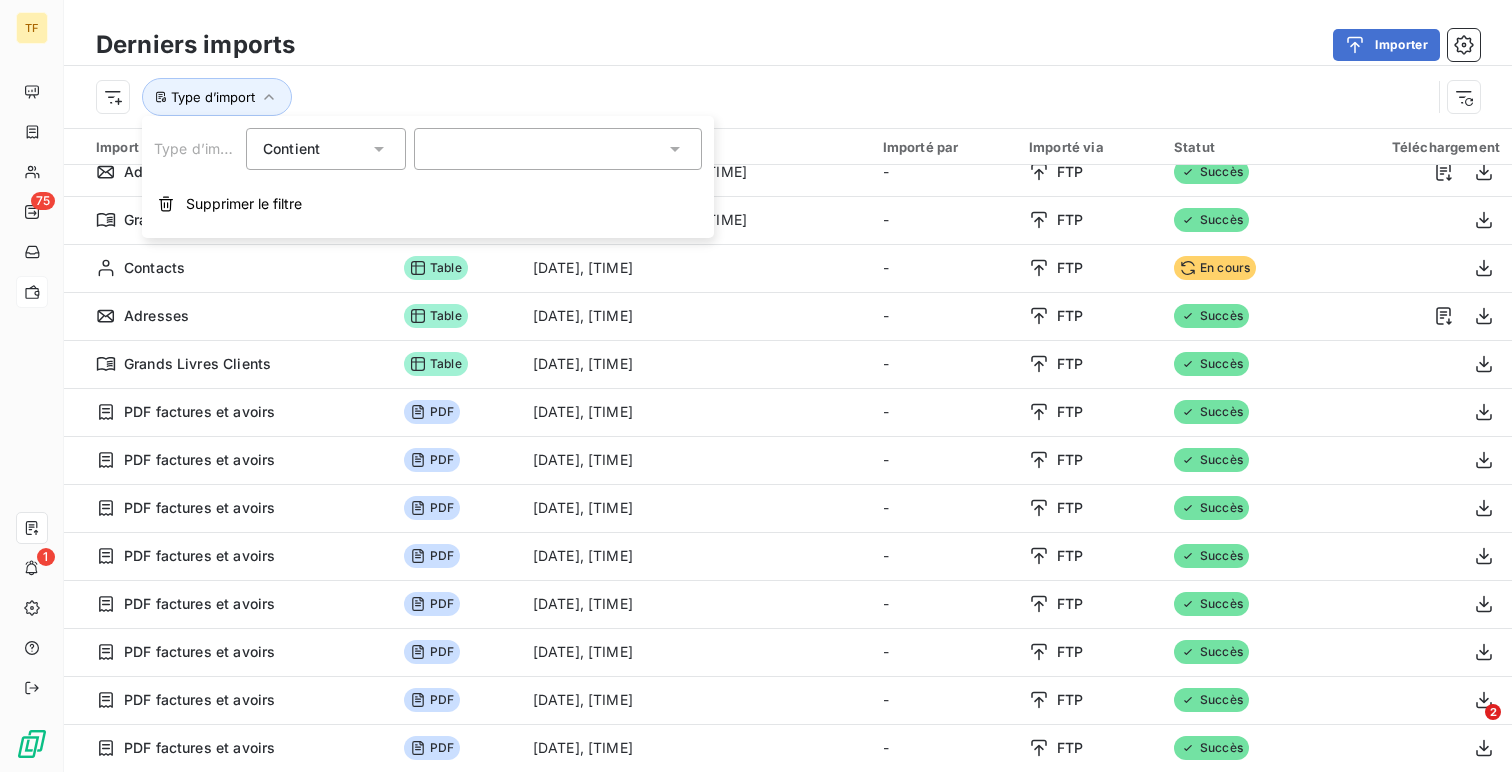 click at bounding box center [558, 149] 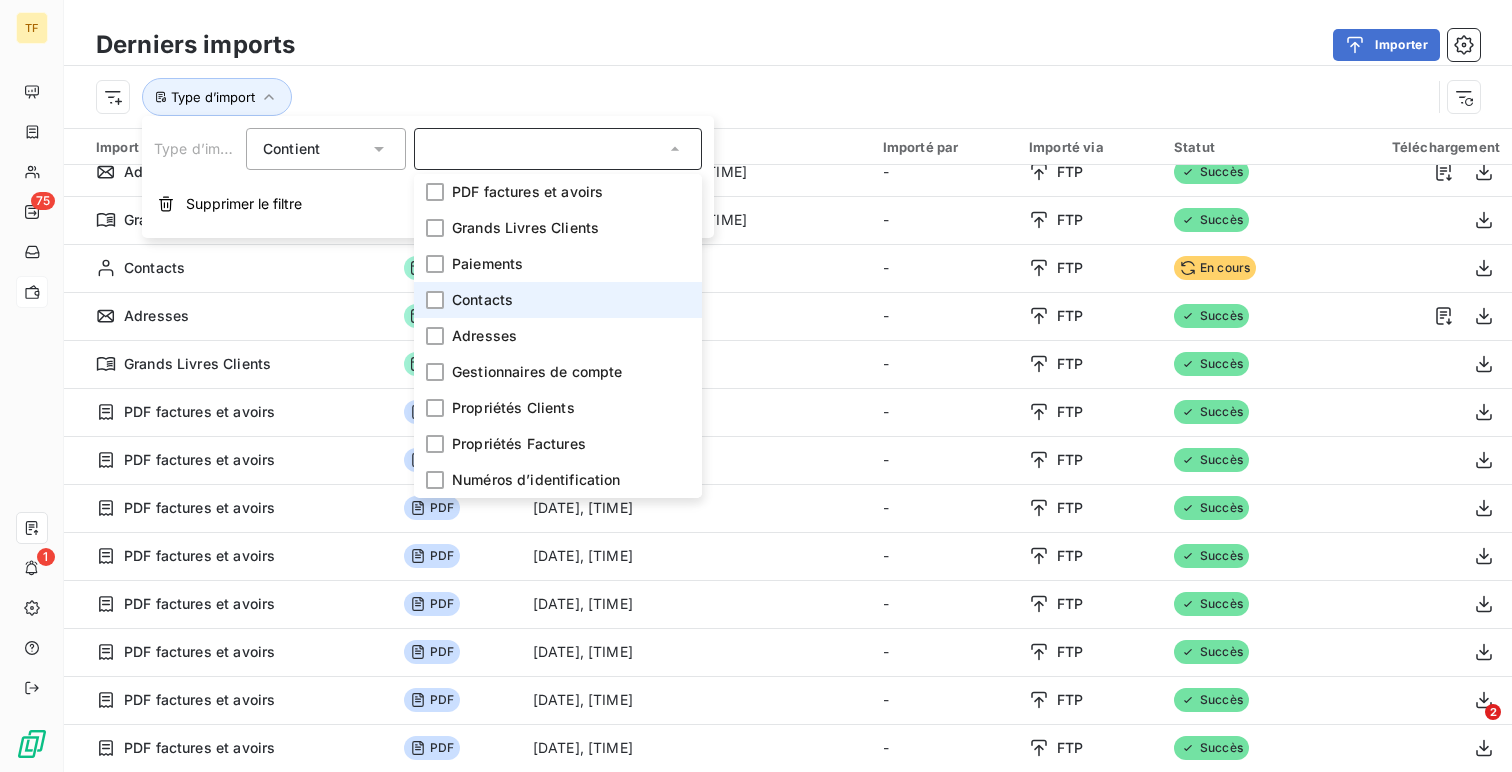 click on "Contacts" at bounding box center (482, 300) 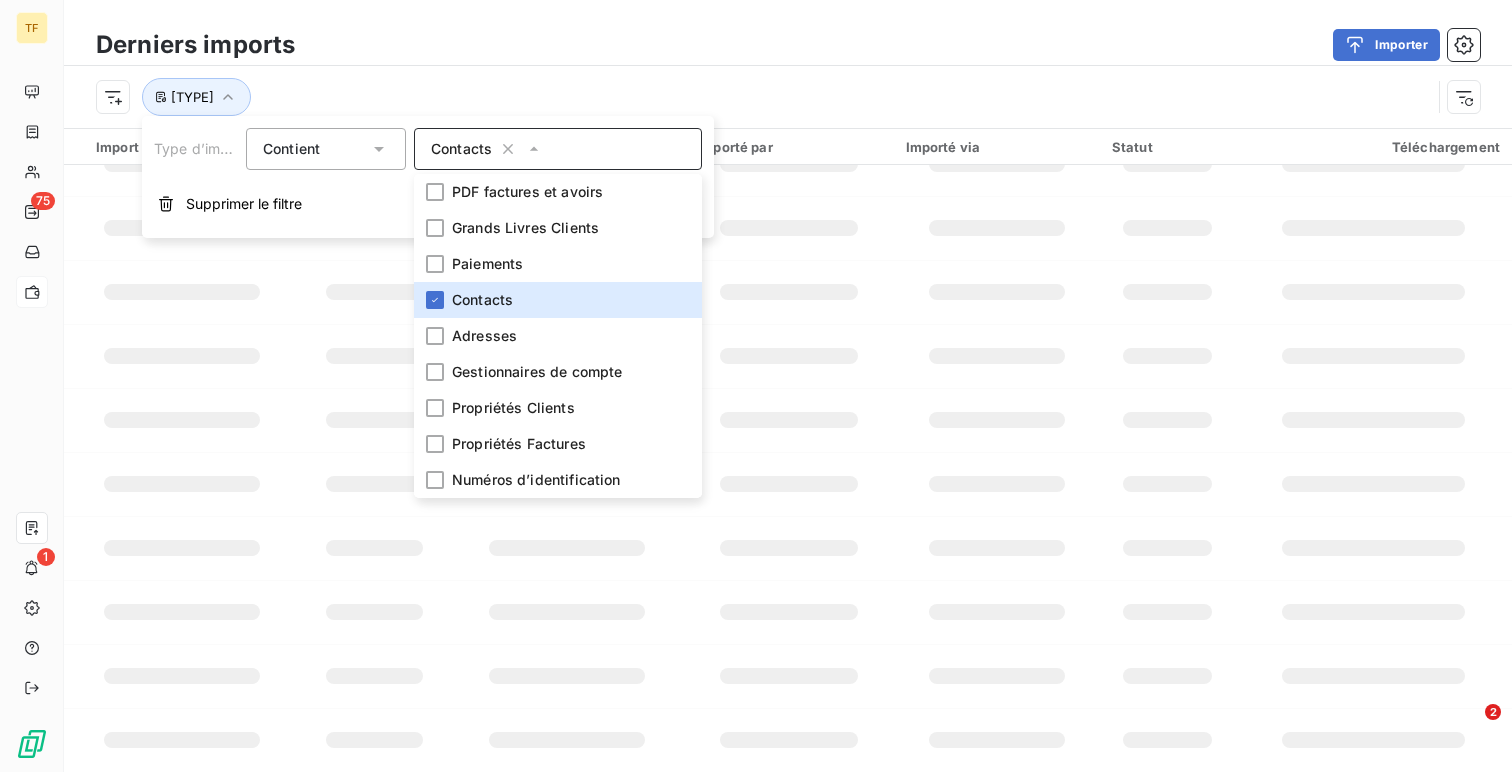 scroll, scrollTop: 0, scrollLeft: 0, axis: both 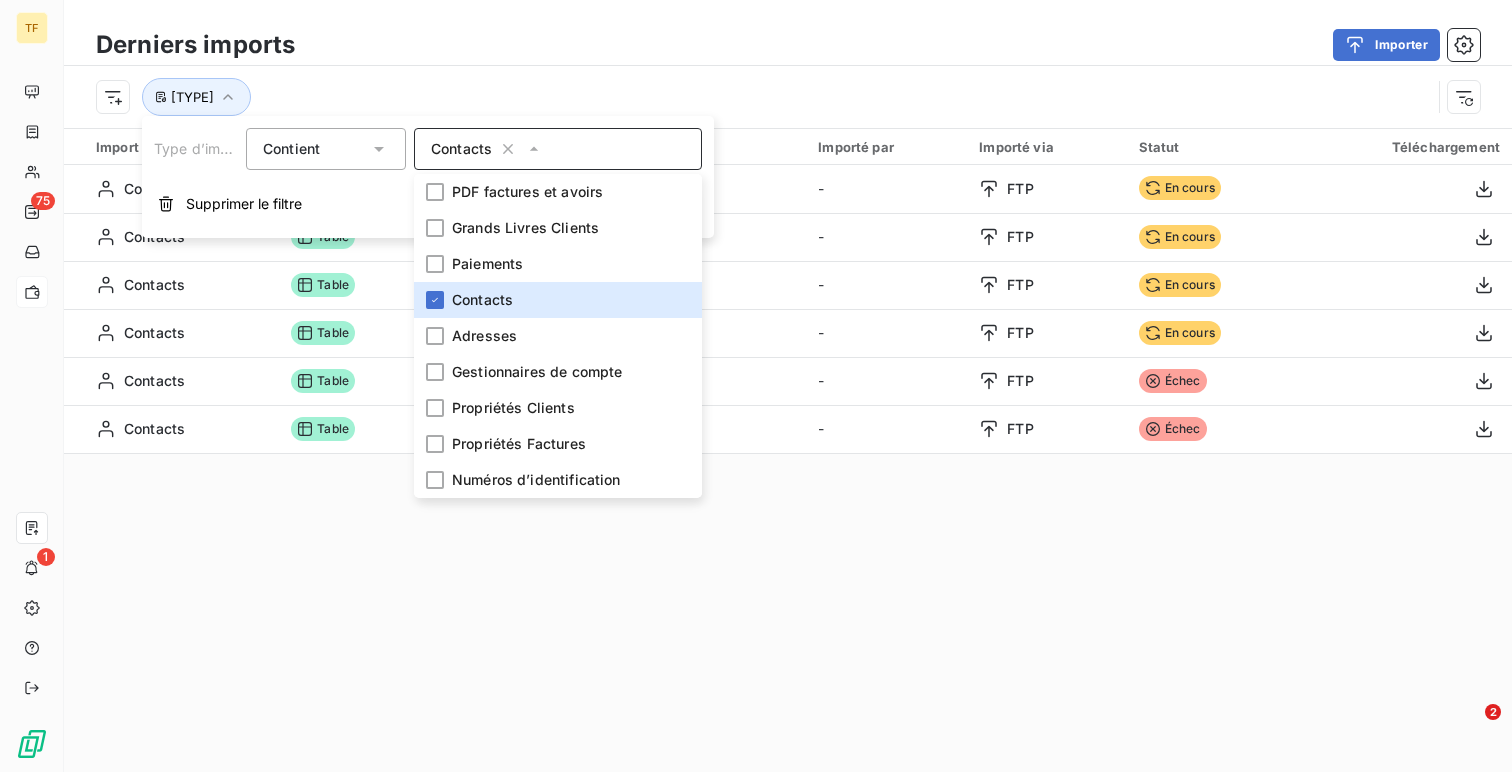 click on "[TYPE]" at bounding box center [763, 97] 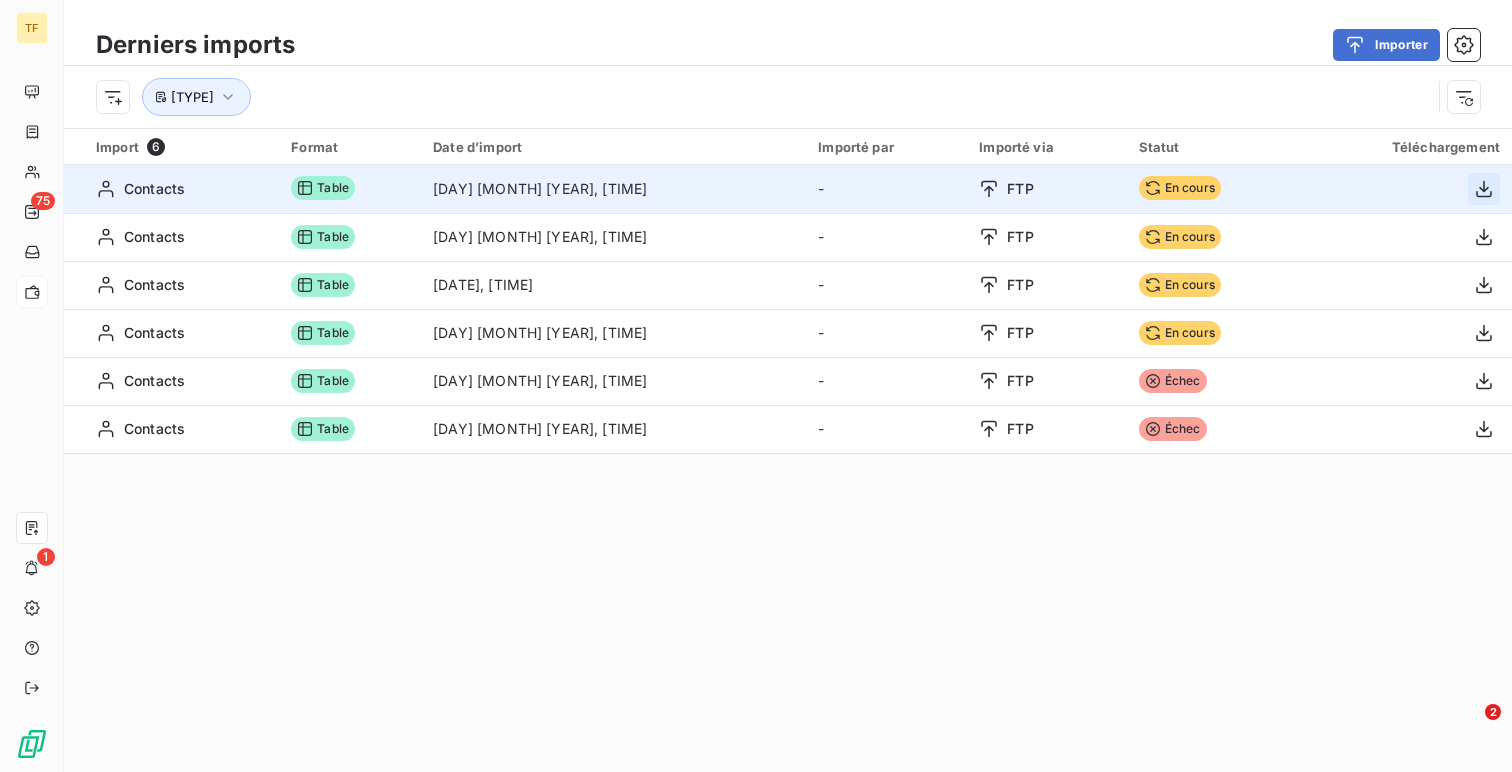 click 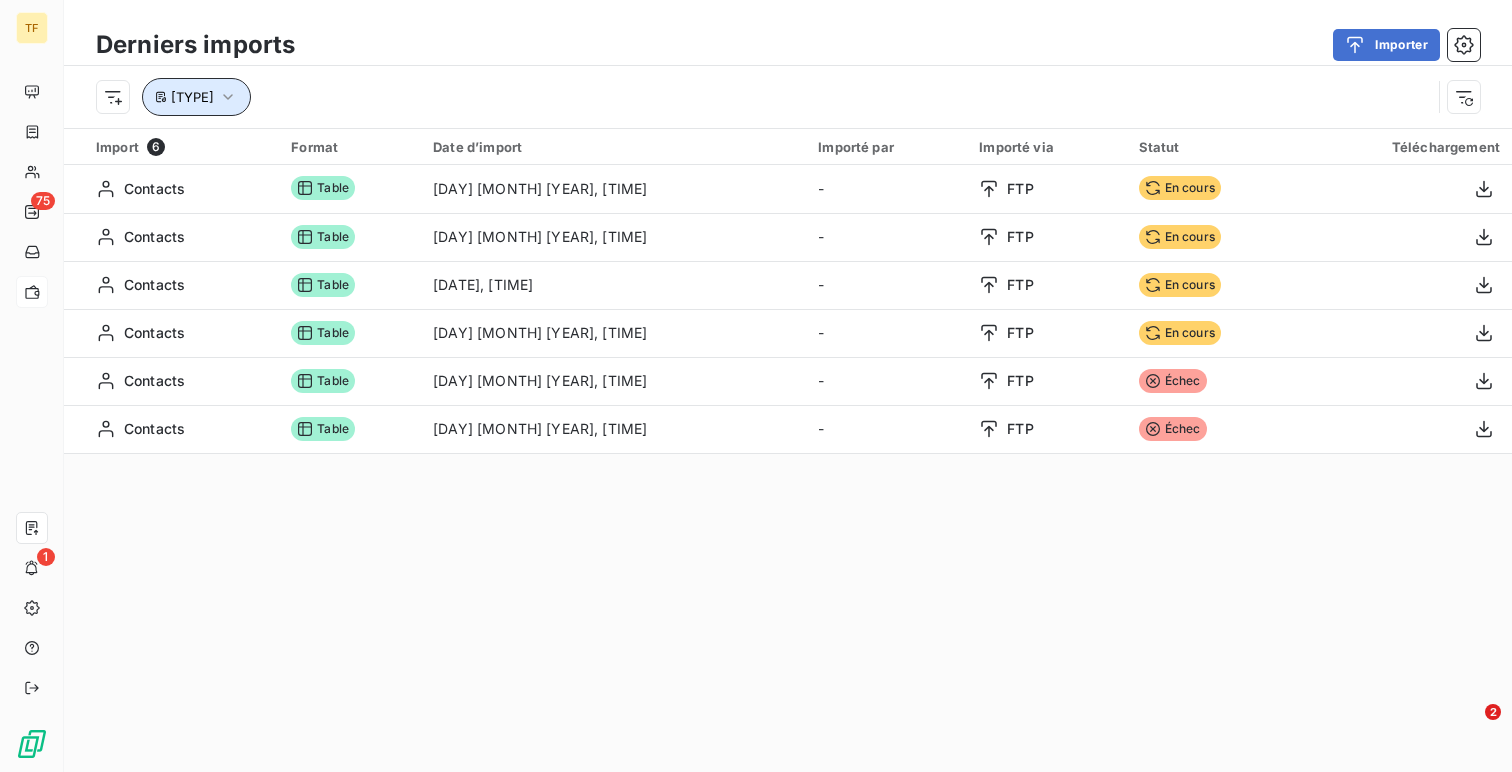 click on "[TYPE]" at bounding box center [192, 97] 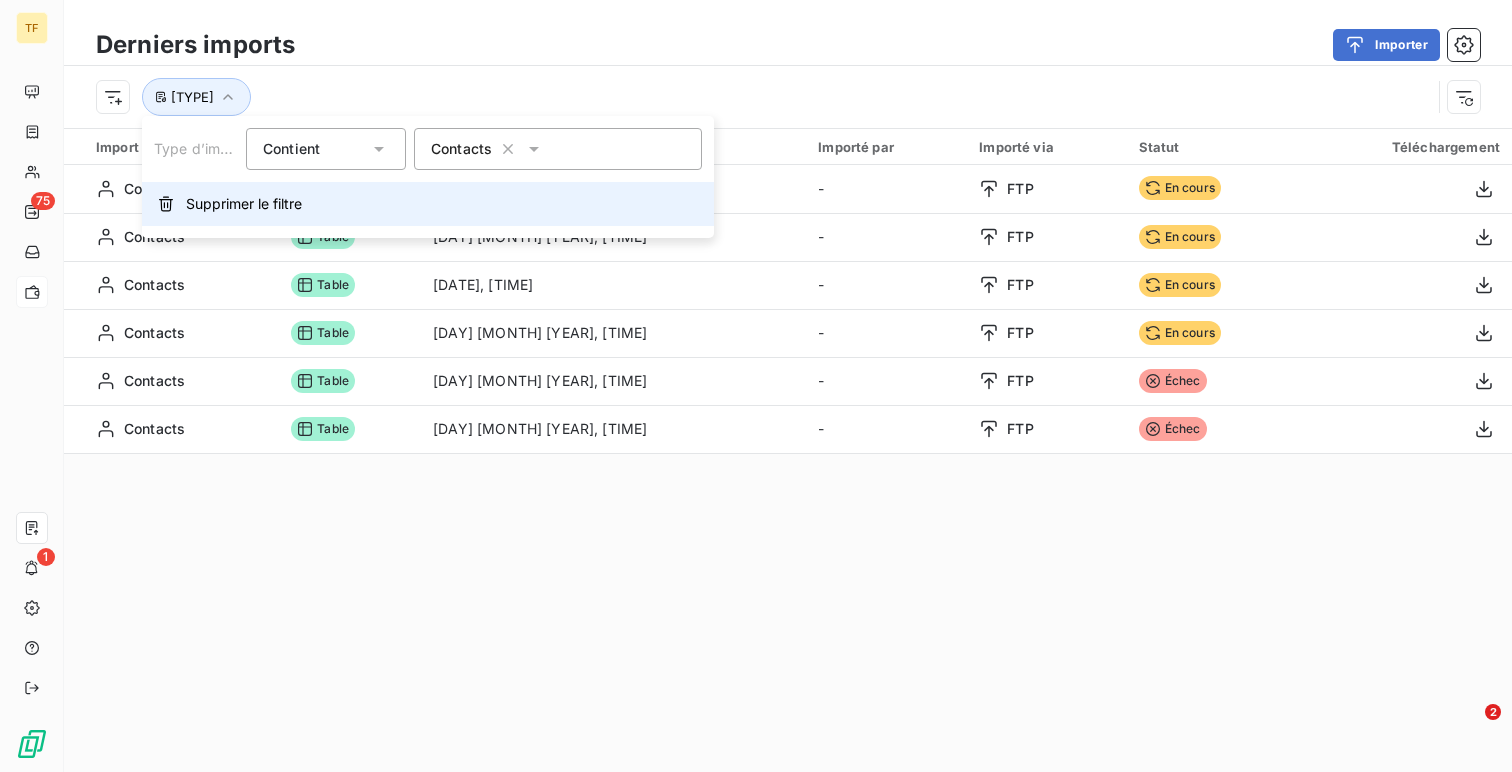 click on "Supprimer le filtre" at bounding box center (428, 204) 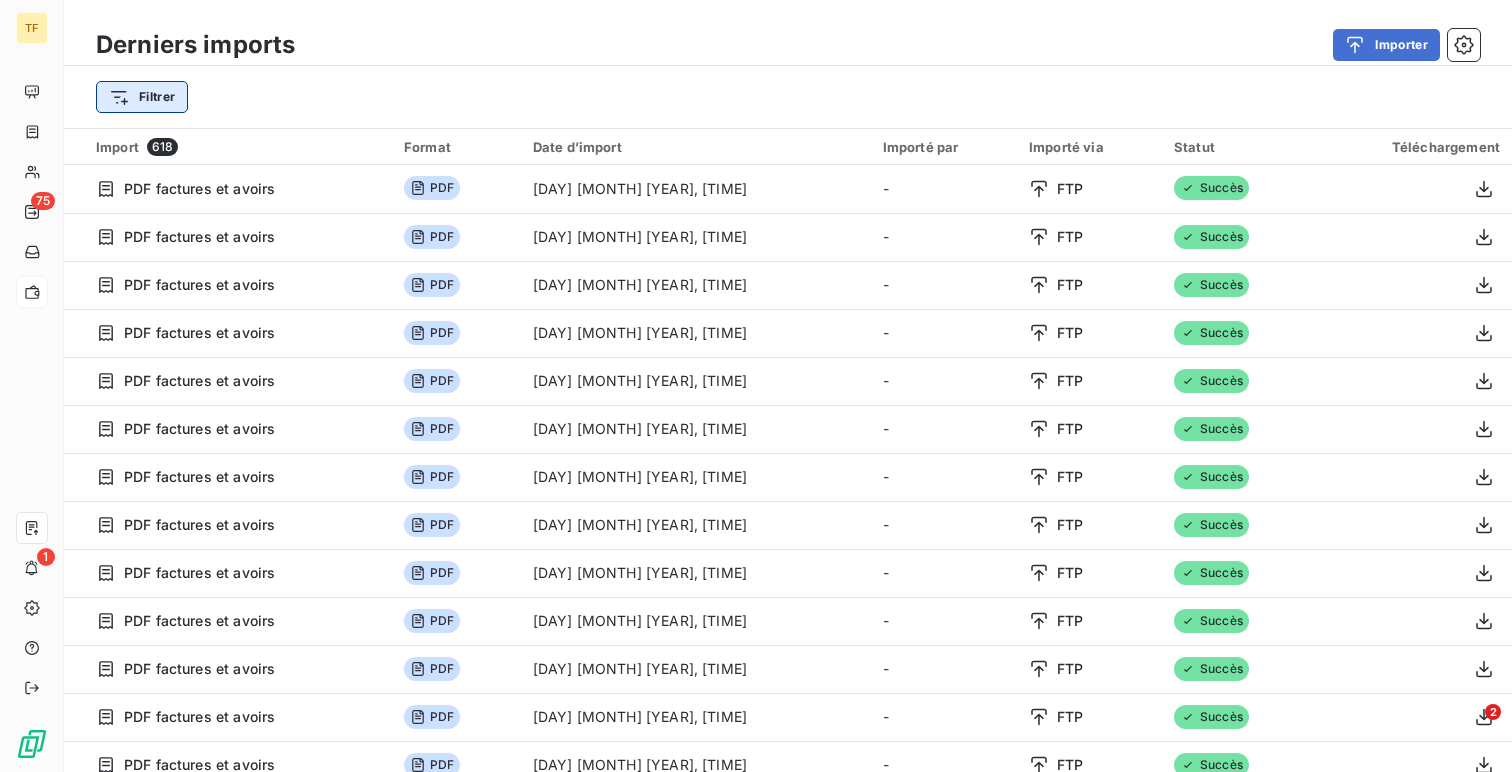 click on "TF 75 1 Derniers imports Importer Filtrer Import 618 Format Date d’import Importé par Importé via Statut Téléchargement PDF factures et avoirs PDF [DATE], [TIME] -   FTP Succès PDF factures et avoirs PDF [DATE], [TIME] -   FTP Succès PDF factures et avoirs PDF [DATE], [TIME] -   FTP Succès PDF factures et avoirs PDF [DATE], [TIME] -   FTP Succès PDF factures et avoirs PDF [DATE], [TIME] -   FTP Succès PDF factures et avoirs PDF [DATE], [TIME] -   FTP Succès PDF factures et avoirs PDF [DATE], [TIME] -   FTP Succès PDF factures et avoirs PDF [DATE], [TIME] -   FTP Succès PDF factures et avoirs PDF [DATE], [TIME] -   FTP Succès PDF factures et avoirs PDF [DATE], [TIME] -   FTP Succès PDF factures et avoirs PDF [DATE], [TIME] -   FTP Succès PDF factures et avoirs PDF [DATE], [TIME] -   FTP Succès" at bounding box center (756, 386) 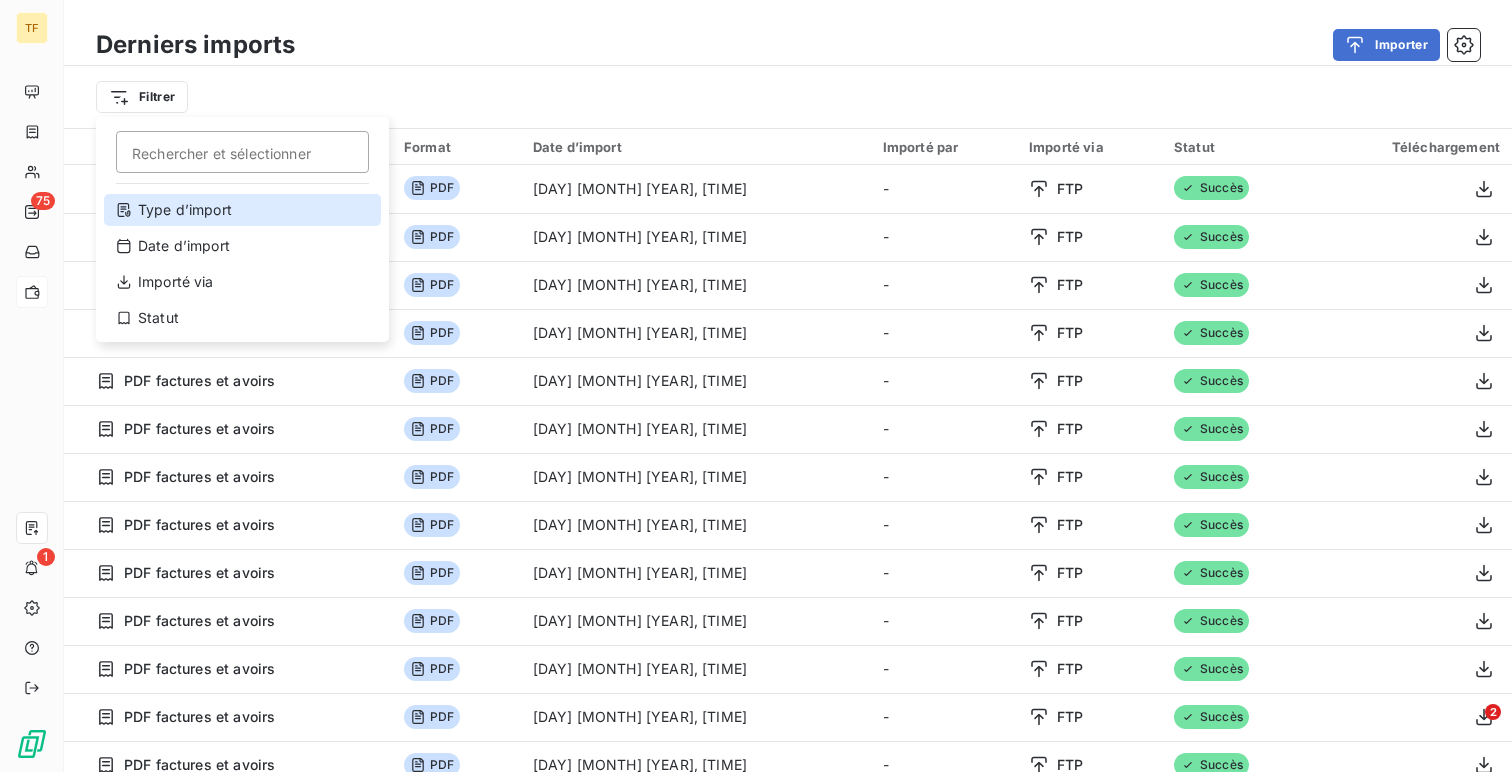 click on "Type d’import" at bounding box center [242, 210] 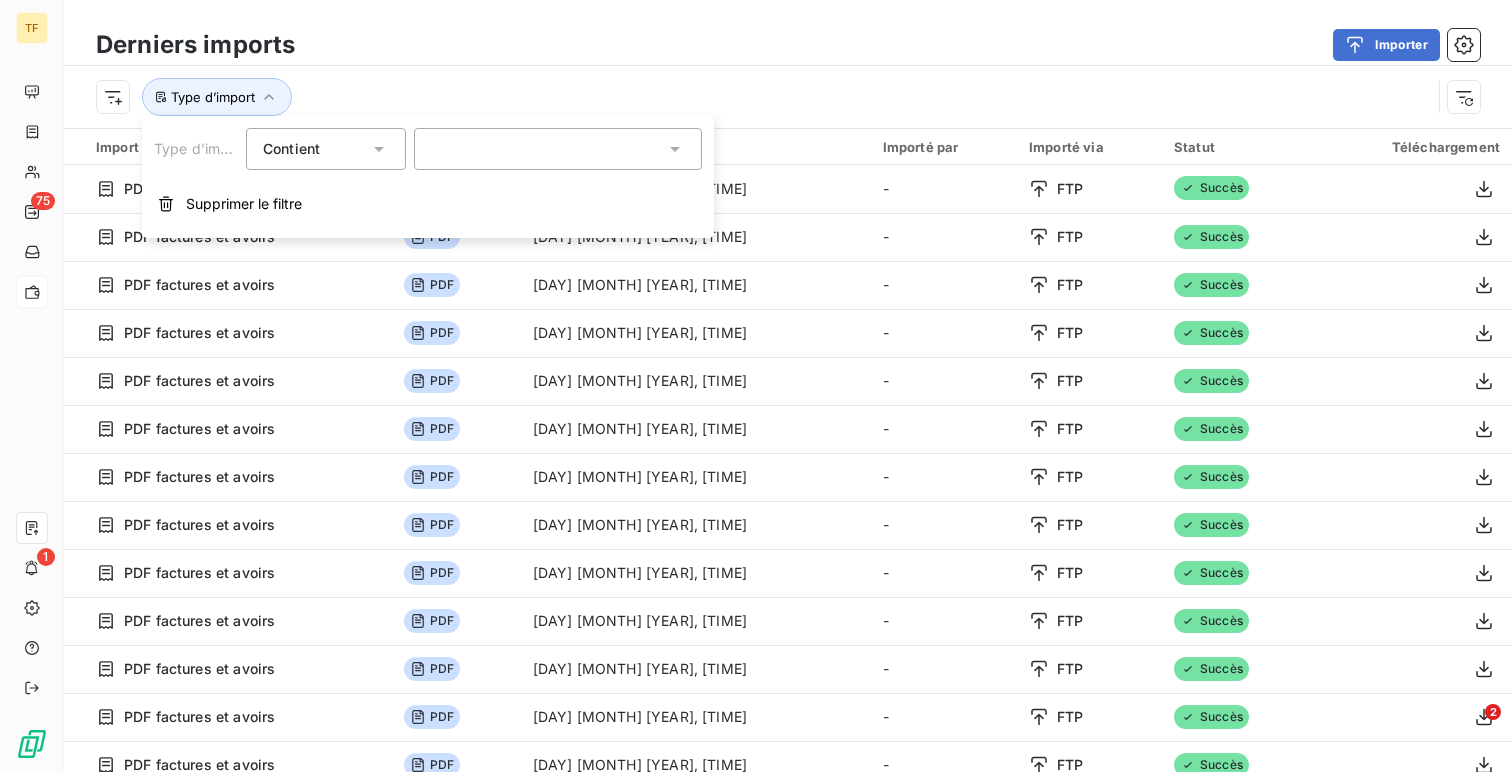 click at bounding box center (558, 149) 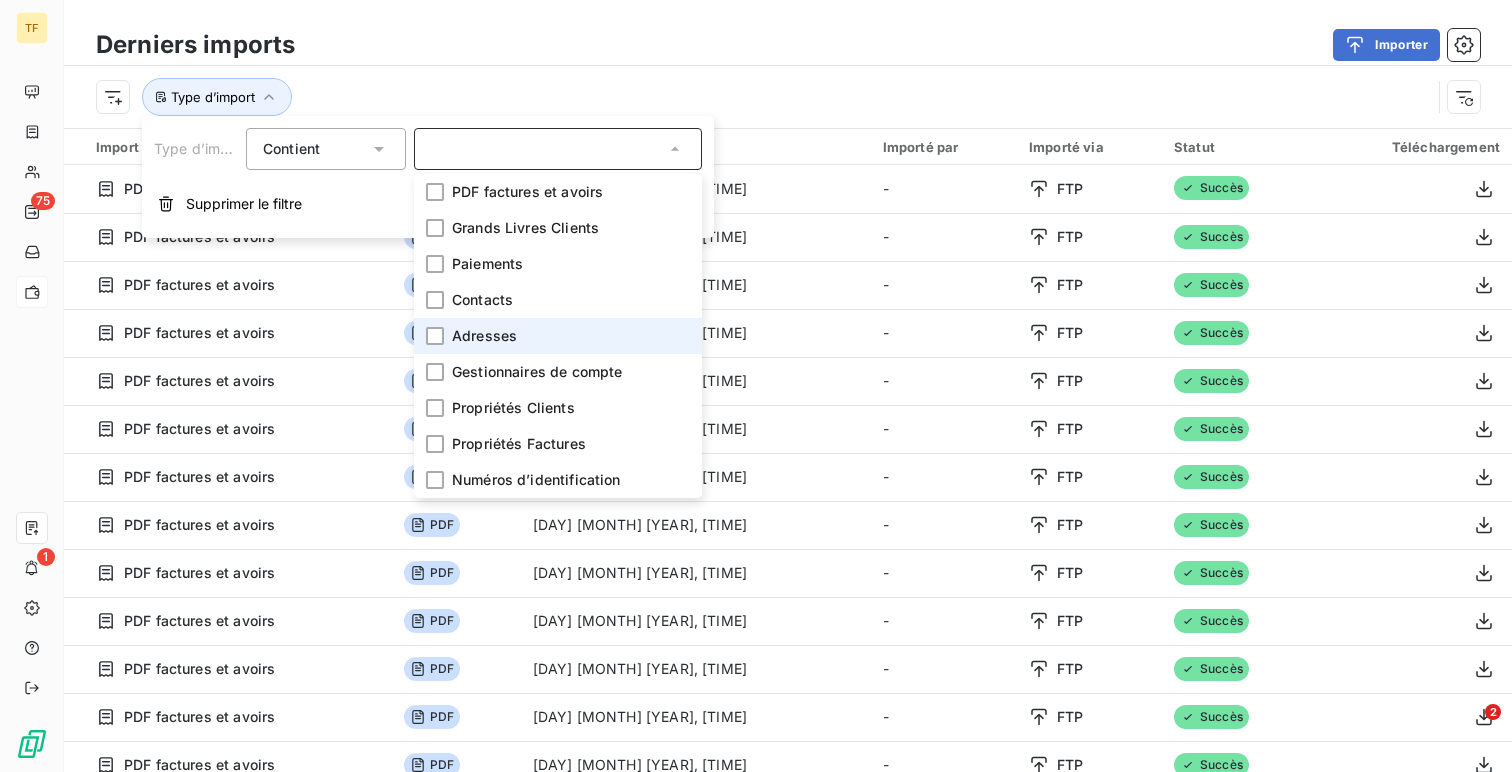 click on "Adresses" at bounding box center [558, 336] 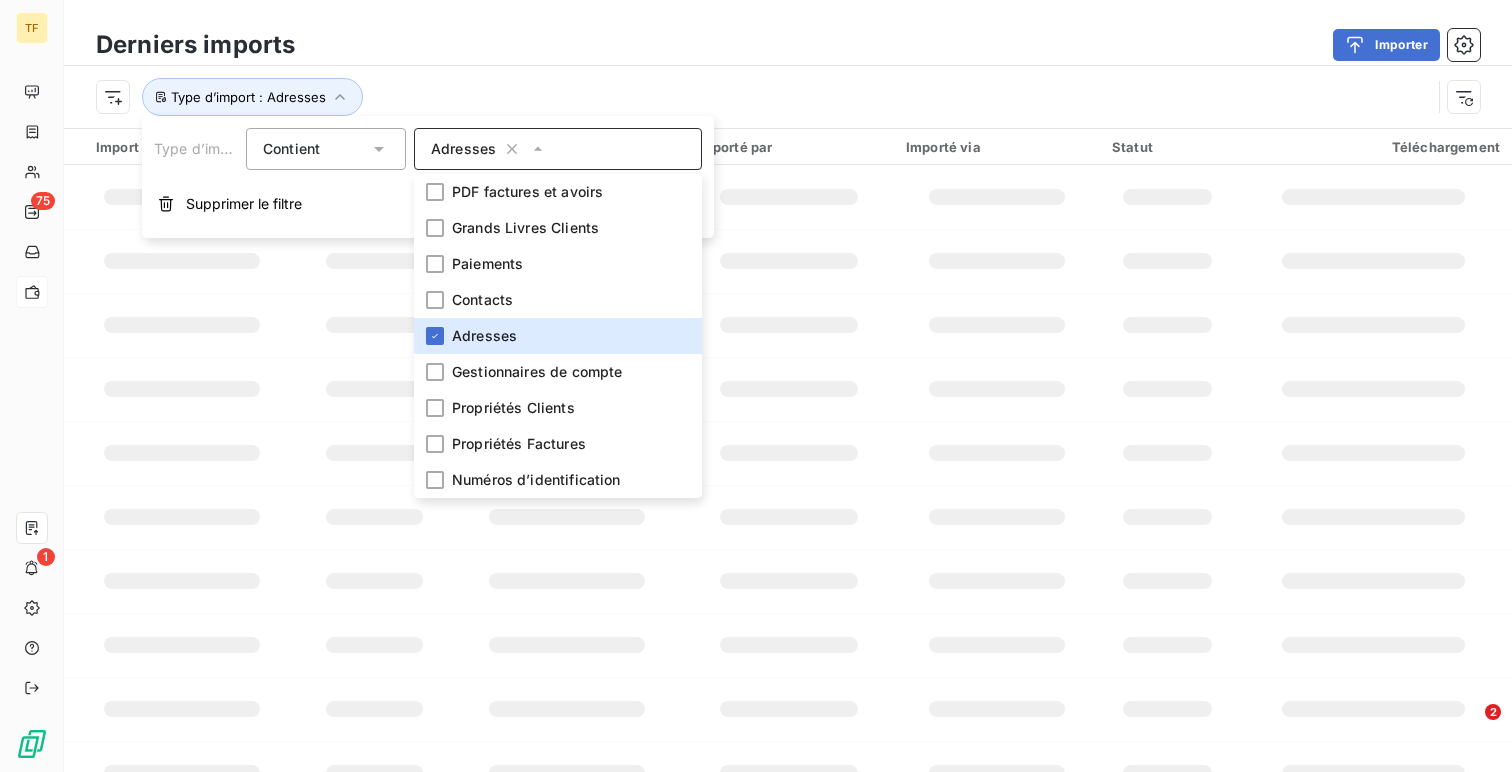 click on "Derniers imports Importer" at bounding box center (788, 45) 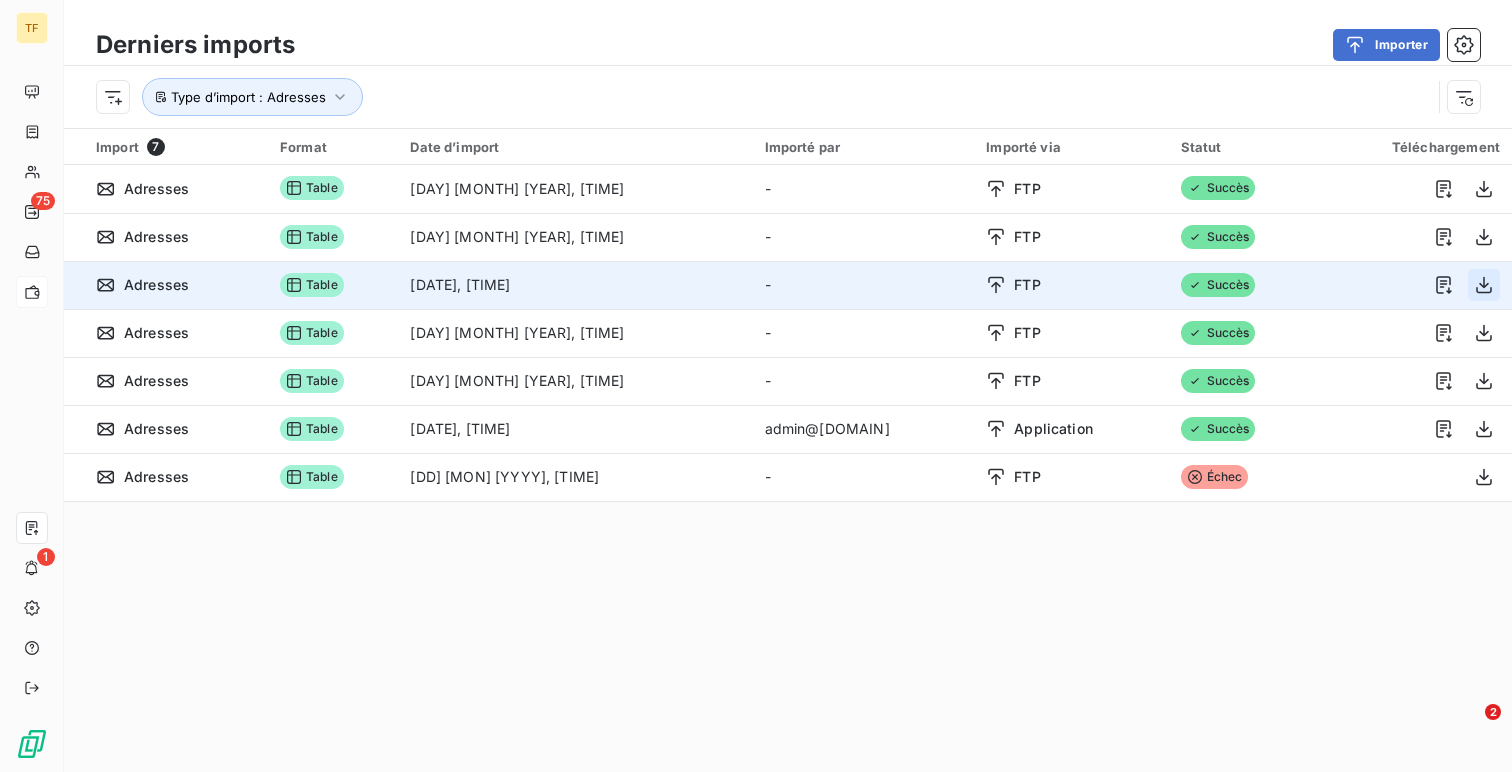 click at bounding box center [1484, 285] 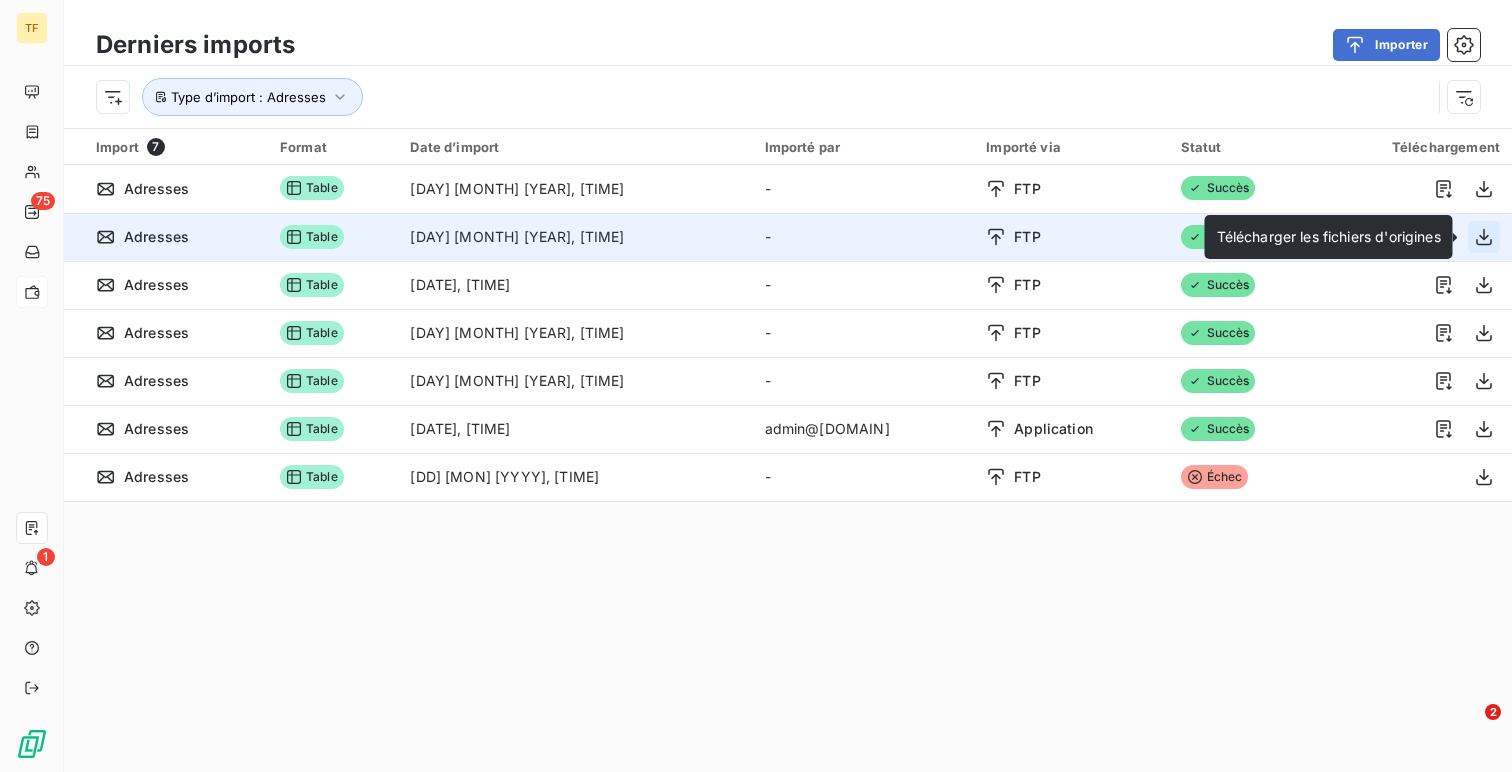 click 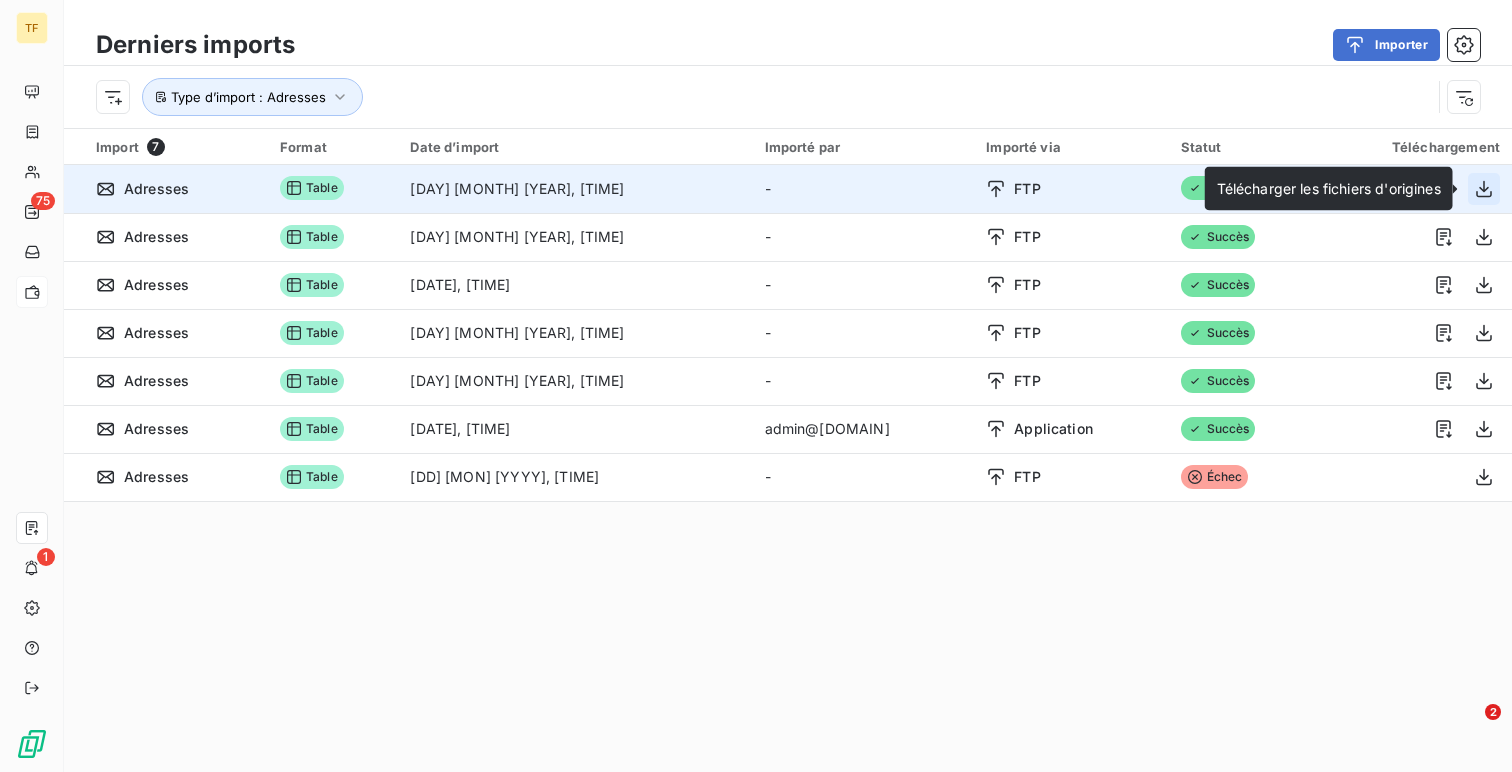 click 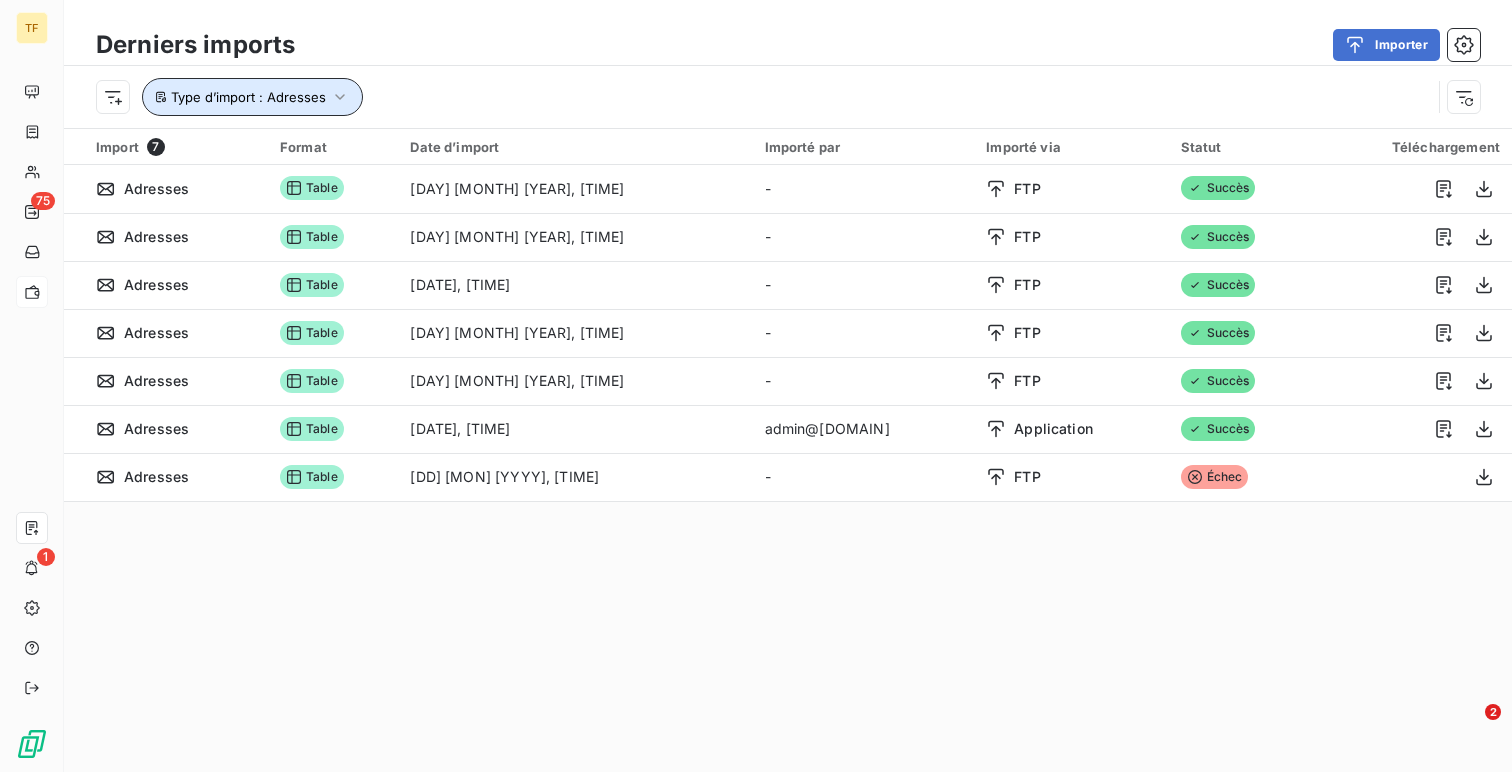 click on "Type d’import  : Adresses" at bounding box center [248, 97] 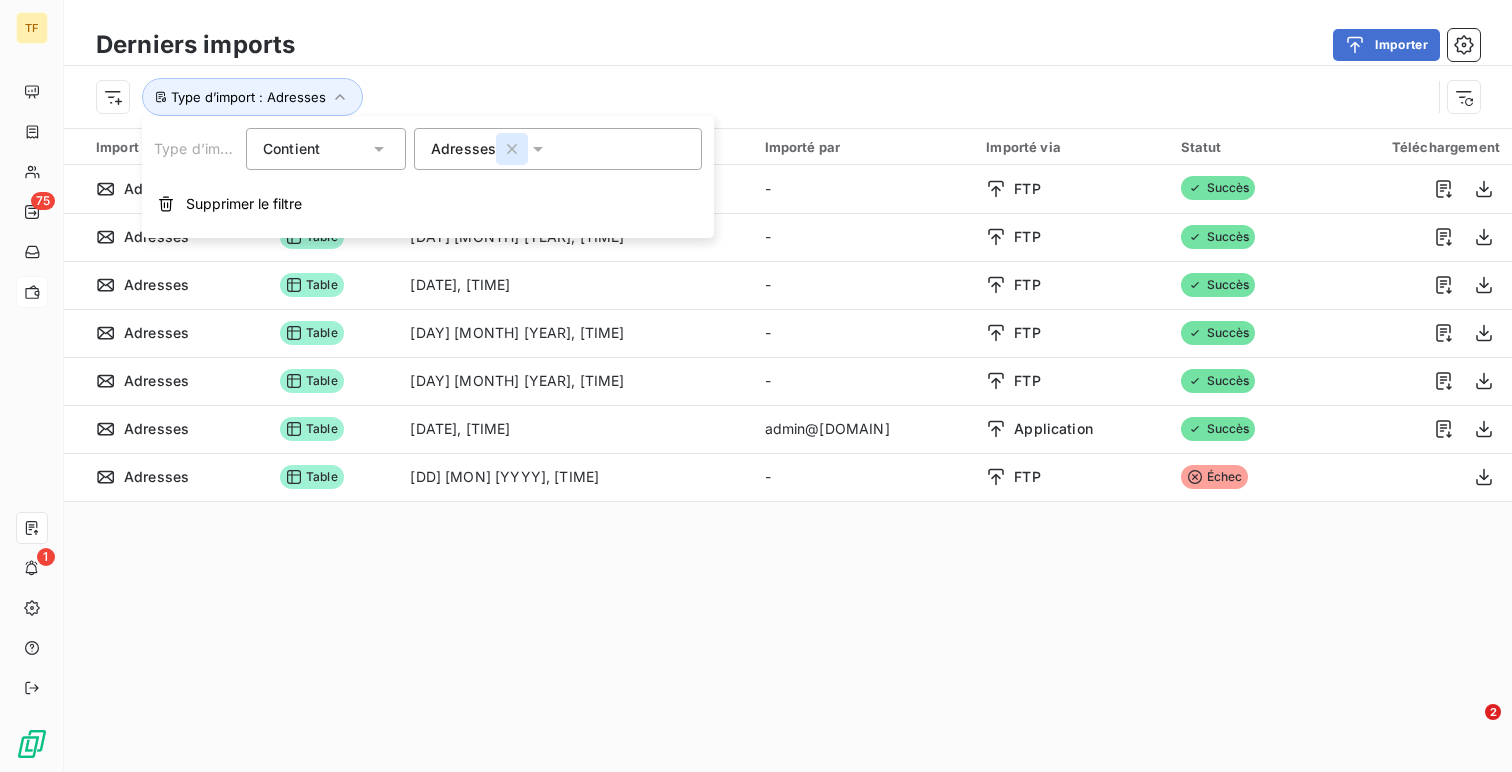 click 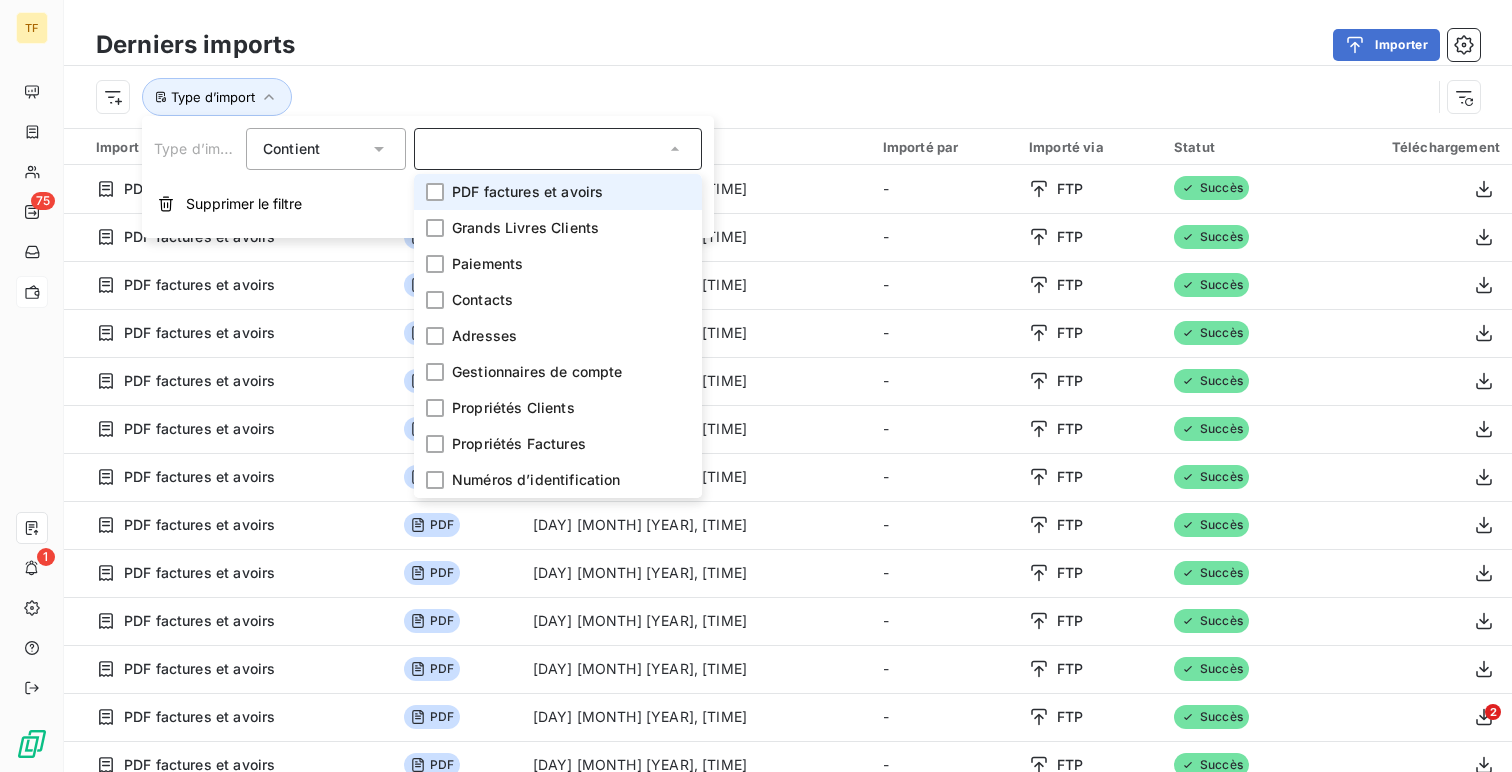 click on "PDF factures et avoirs" at bounding box center (527, 192) 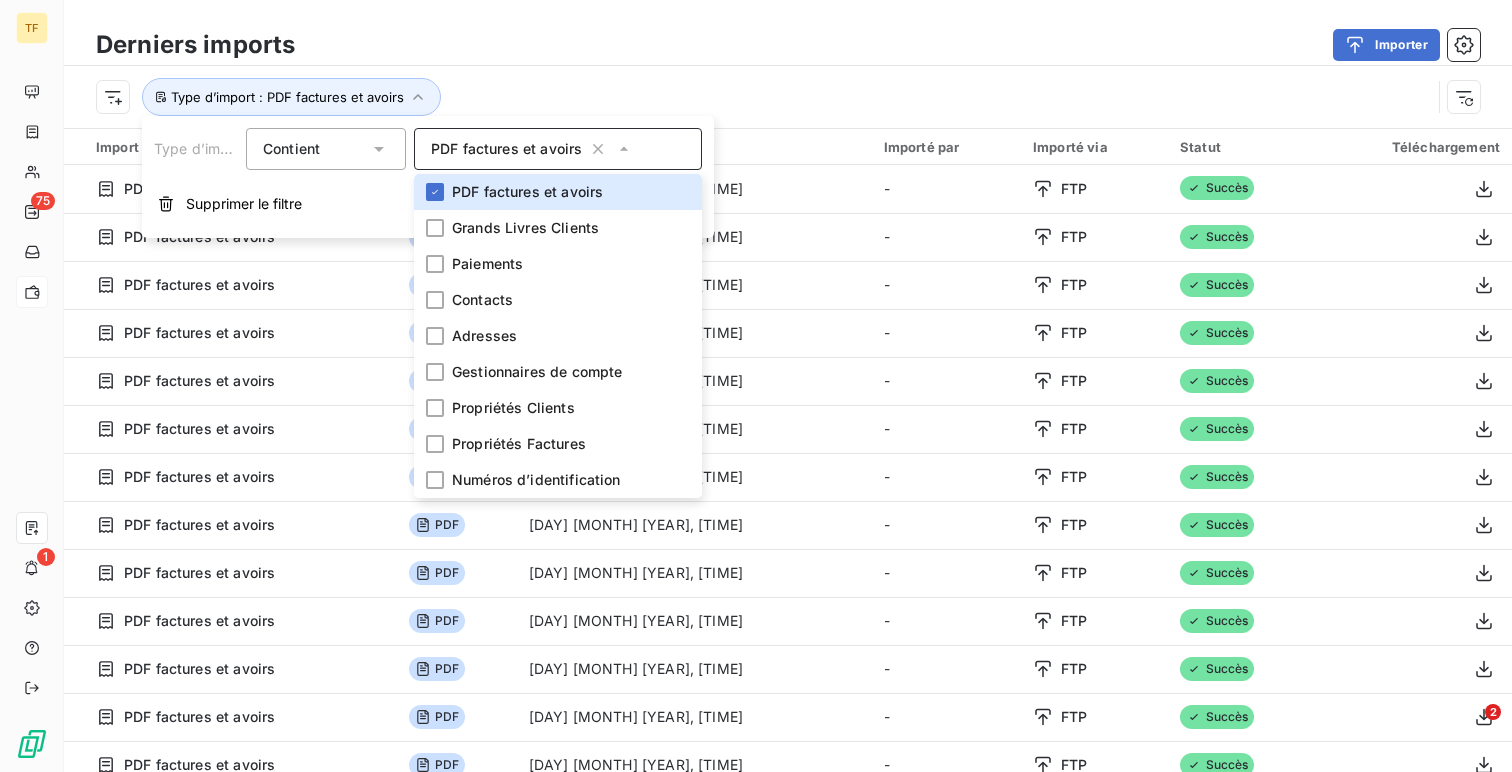click on "Type d’import  : PDF factures et avoirs" at bounding box center [763, 97] 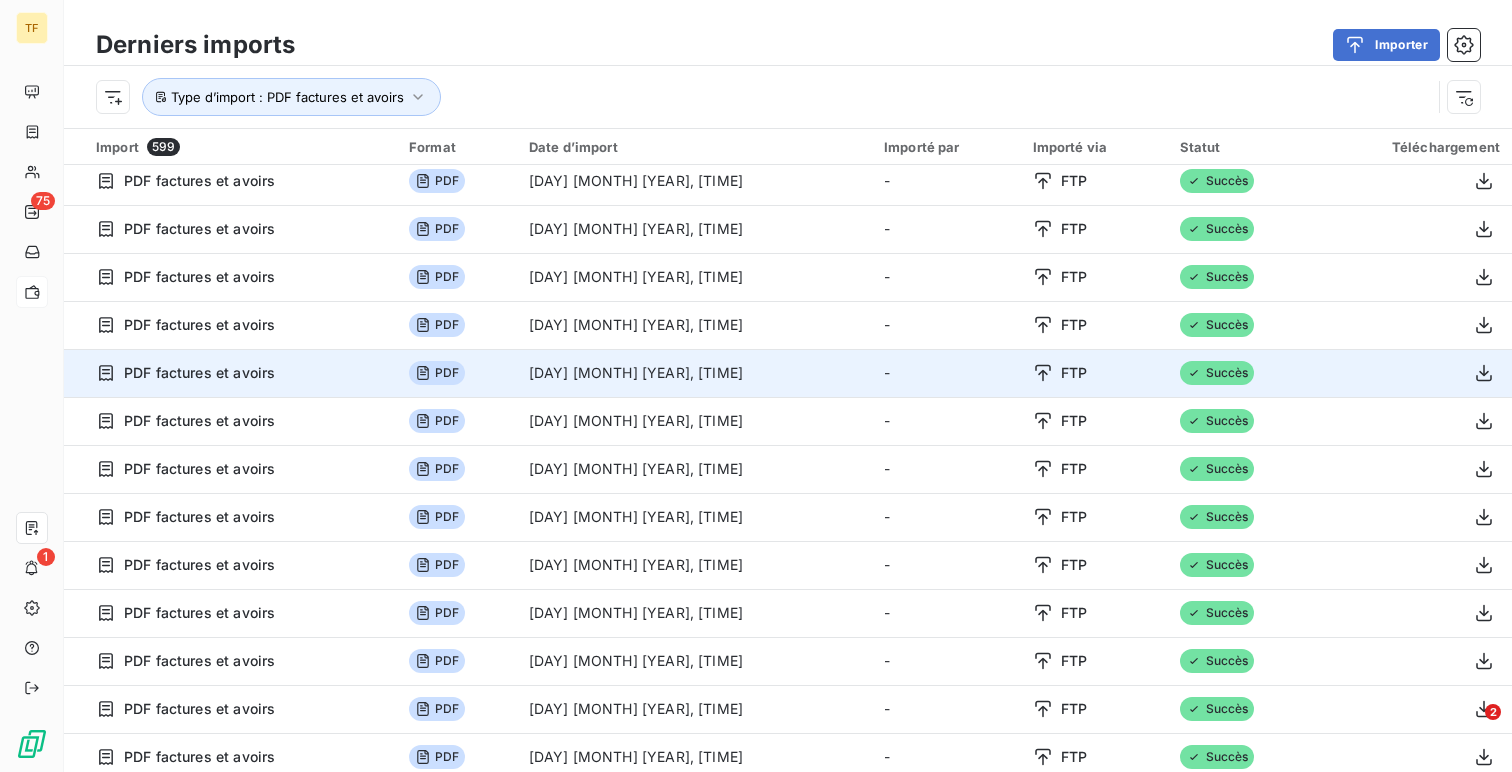 scroll, scrollTop: 778, scrollLeft: 0, axis: vertical 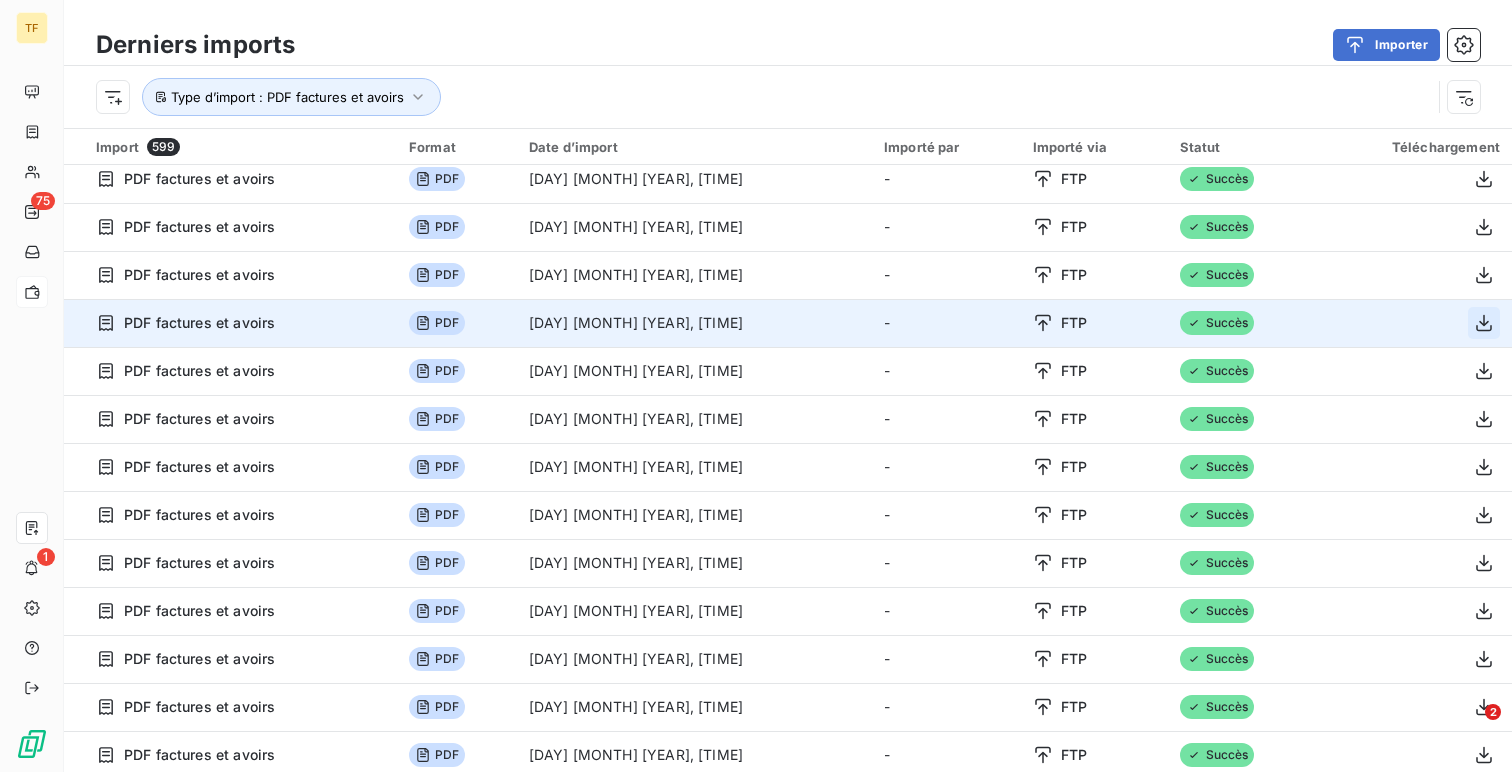 click 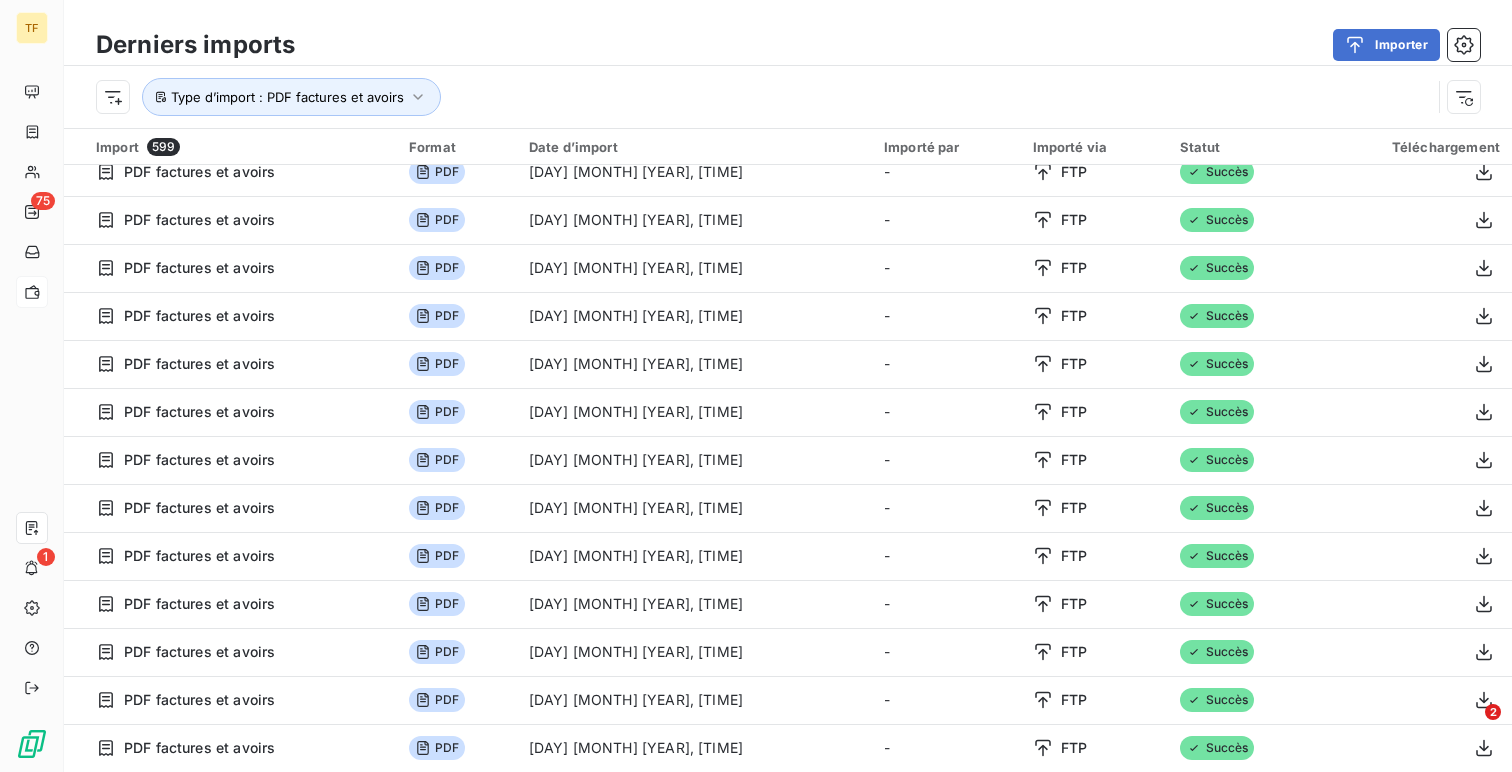 scroll, scrollTop: 0, scrollLeft: 0, axis: both 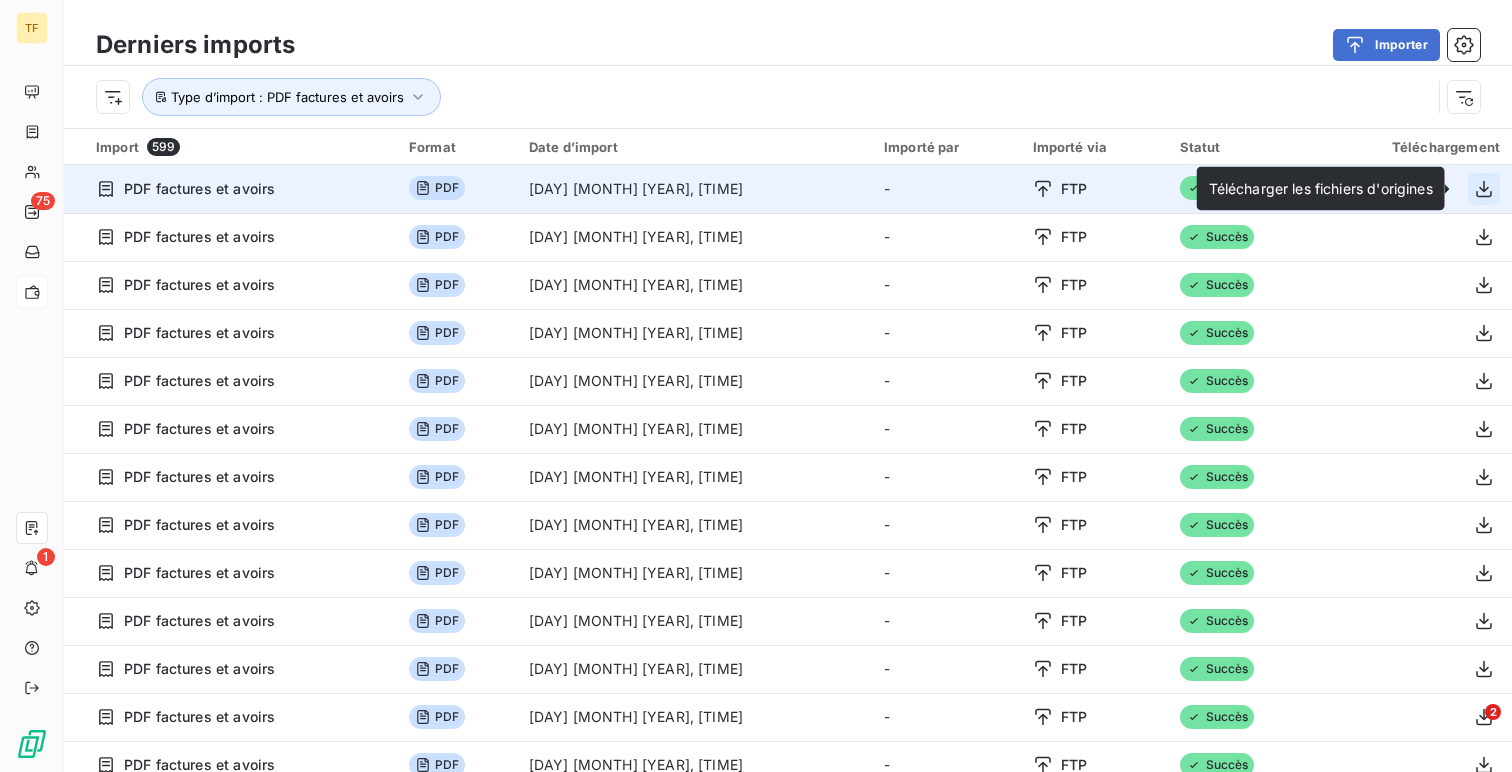 click 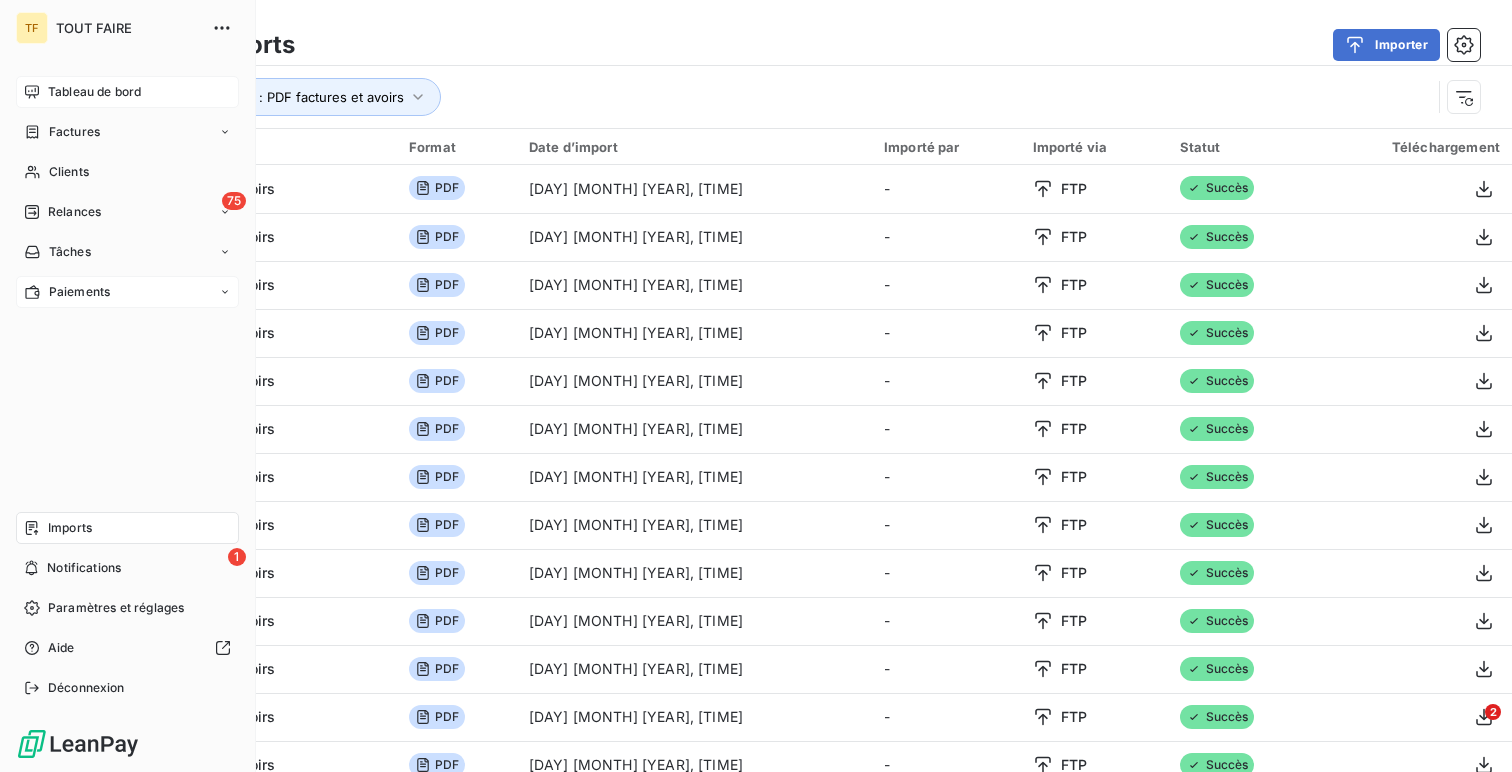 click 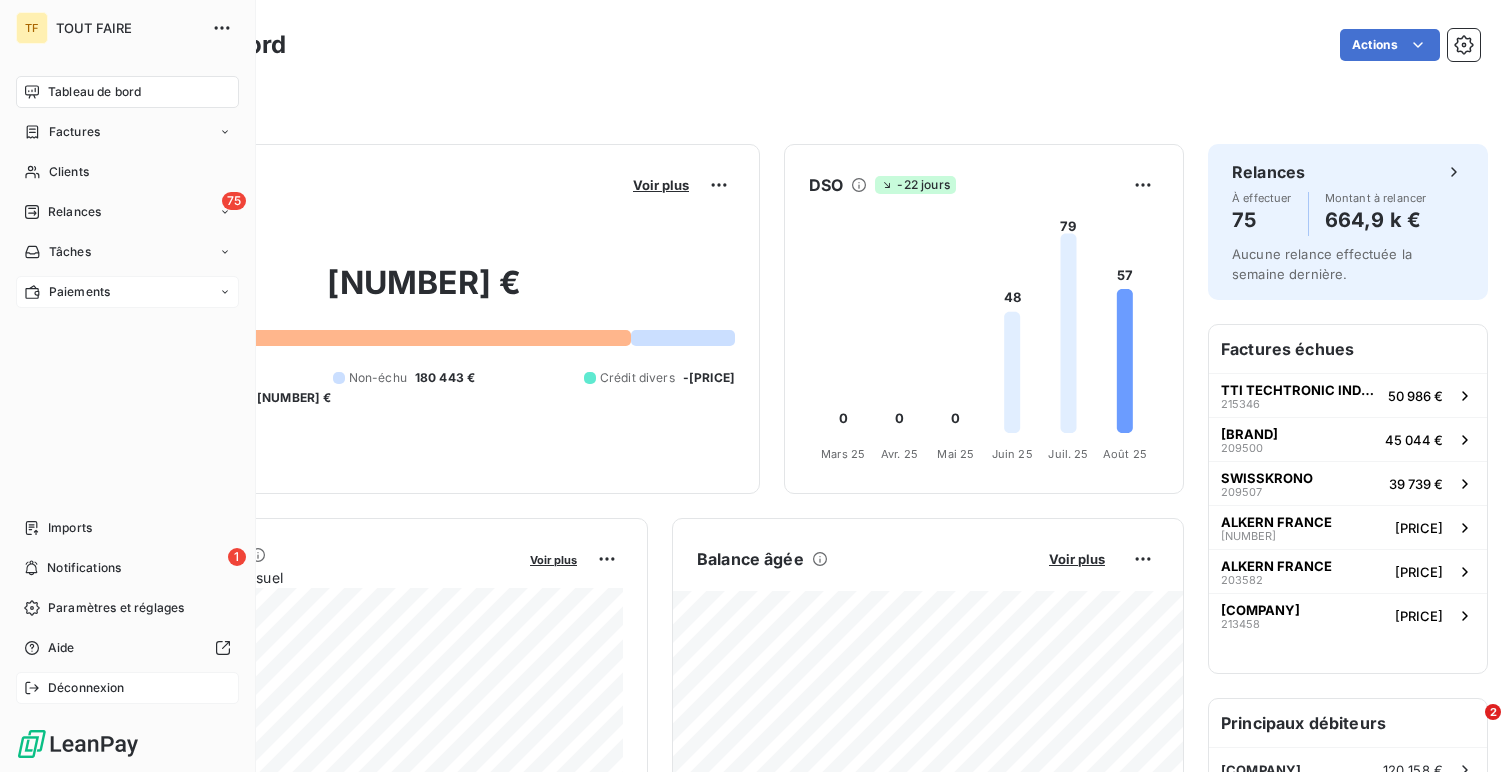 click on "Déconnexion" at bounding box center [86, 688] 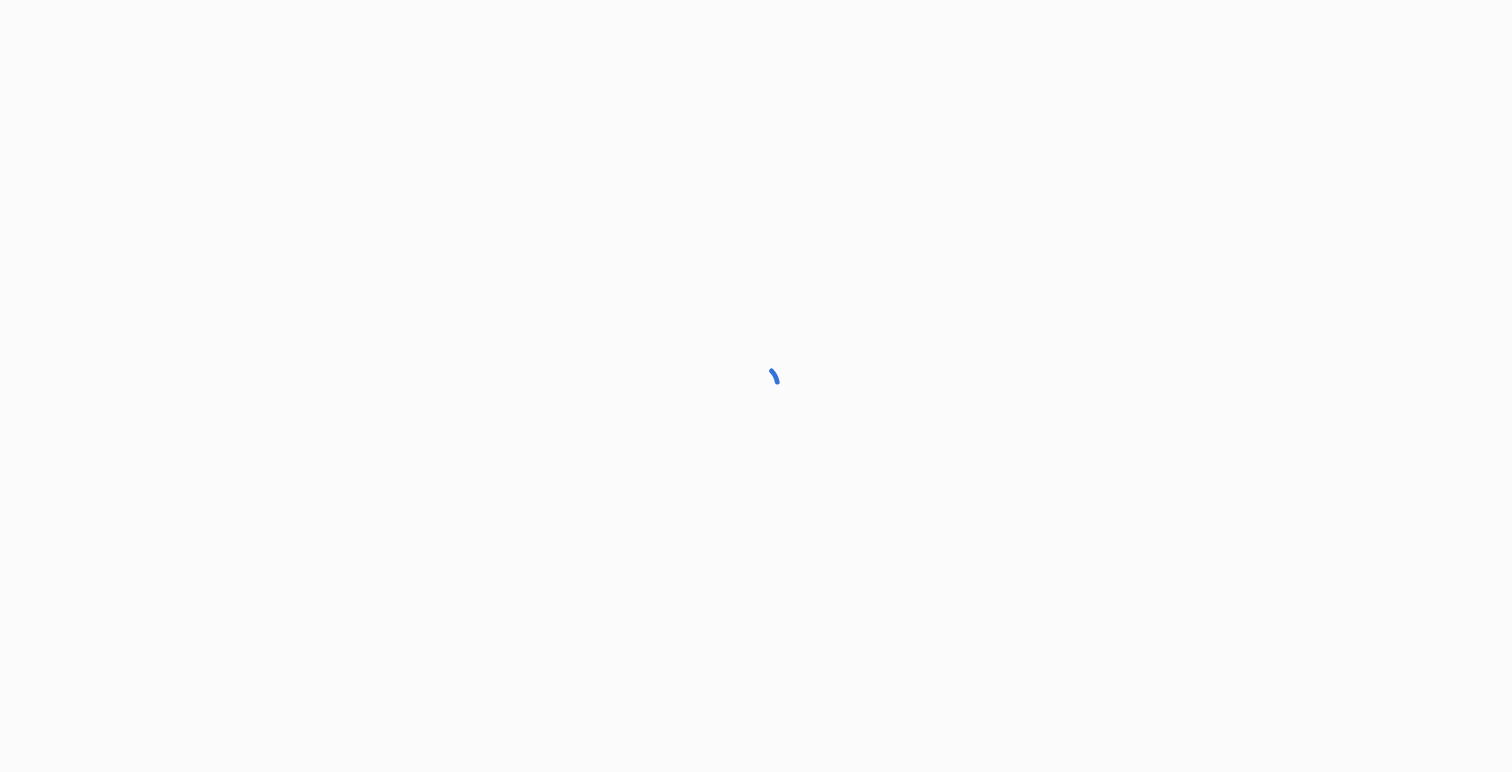 scroll, scrollTop: 0, scrollLeft: 0, axis: both 